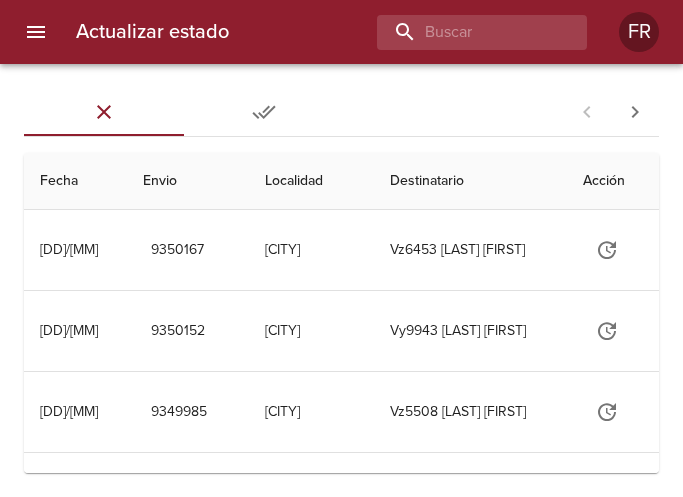 scroll, scrollTop: 0, scrollLeft: 0, axis: both 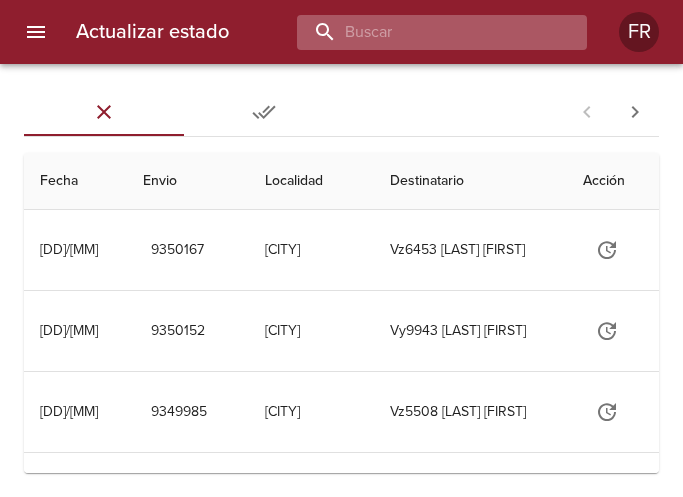 click at bounding box center [425, 32] 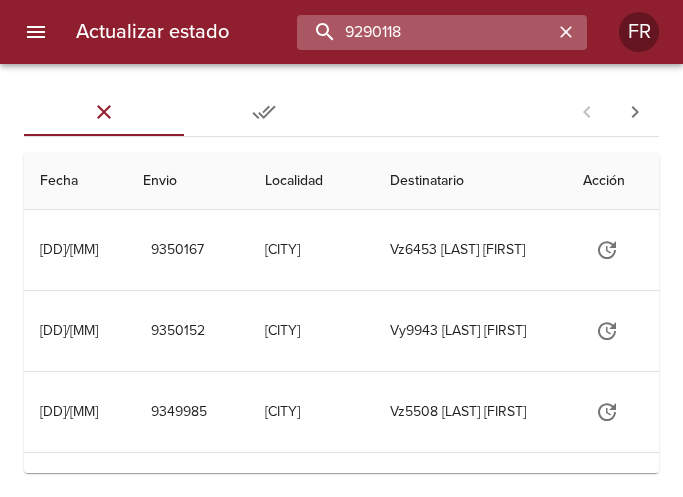 type on "9290118" 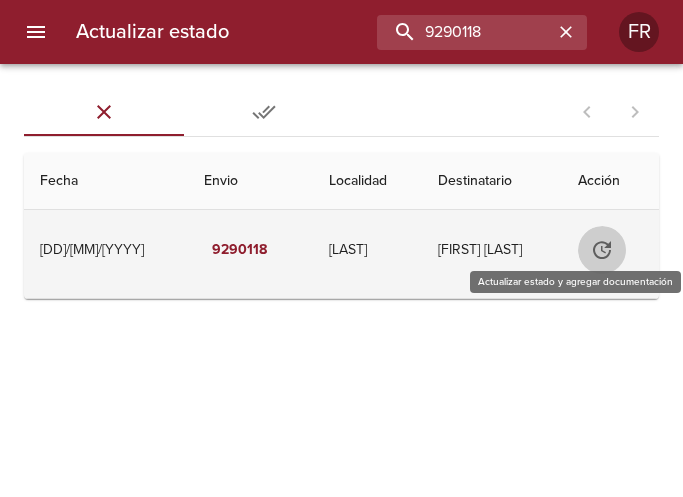 click at bounding box center (601, 250) 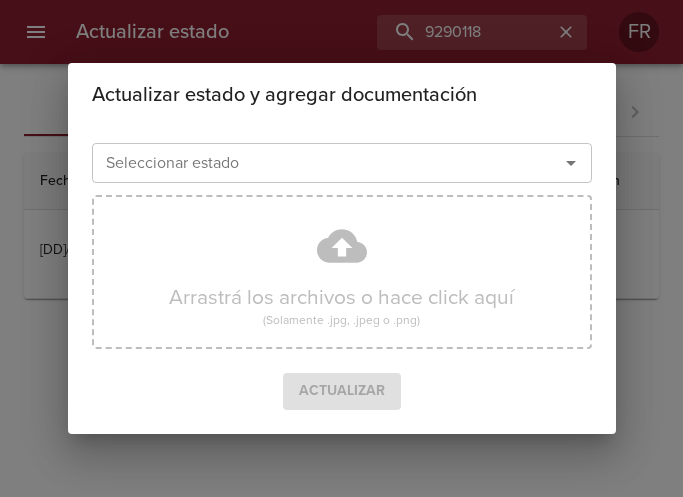 click at bounding box center (571, 163) 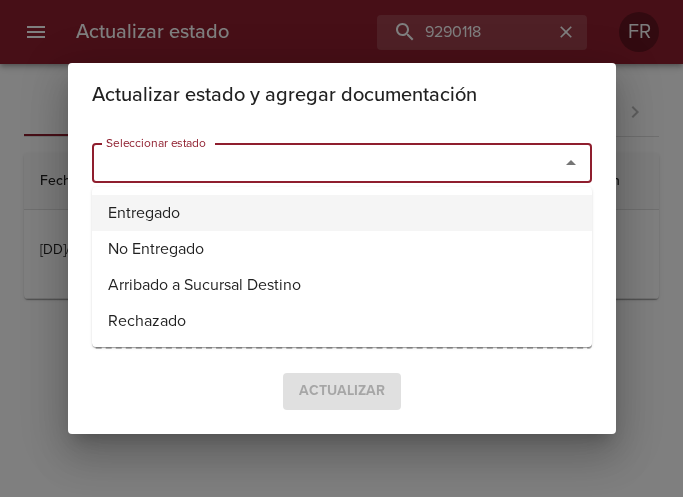 click on "Entregado" at bounding box center [342, 213] 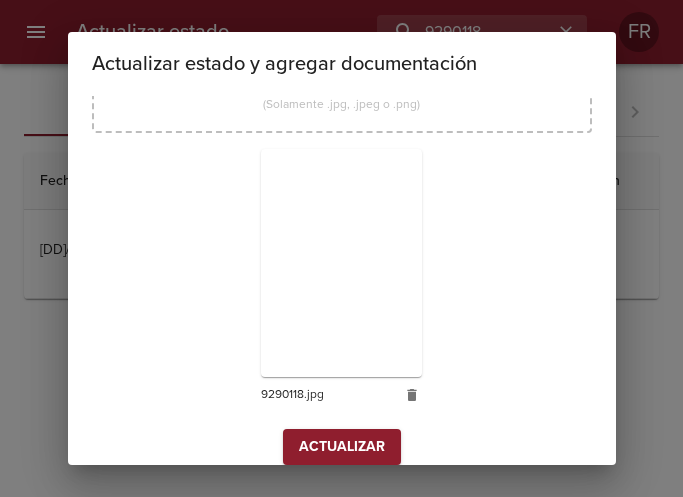 scroll, scrollTop: 285, scrollLeft: 0, axis: vertical 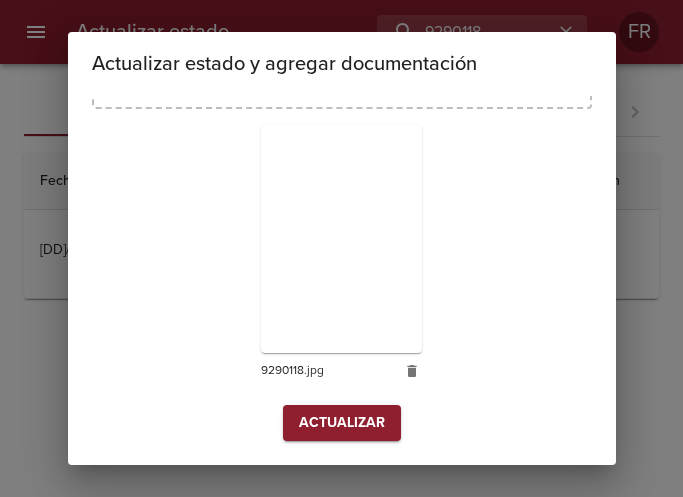 click on "Actualizar" at bounding box center [342, 423] 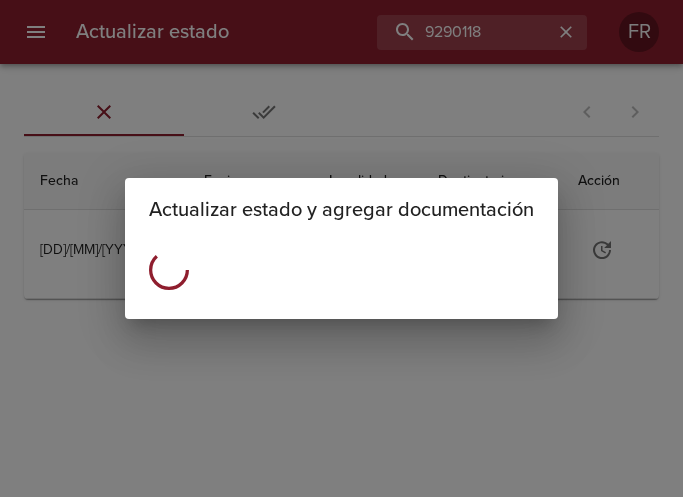 scroll, scrollTop: 0, scrollLeft: 0, axis: both 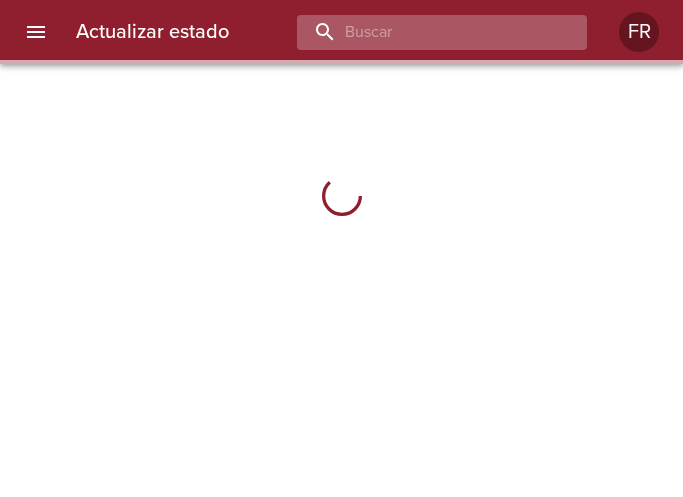 click at bounding box center [425, 32] 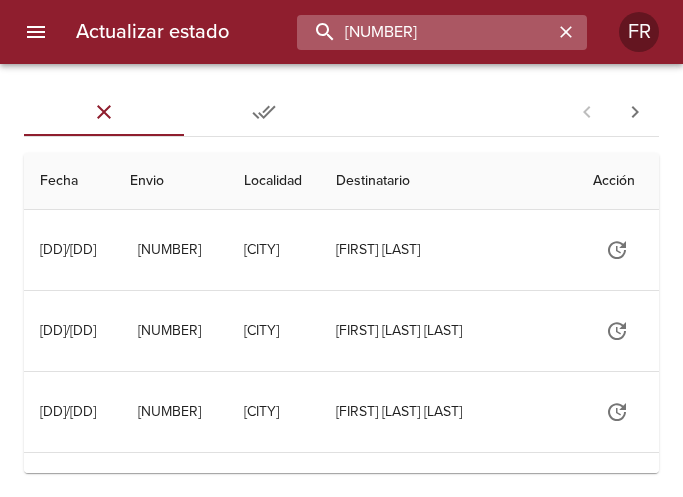 type on "9297247" 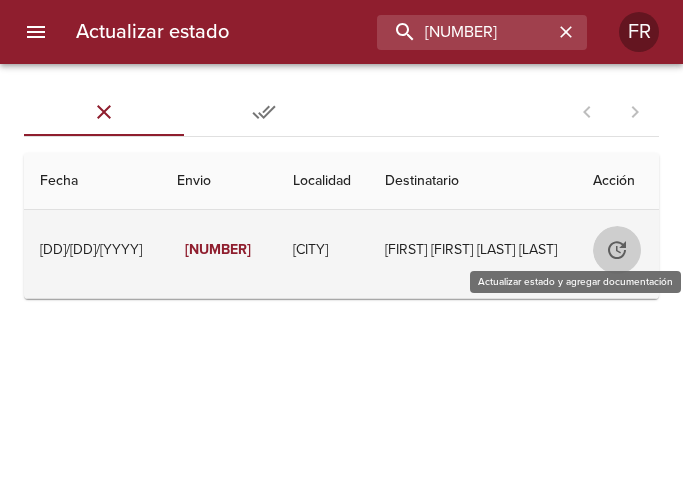 click at bounding box center (612, 250) 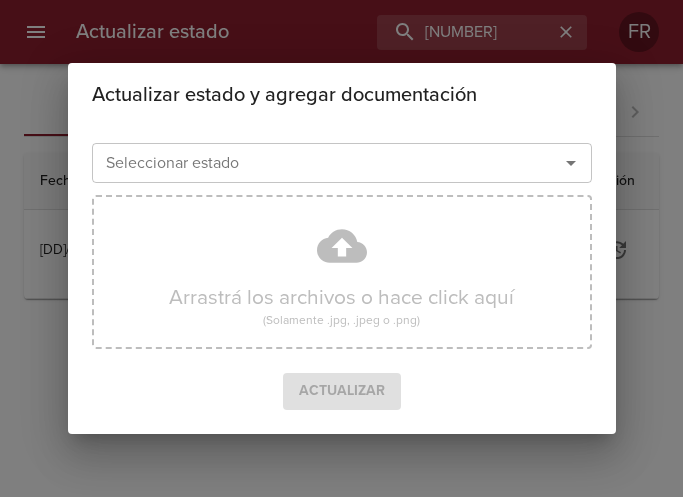 click at bounding box center (571, 163) 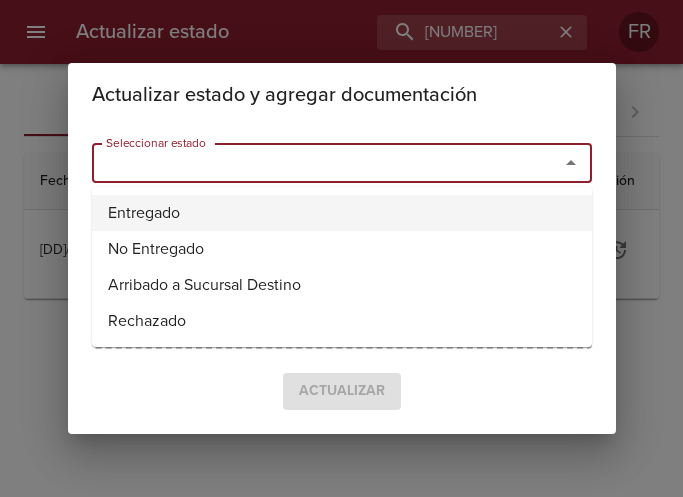 click on "Entregado" at bounding box center (342, 213) 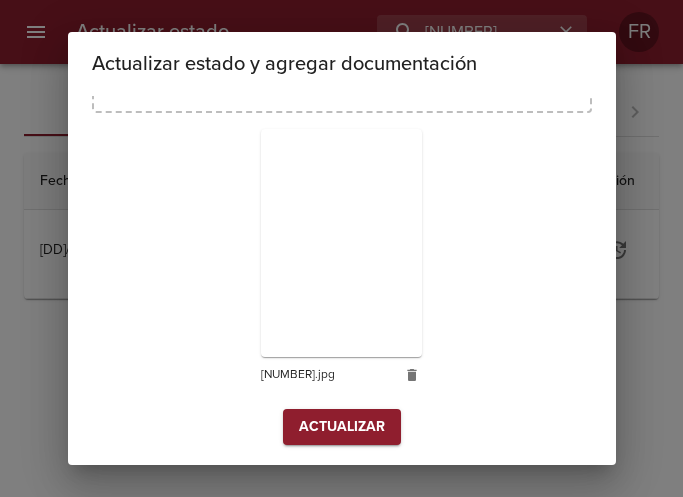 scroll, scrollTop: 285, scrollLeft: 0, axis: vertical 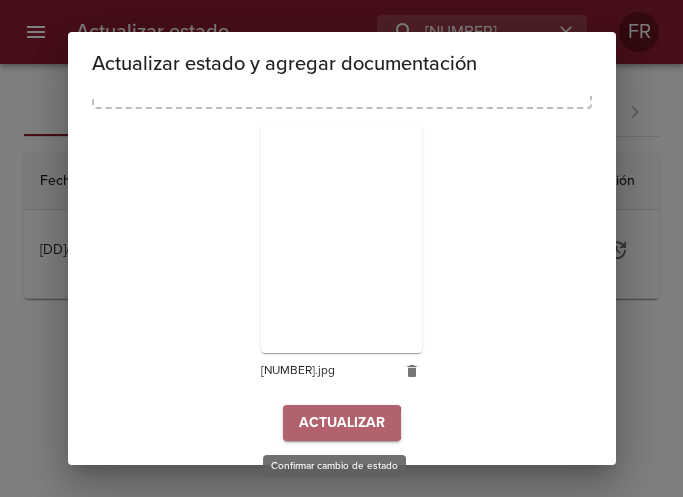 click on "Actualizar" at bounding box center (342, 423) 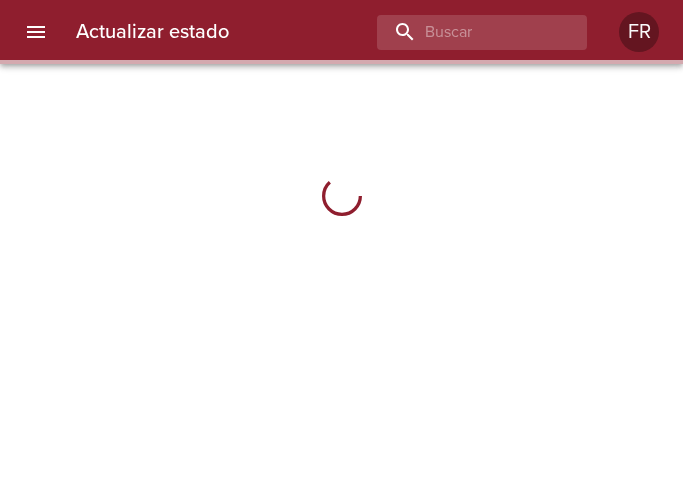 scroll, scrollTop: 0, scrollLeft: 0, axis: both 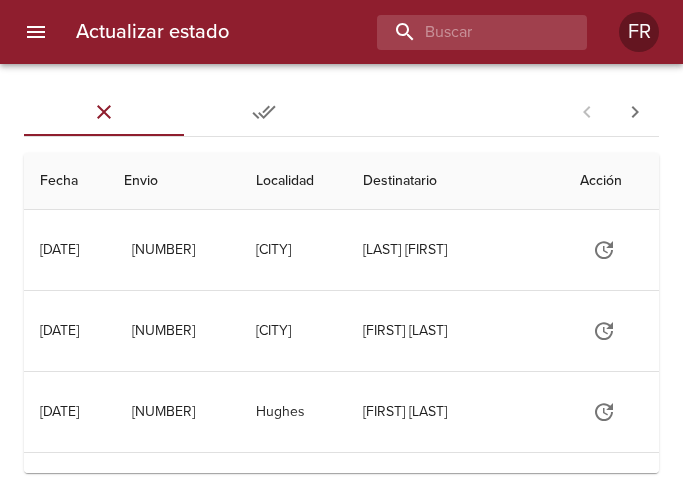 click on "Actualizar estado FR" at bounding box center (341, 32) 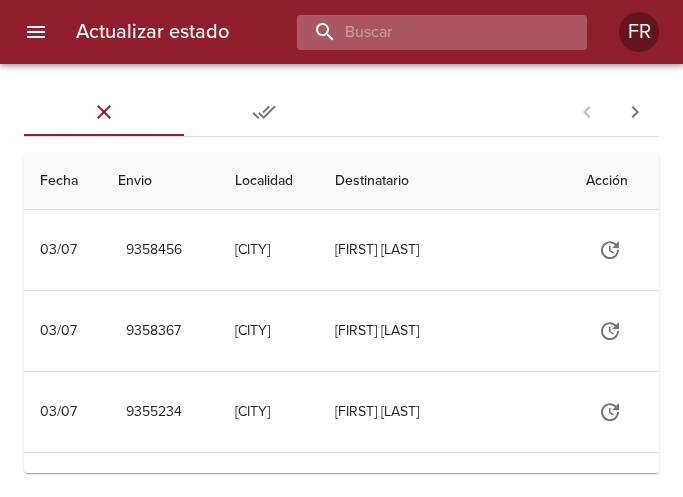 click at bounding box center [425, 32] 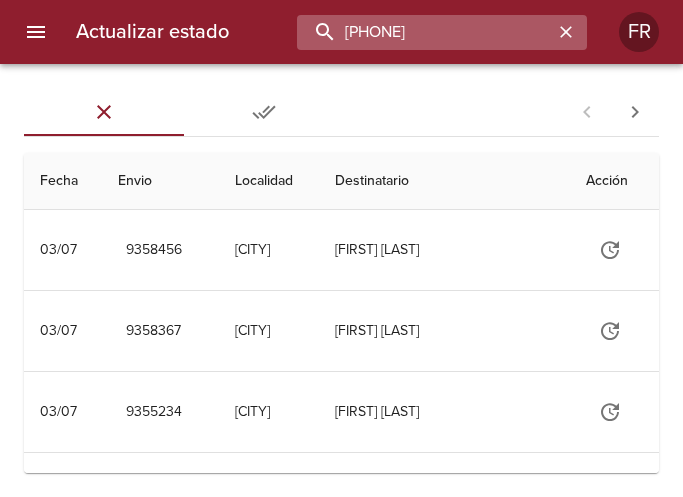 type on "9323186" 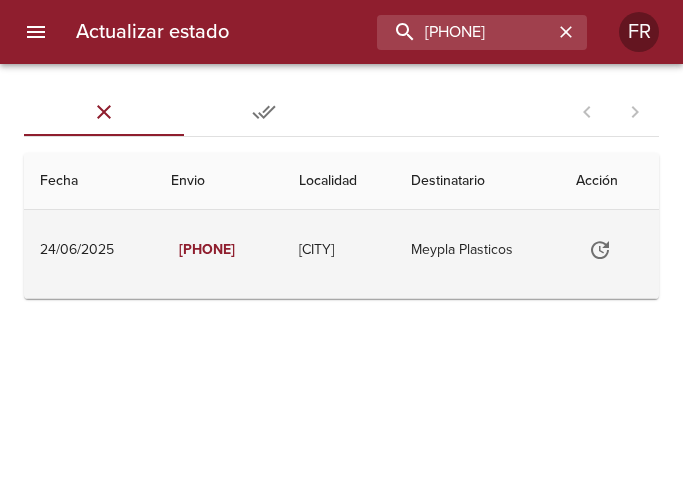 click at bounding box center (600, 250) 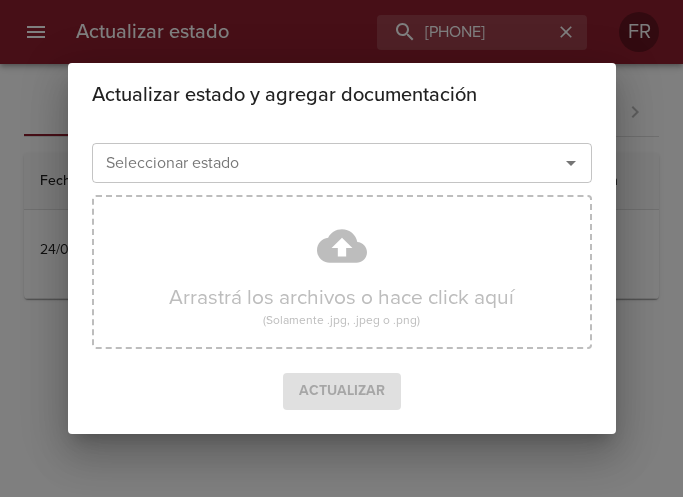 click at bounding box center (571, 163) 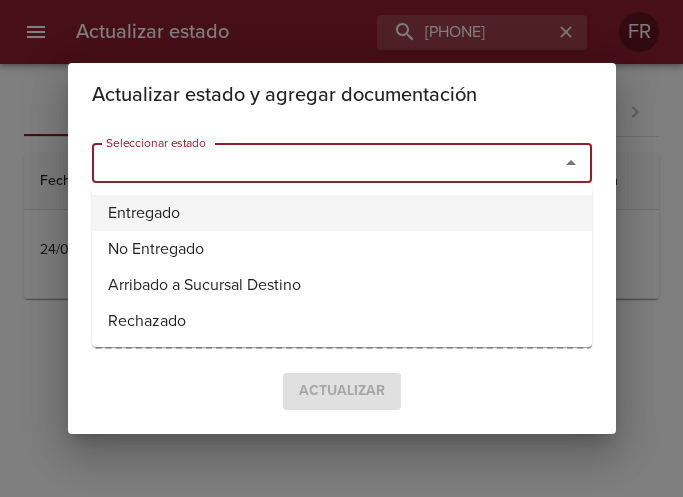 click on "Entregado" at bounding box center (342, 213) 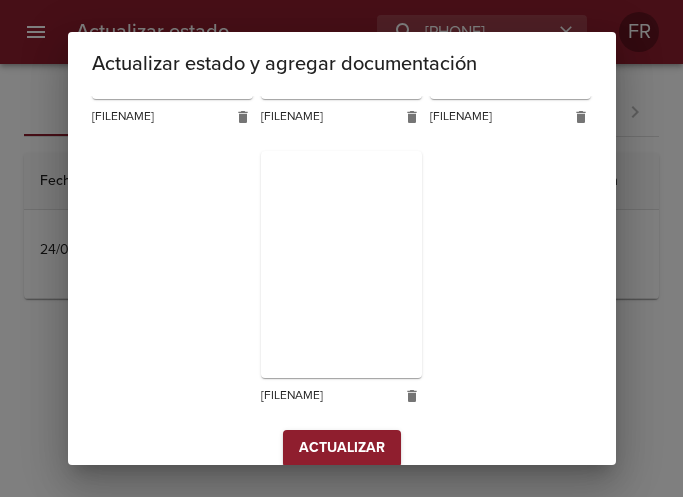 scroll, scrollTop: 565, scrollLeft: 0, axis: vertical 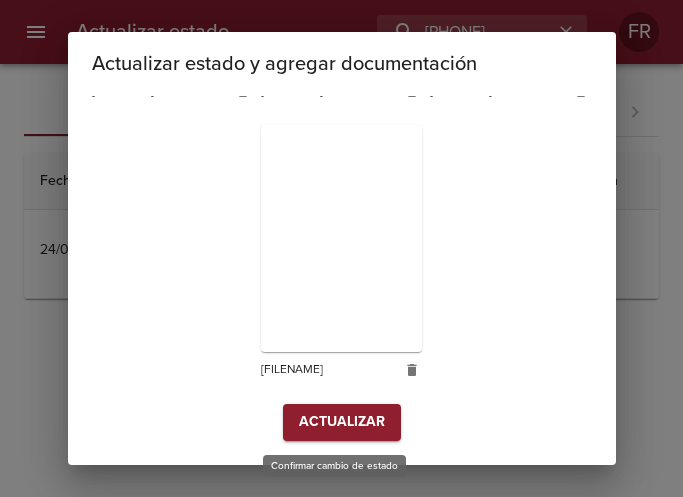 click on "Actualizar" at bounding box center [342, 422] 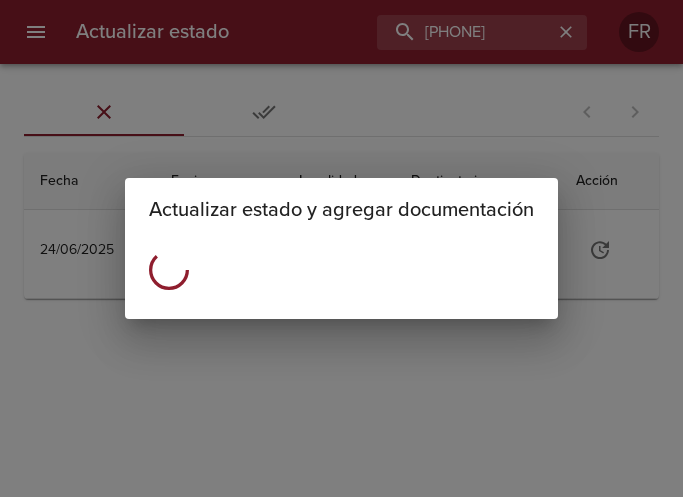 scroll, scrollTop: 0, scrollLeft: 0, axis: both 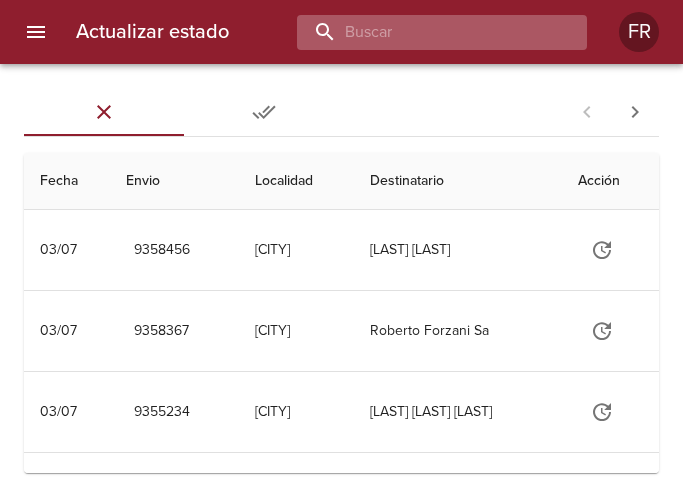 click at bounding box center (425, 32) 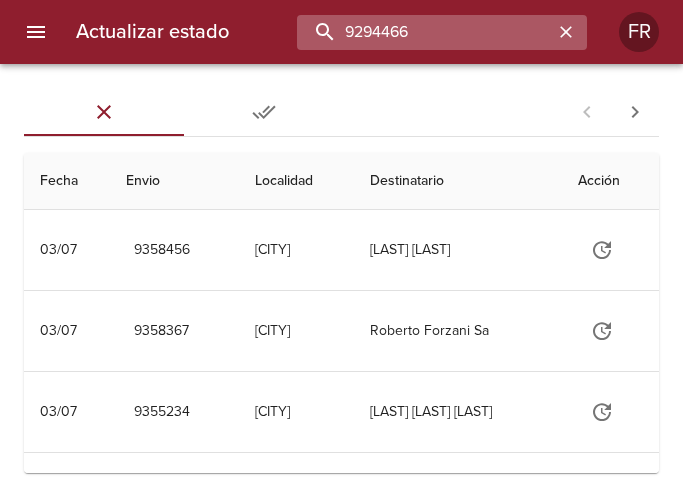 type on "9294466" 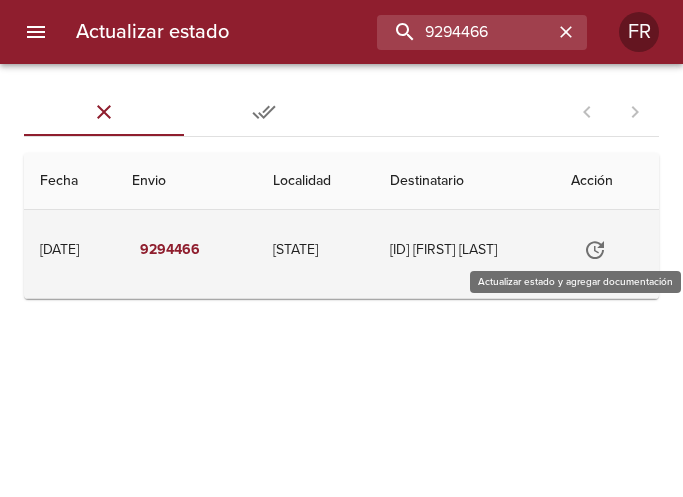 click at bounding box center (595, 250) 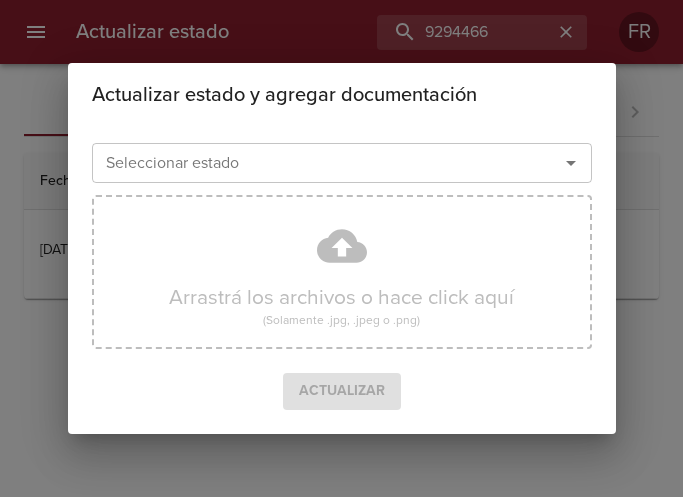 click at bounding box center (571, 163) 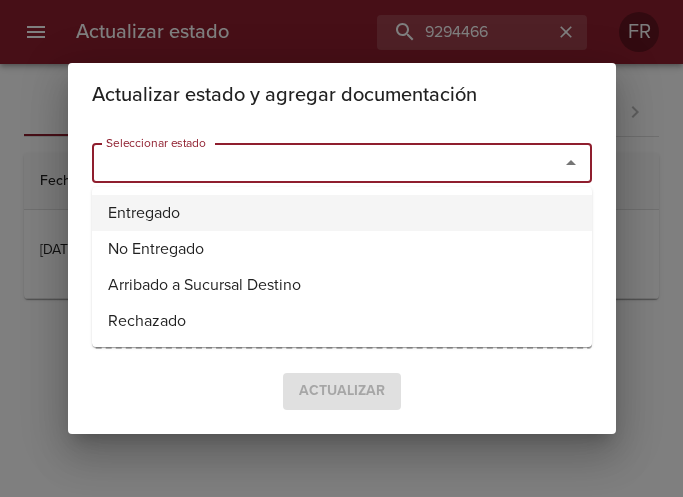 click on "Entregado" at bounding box center (342, 213) 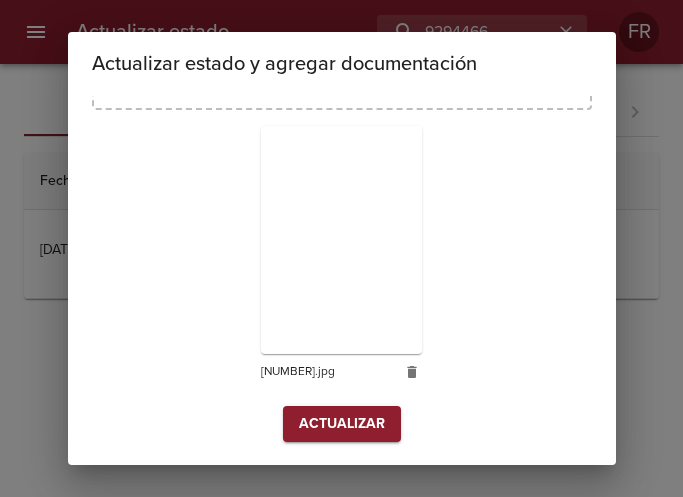 scroll, scrollTop: 285, scrollLeft: 0, axis: vertical 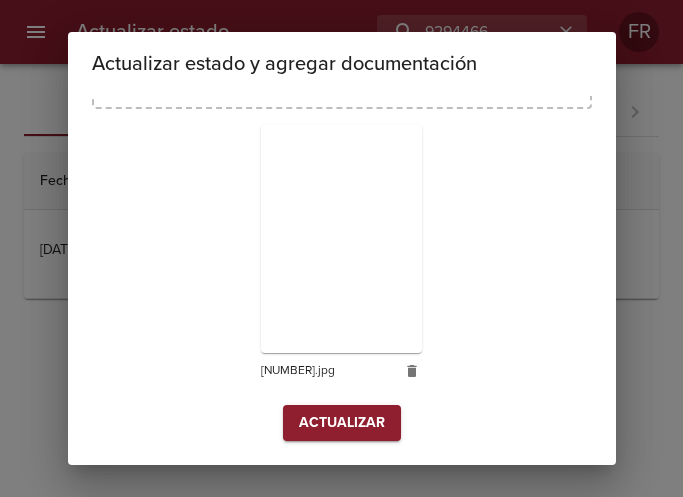 click on "Actualizar" at bounding box center (342, 423) 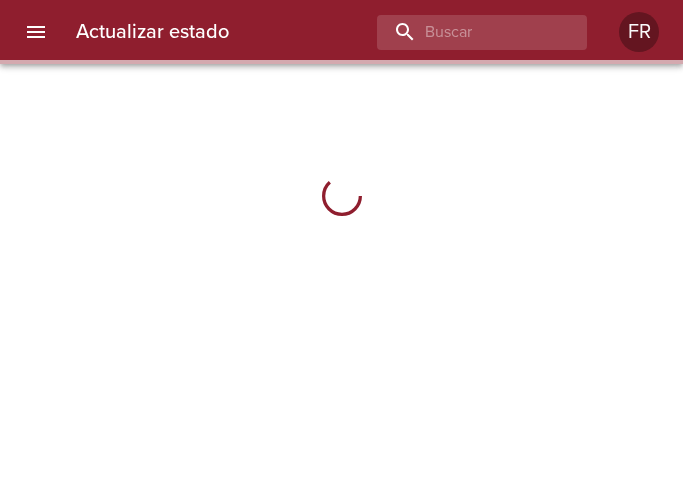 scroll, scrollTop: 0, scrollLeft: 0, axis: both 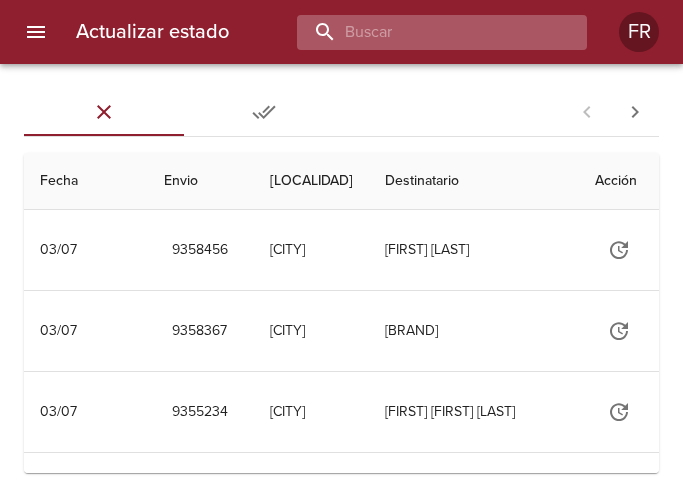 click at bounding box center [425, 32] 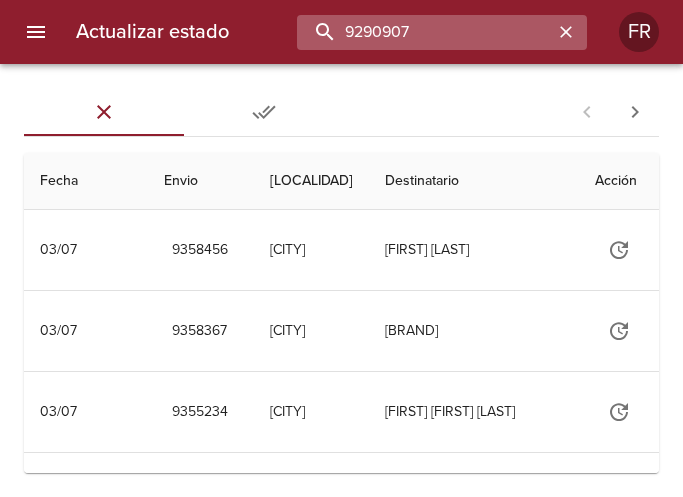 type on "9290907" 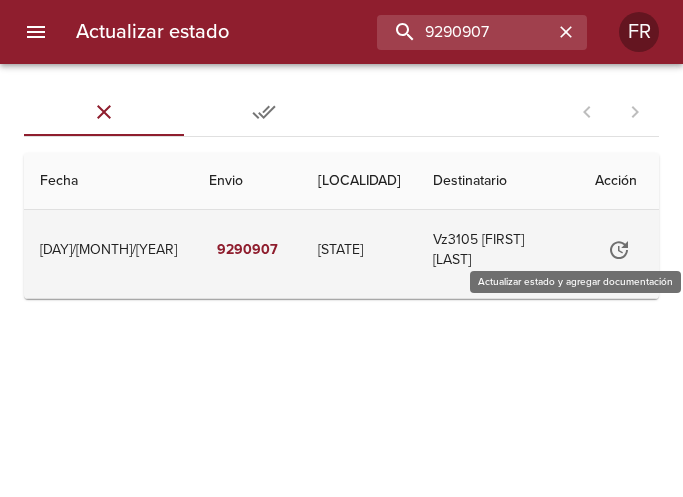 click at bounding box center (600, 250) 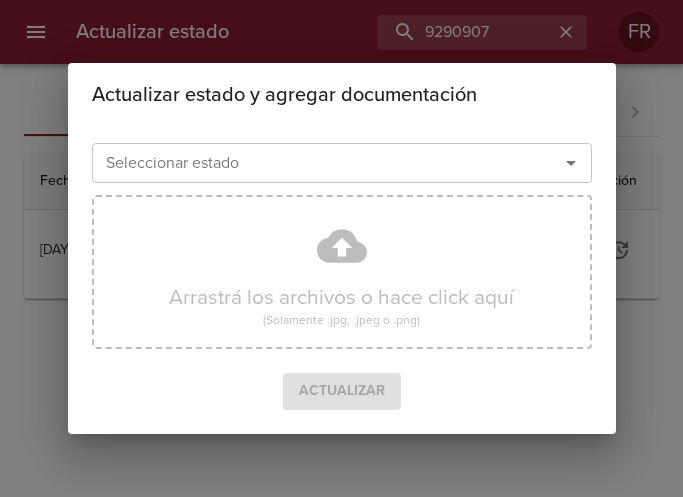 click at bounding box center (571, 163) 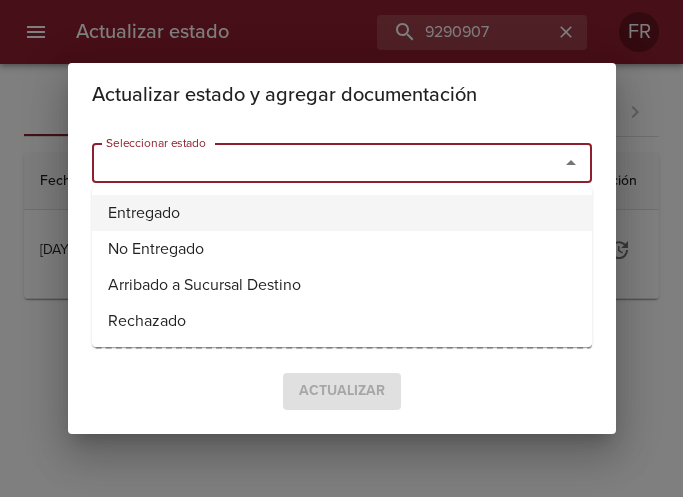 click on "Entregado" at bounding box center (342, 213) 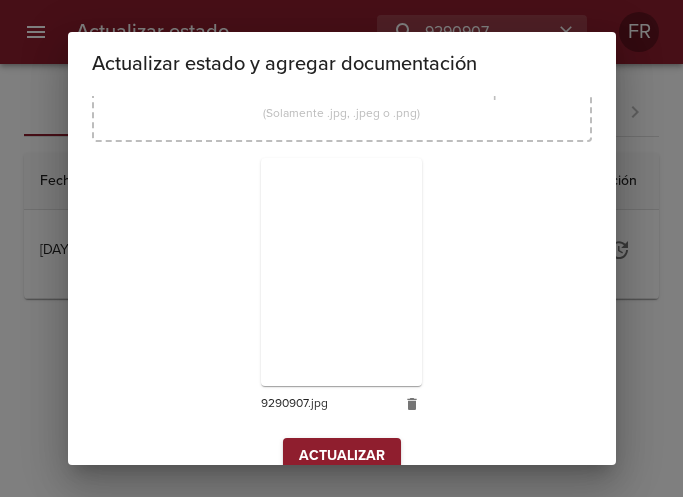 scroll, scrollTop: 285, scrollLeft: 0, axis: vertical 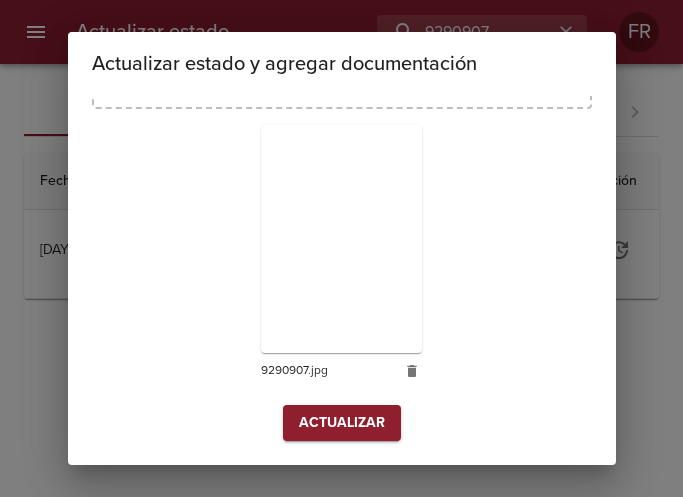click on "Actualizar" at bounding box center (342, 423) 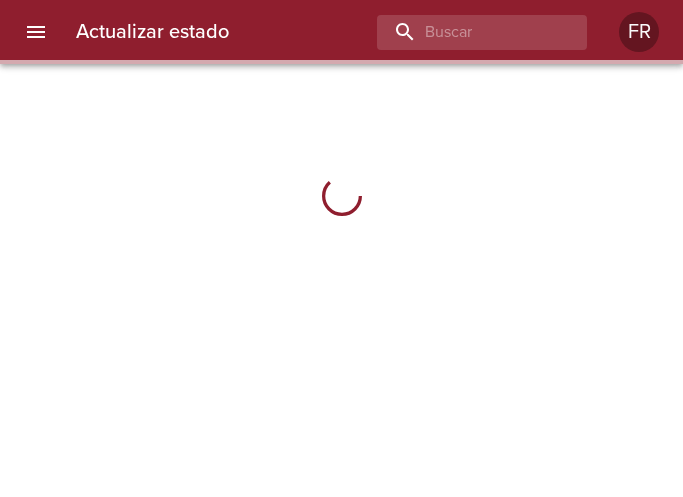 scroll, scrollTop: 0, scrollLeft: 0, axis: both 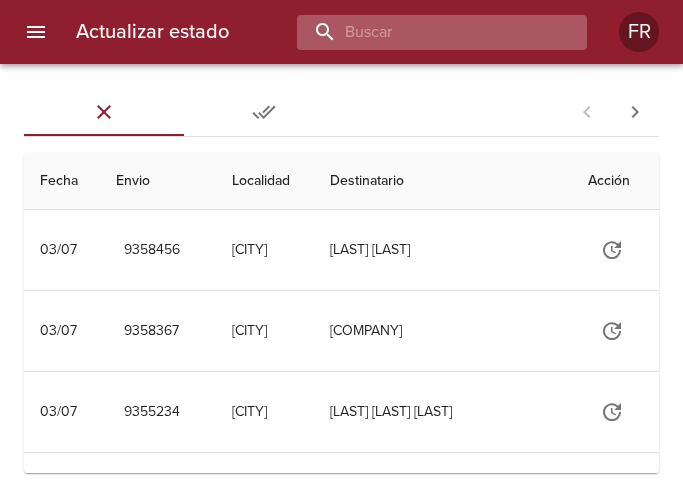 click at bounding box center [425, 32] 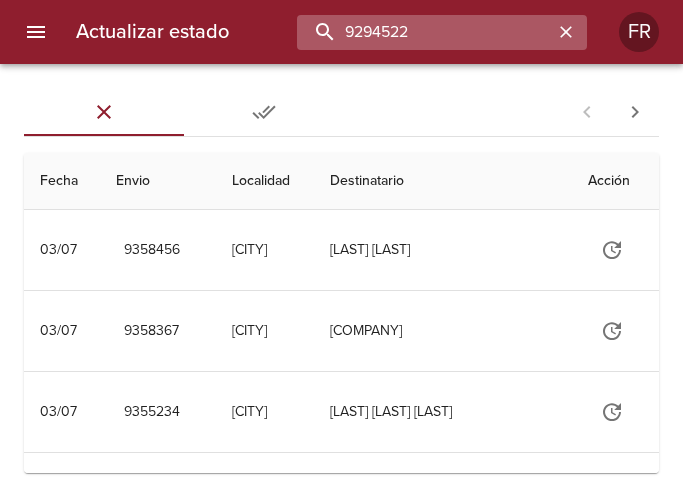 type on "9294522" 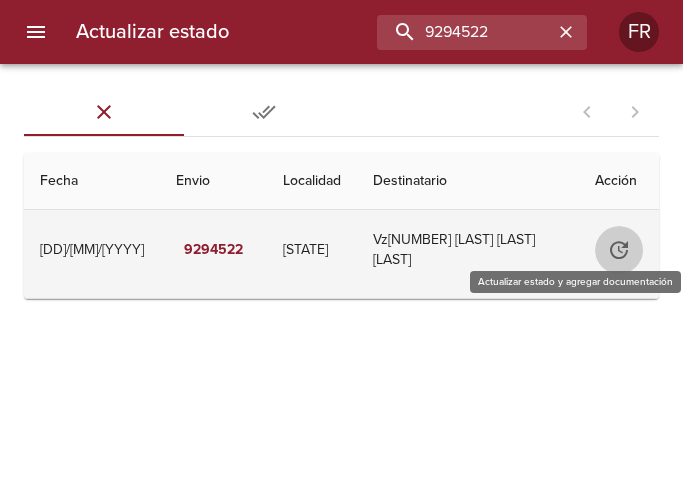 click at bounding box center [619, 250] 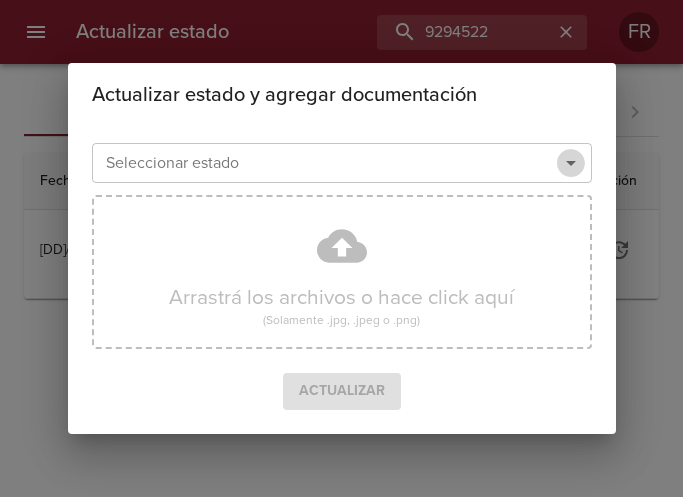 click at bounding box center [597, 260] 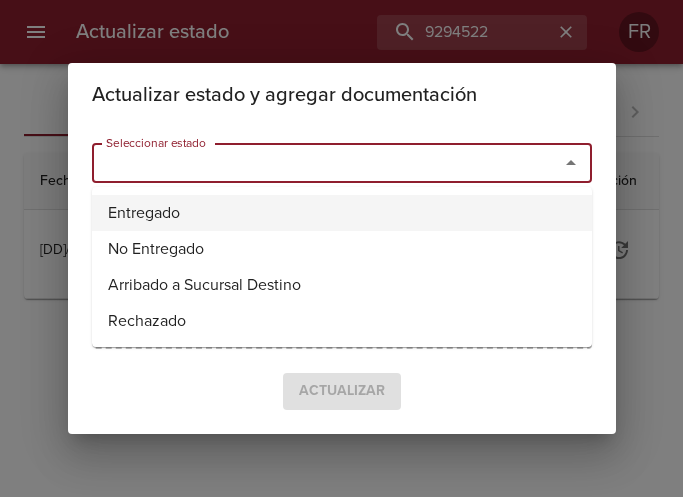click on "Entregado" at bounding box center [342, 213] 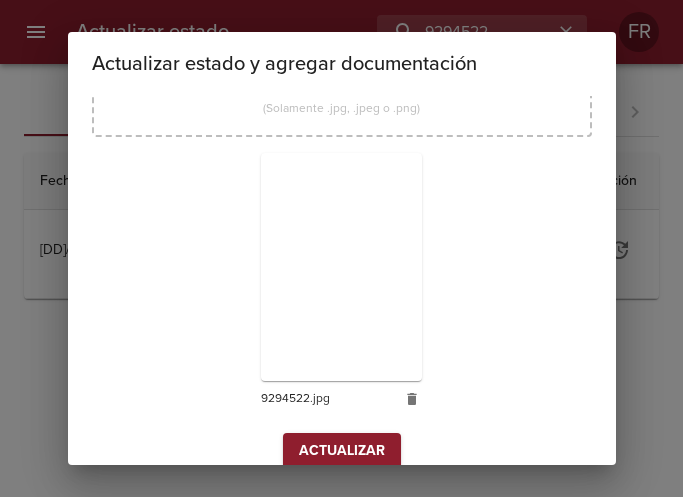 scroll, scrollTop: 285, scrollLeft: 0, axis: vertical 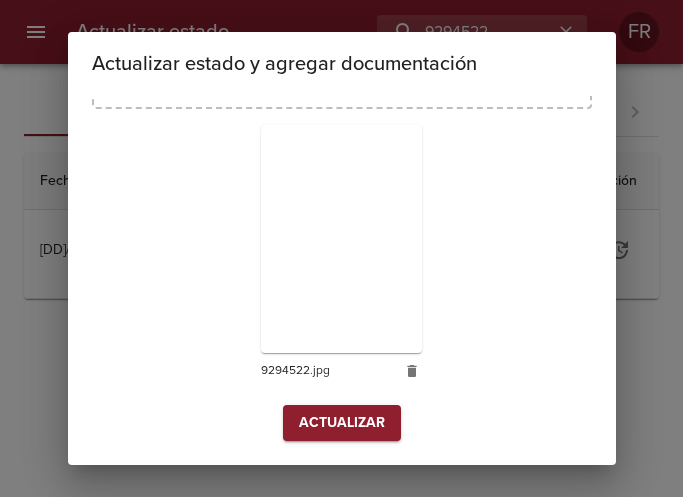 click on "Actualizar" at bounding box center [342, 575] 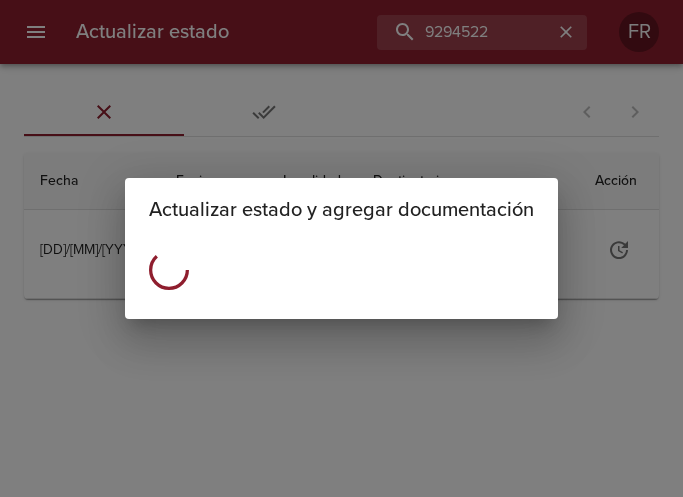scroll, scrollTop: 0, scrollLeft: 0, axis: both 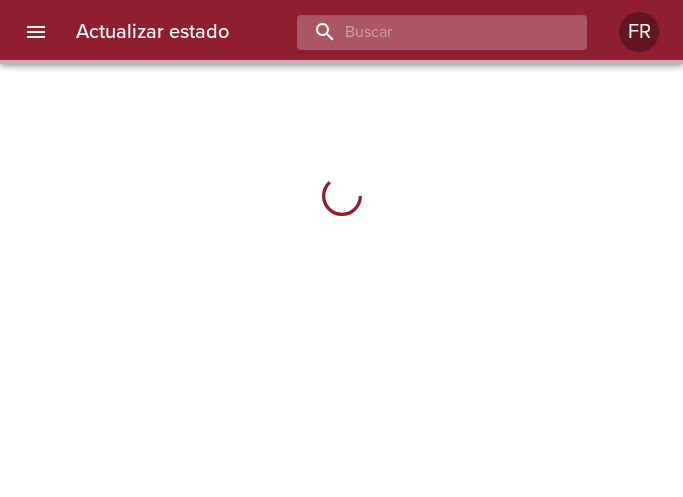 click at bounding box center (425, 32) 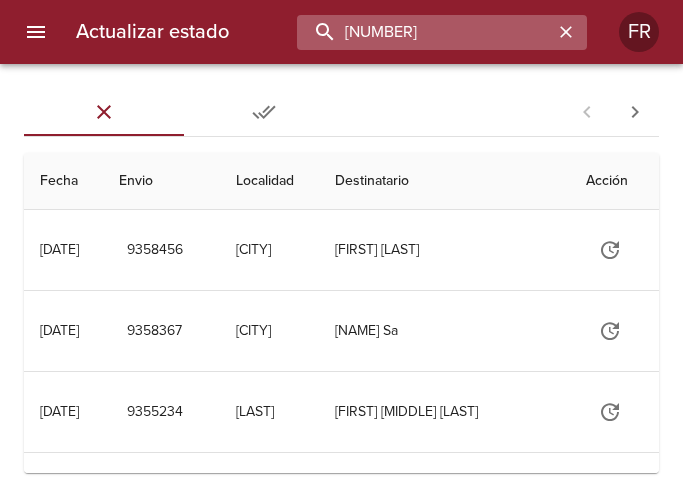 type on "9309294" 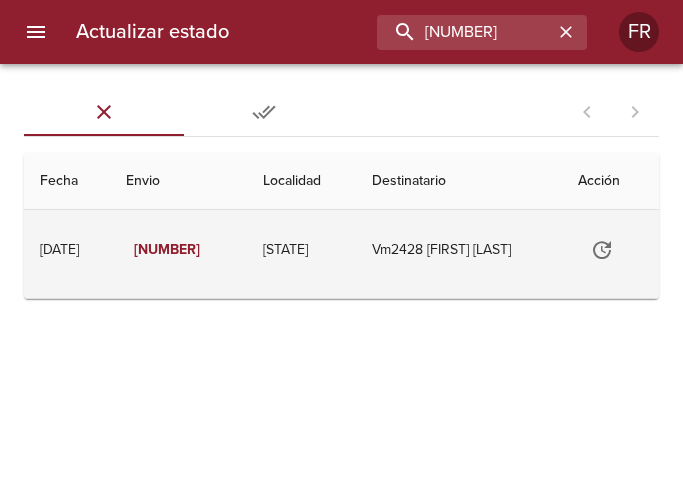 click at bounding box center (618, 250) 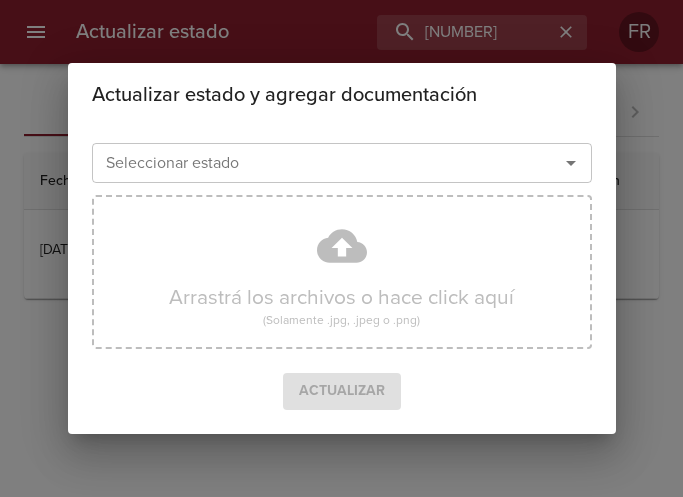 click at bounding box center (571, 163) 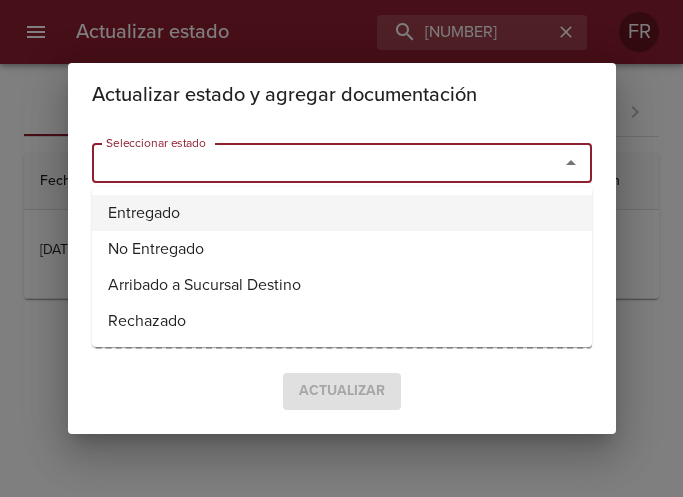 click on "Entregado" at bounding box center (342, 213) 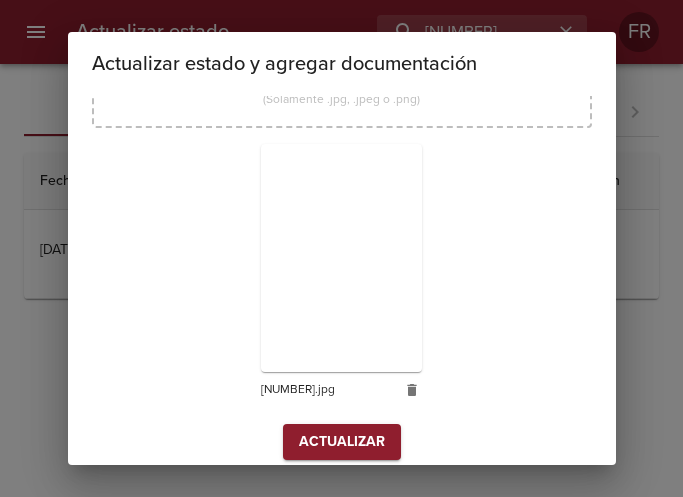 scroll, scrollTop: 285, scrollLeft: 0, axis: vertical 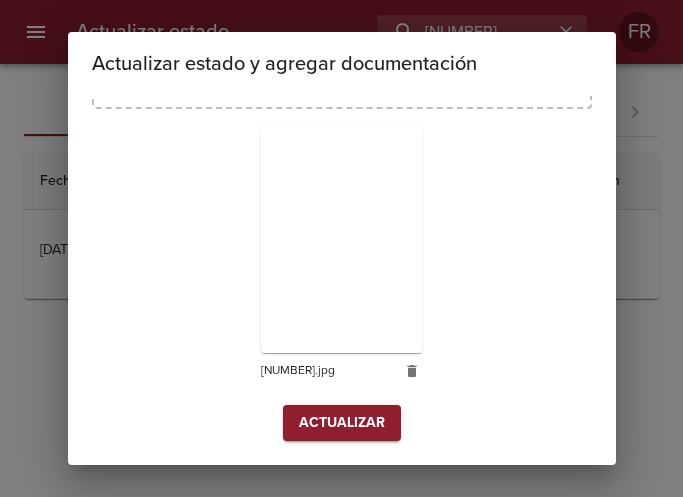 click on "Actualizar" at bounding box center (342, 423) 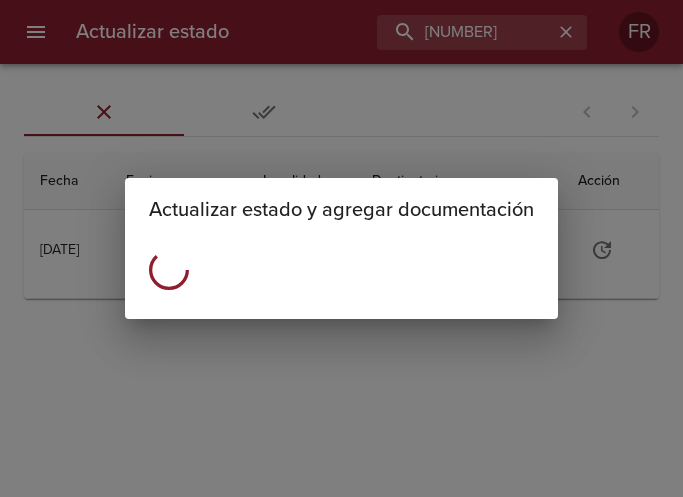 scroll, scrollTop: 0, scrollLeft: 0, axis: both 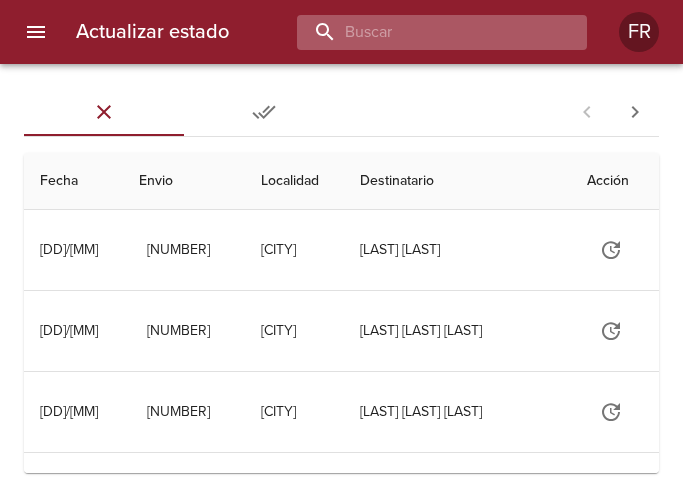 click at bounding box center (425, 32) 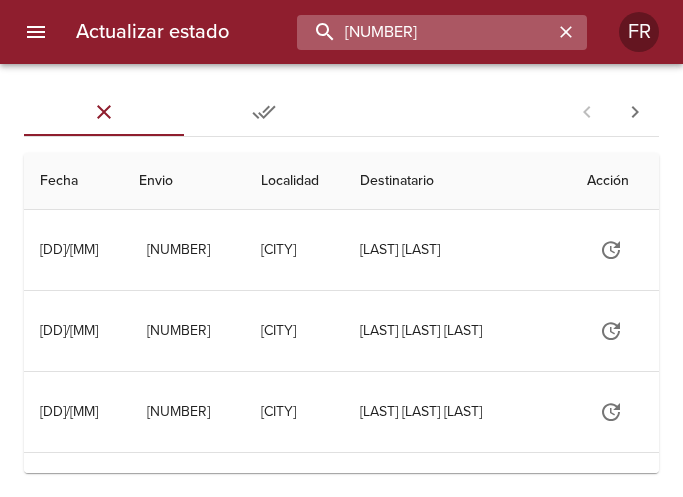 type on "9284255" 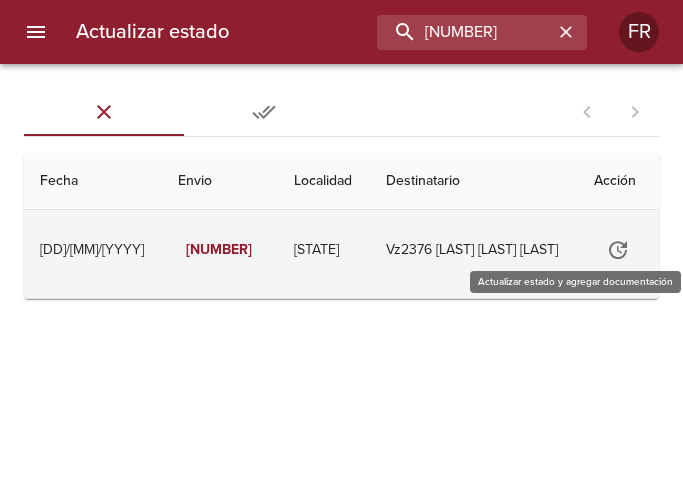 click at bounding box center [619, 250] 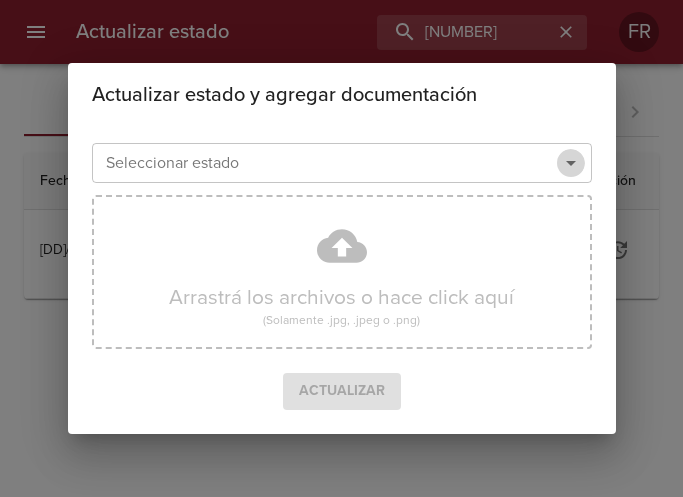 click at bounding box center (571, 163) 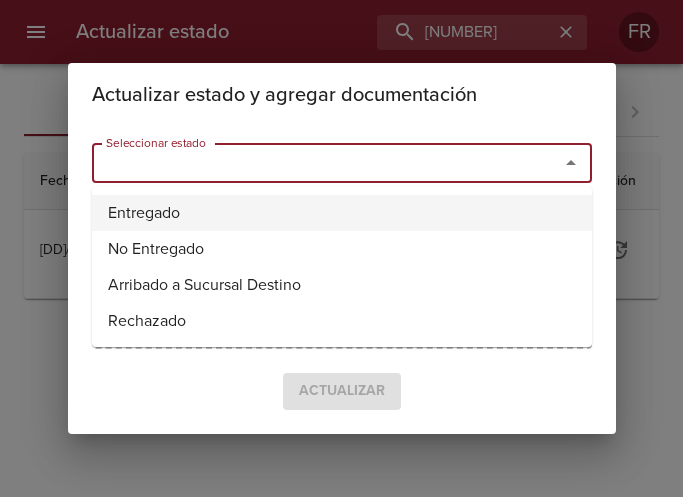 click on "Entregado" at bounding box center (342, 213) 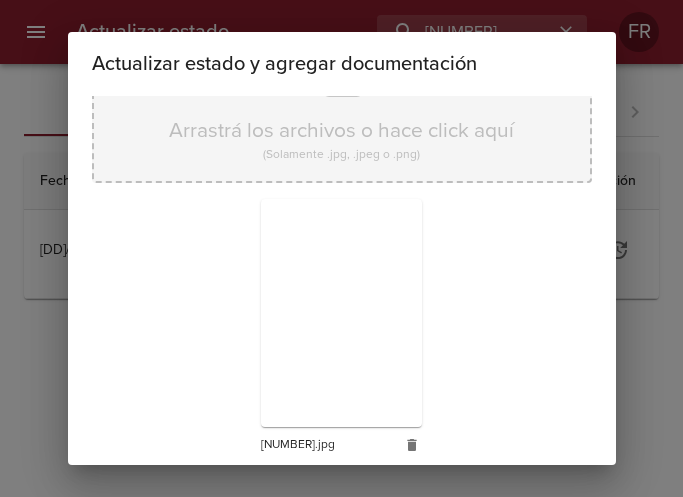 scroll, scrollTop: 285, scrollLeft: 0, axis: vertical 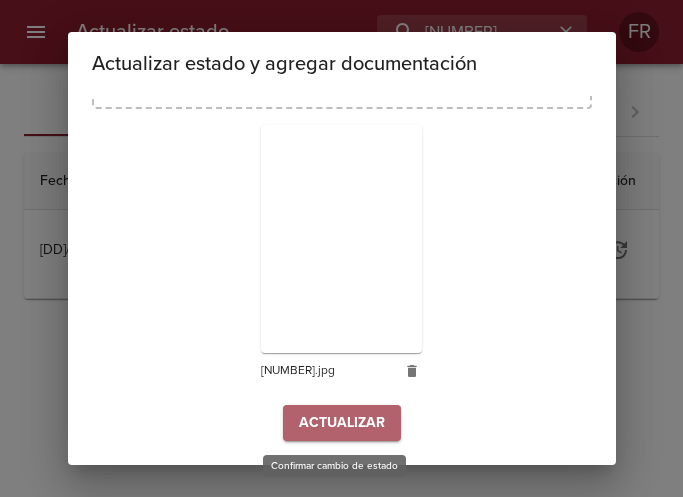 click on "Actualizar" at bounding box center [342, 423] 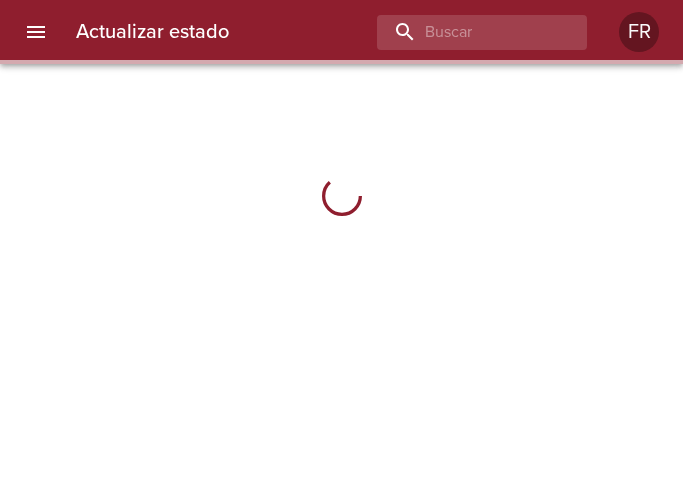 scroll, scrollTop: 0, scrollLeft: 0, axis: both 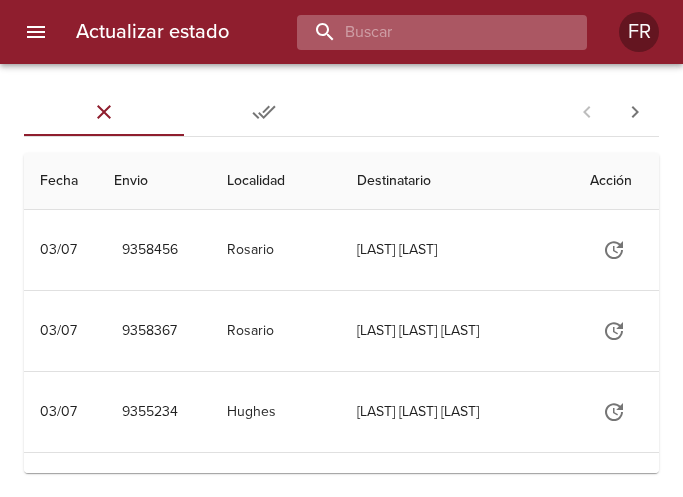 click at bounding box center [425, 32] 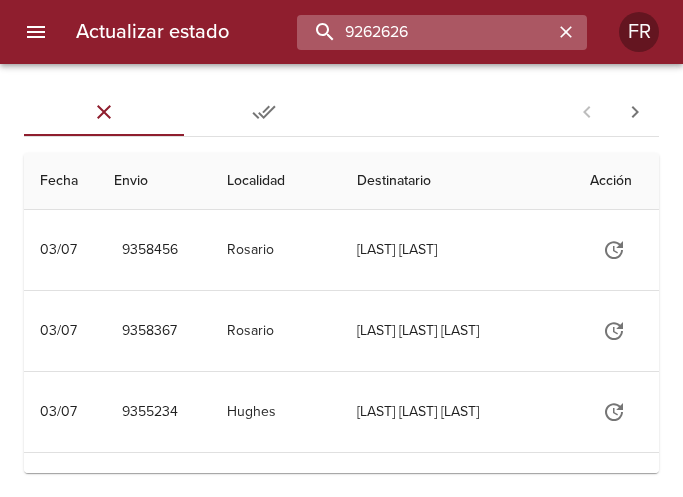 type on "[NUMBER]" 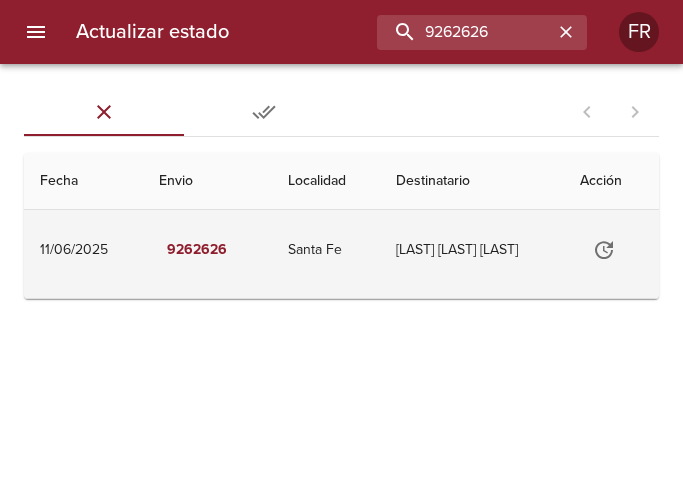 click at bounding box center (599, 250) 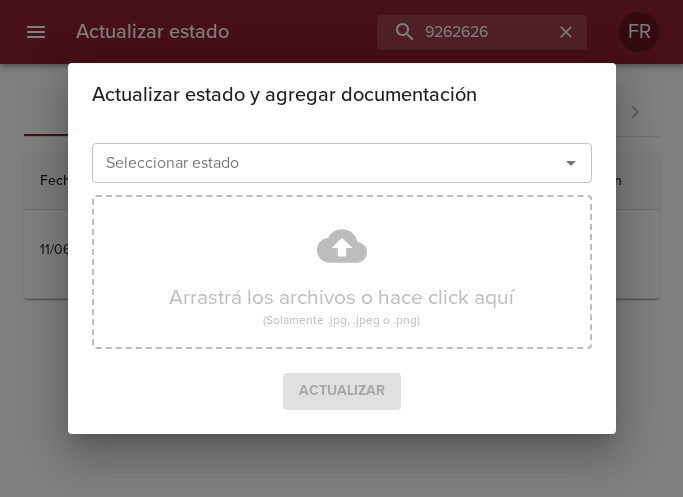 click at bounding box center (571, 163) 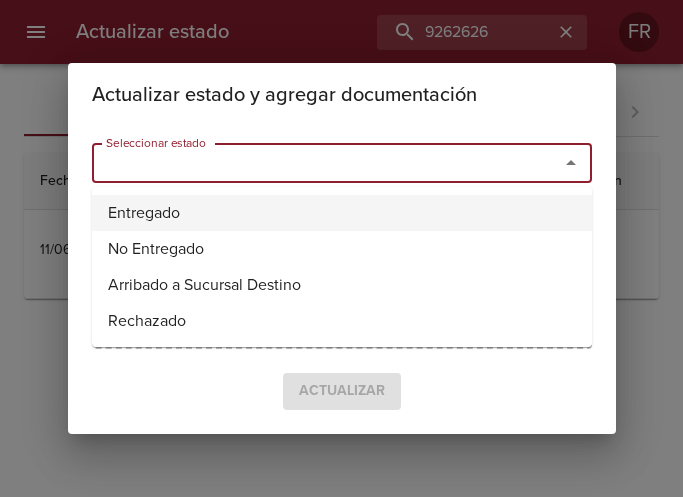 click on "Entregado" at bounding box center [342, 213] 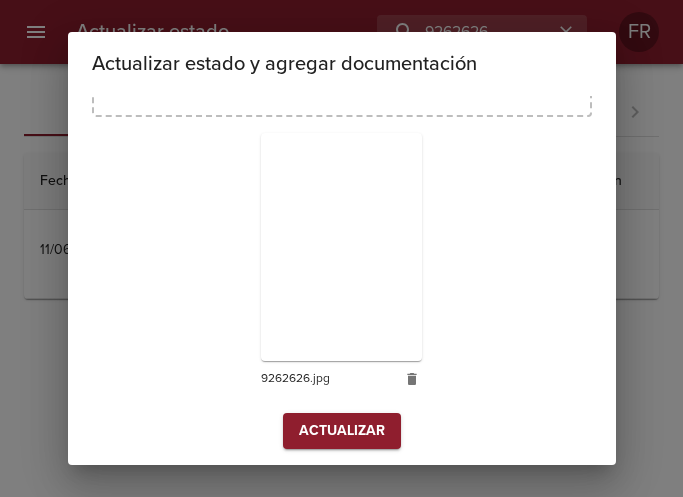 scroll, scrollTop: 285, scrollLeft: 0, axis: vertical 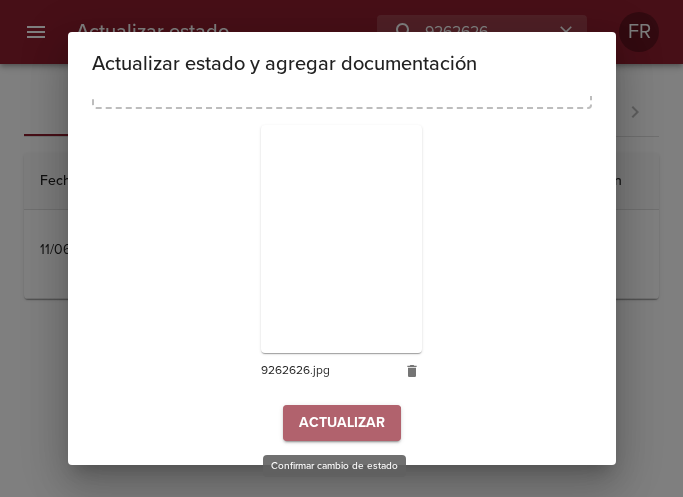 click on "Actualizar" at bounding box center [342, 423] 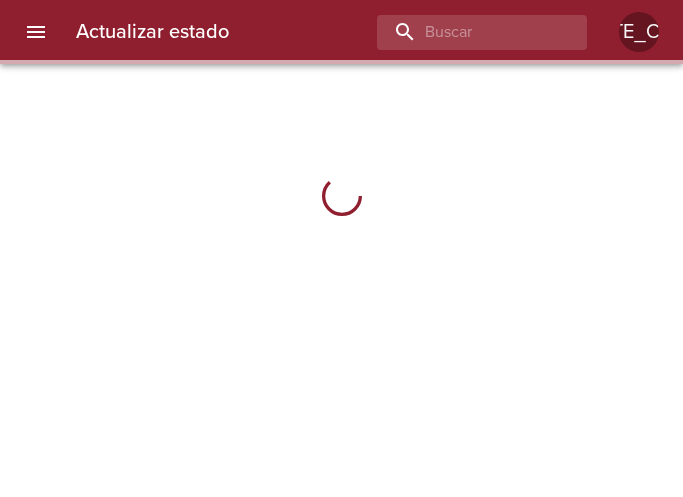 scroll, scrollTop: 0, scrollLeft: 0, axis: both 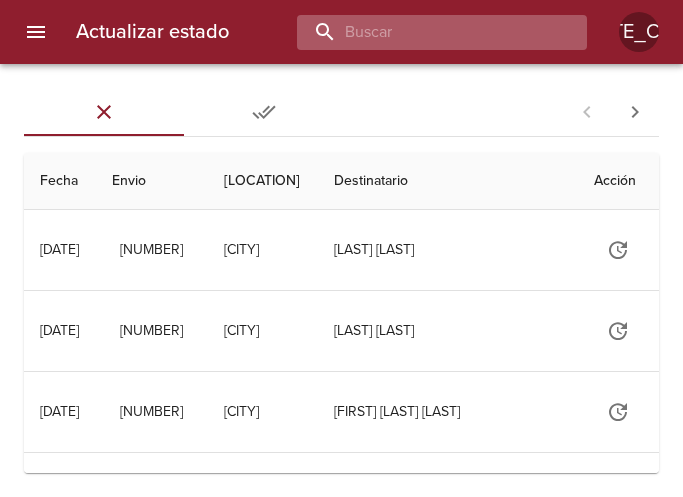click at bounding box center (425, 32) 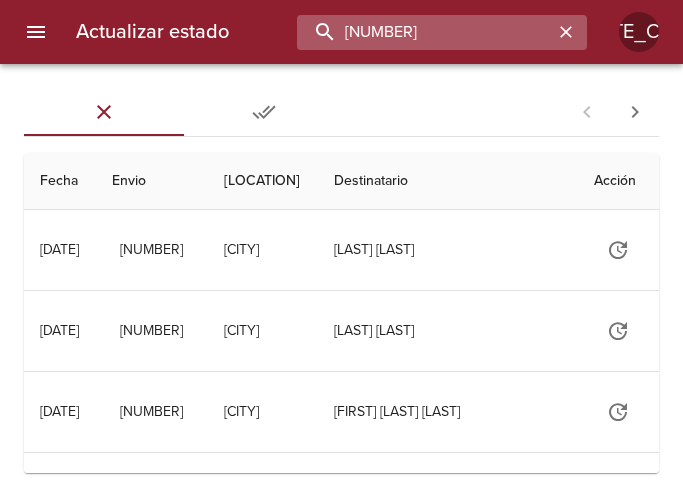type on "9272878" 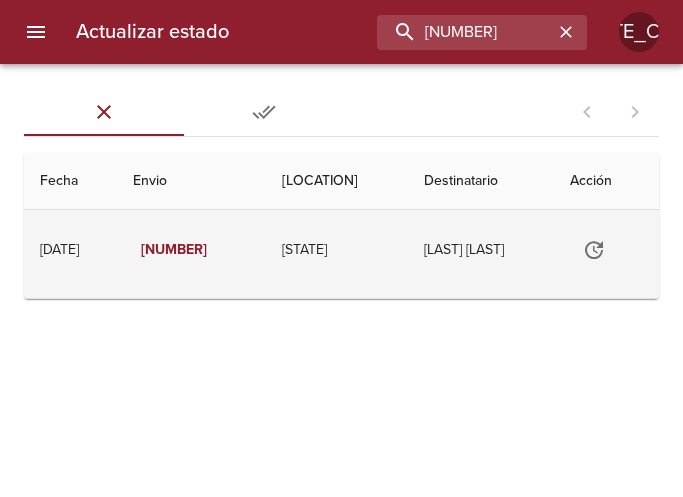 click at bounding box center [610, 250] 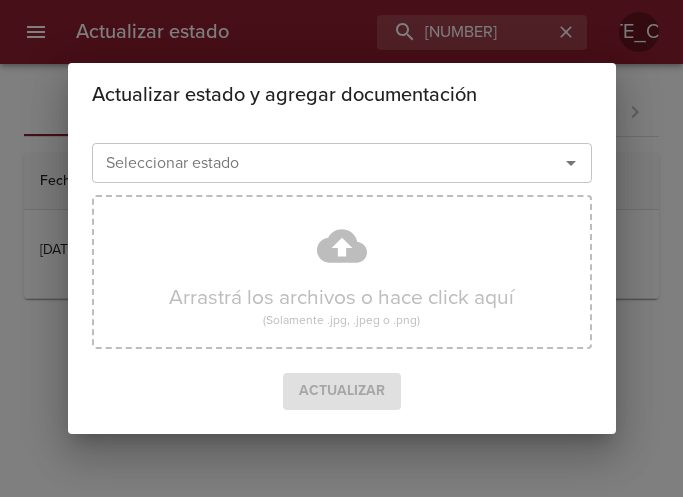 click at bounding box center [571, 163] 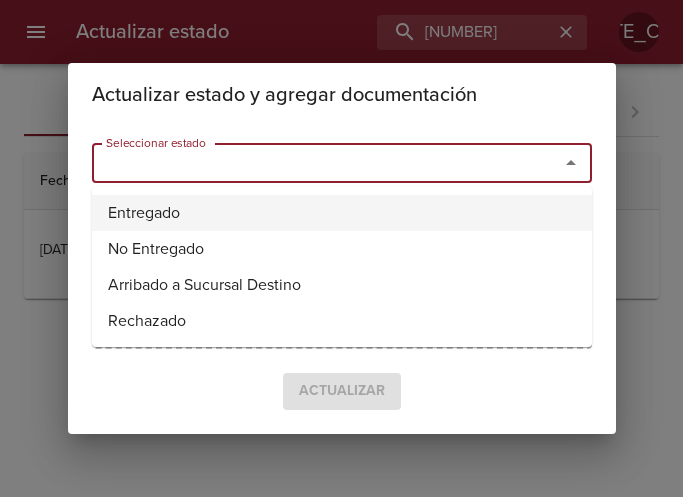 click on "Entregado" at bounding box center [342, 213] 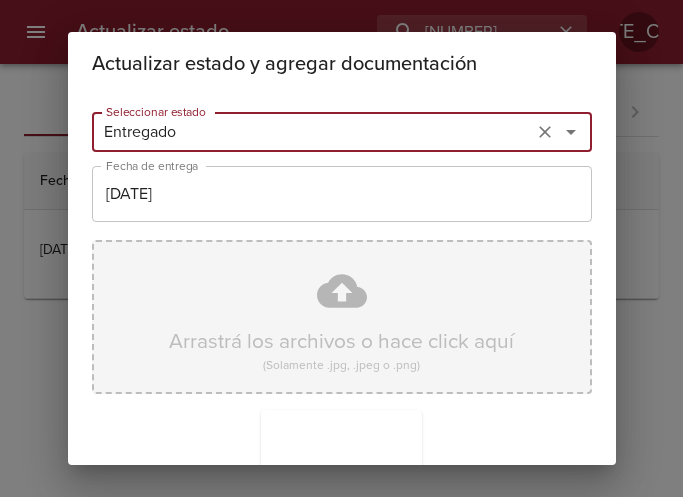 scroll, scrollTop: 285, scrollLeft: 0, axis: vertical 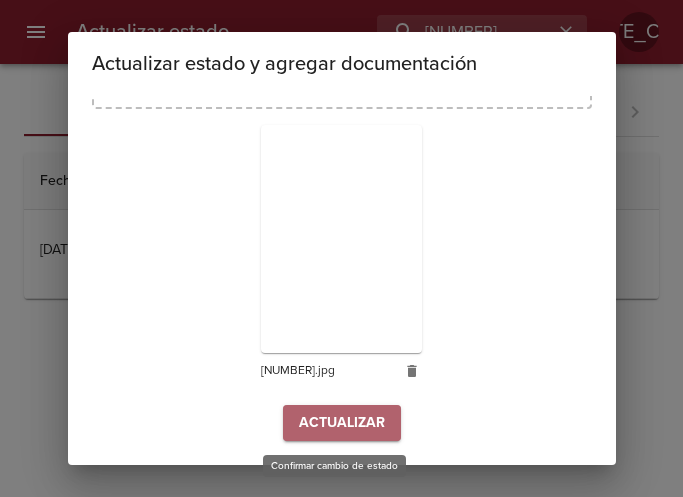 click on "Actualizar" at bounding box center [342, 423] 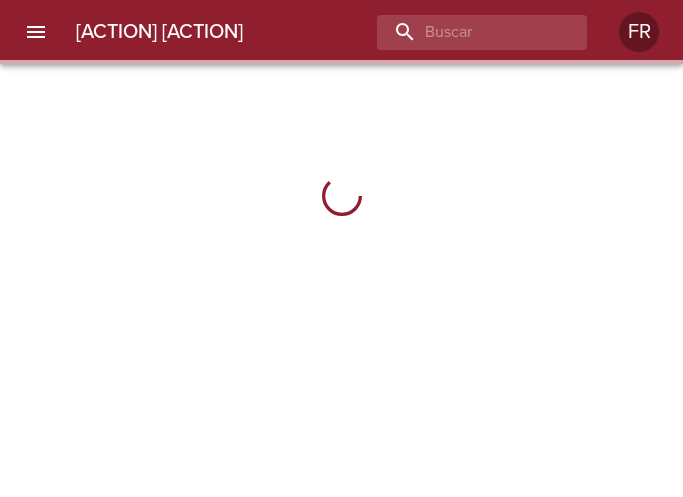 scroll, scrollTop: 0, scrollLeft: 0, axis: both 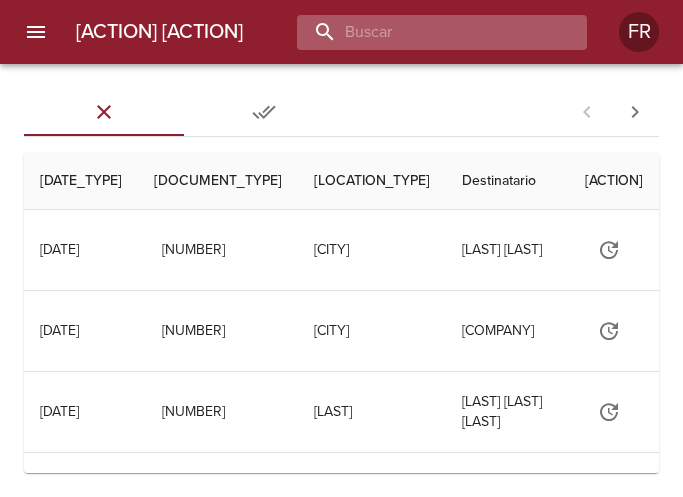 click at bounding box center (425, 32) 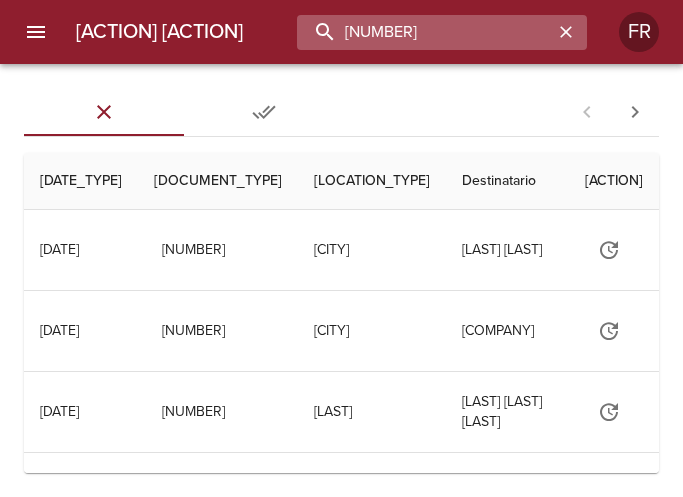 type on "9266344" 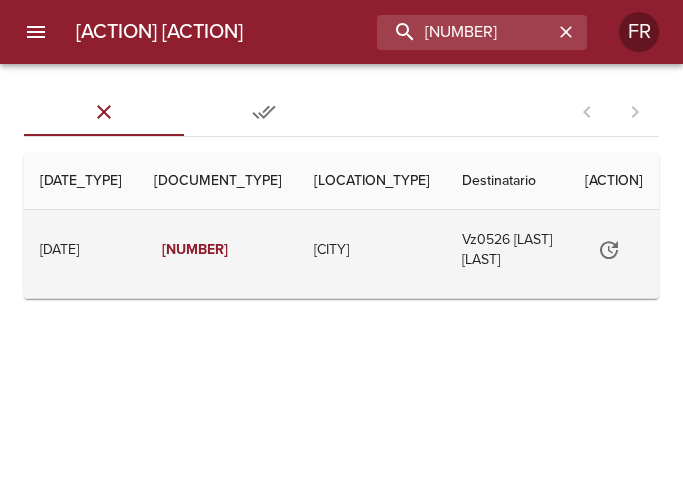 click at bounding box center (619, 250) 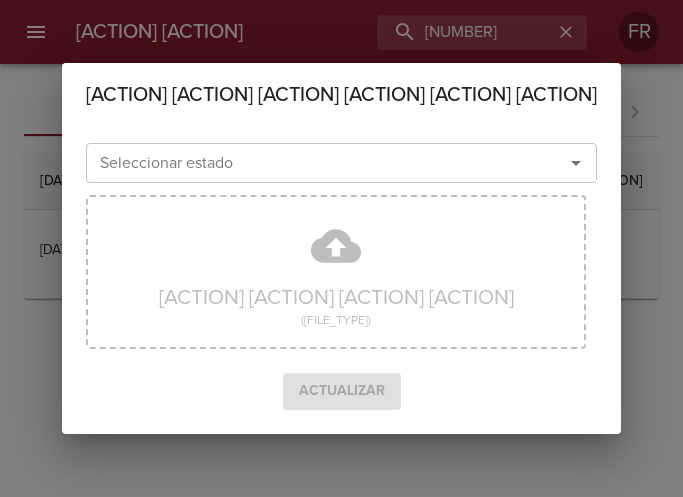 click at bounding box center (571, 163) 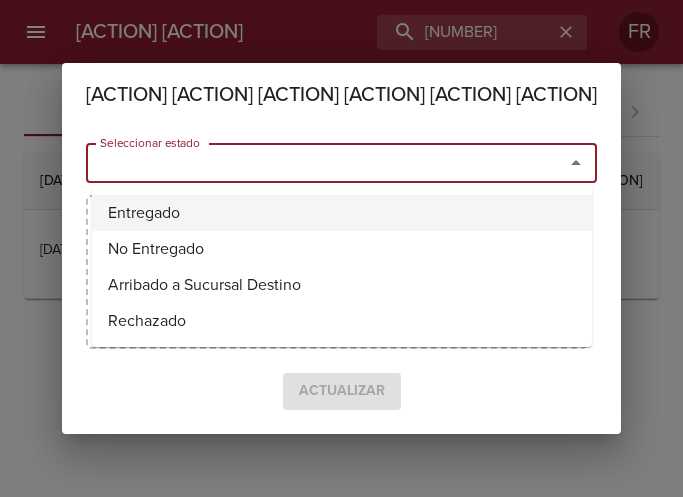 click on "Entregado" at bounding box center (342, 213) 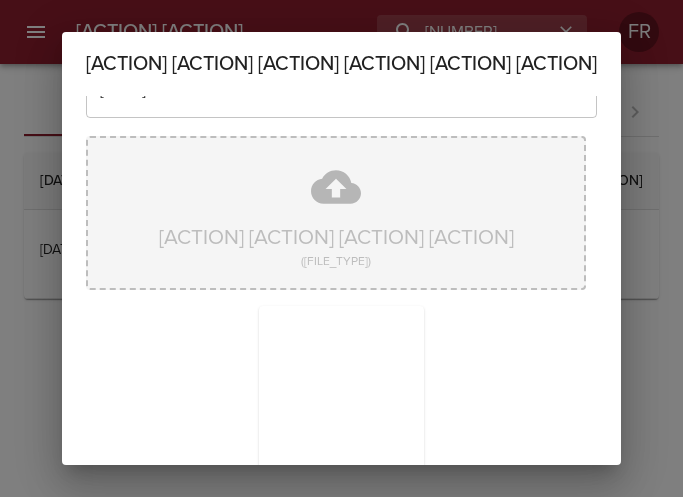 scroll, scrollTop: 285, scrollLeft: 0, axis: vertical 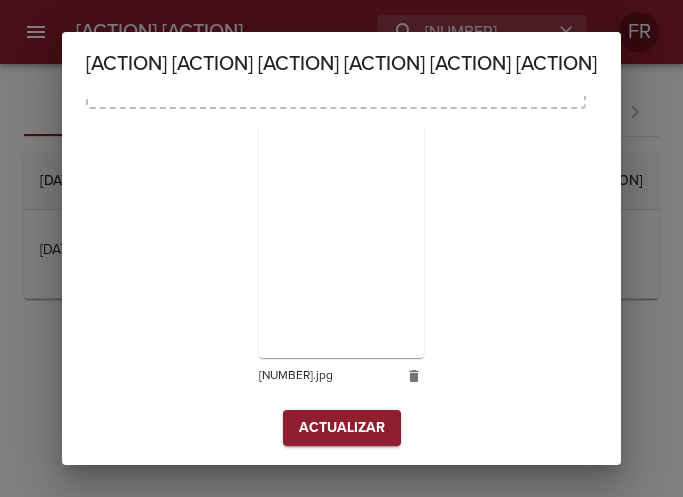 click on "Actualizar" at bounding box center [342, 423] 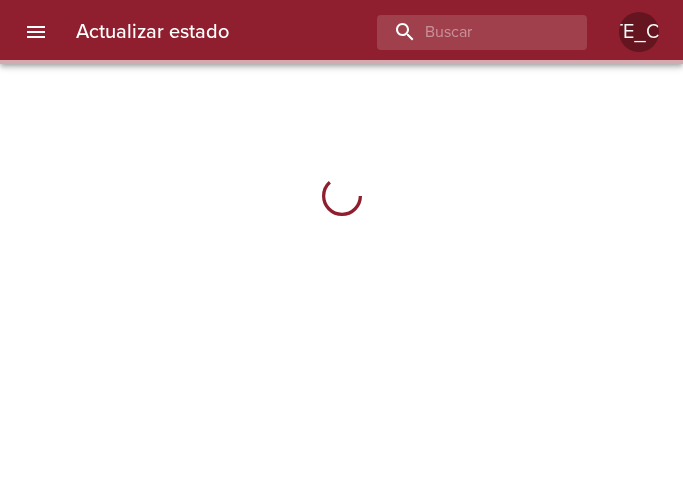 scroll, scrollTop: 0, scrollLeft: 0, axis: both 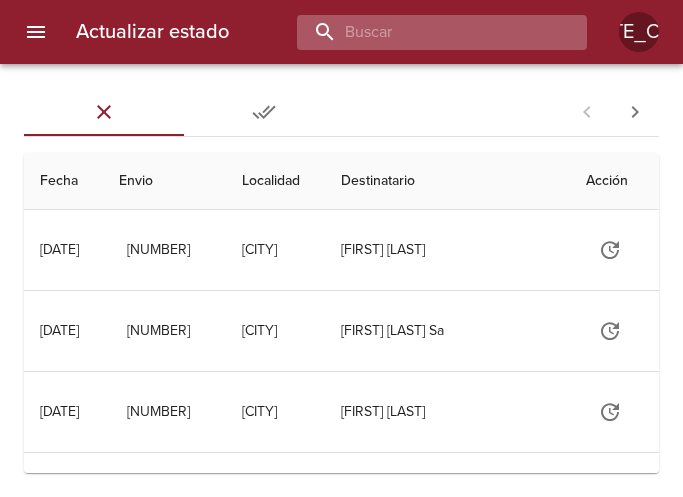 click at bounding box center (425, 32) 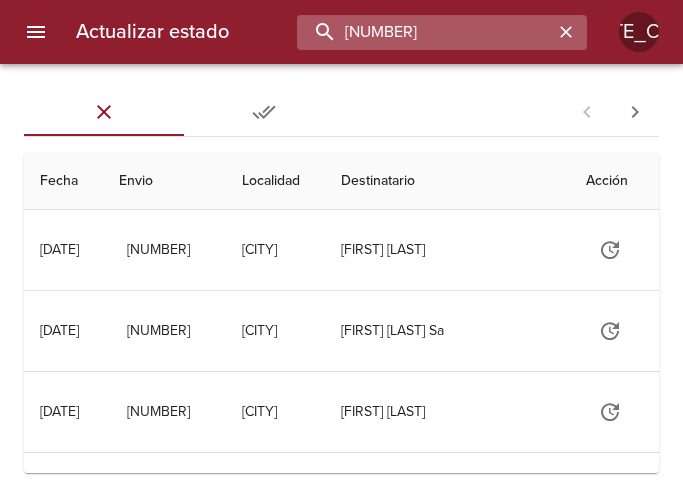 type on "[NUMBER]" 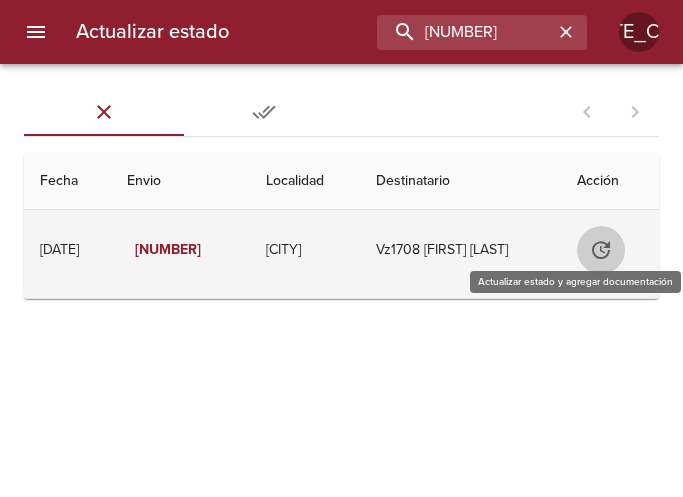 click at bounding box center [612, 250] 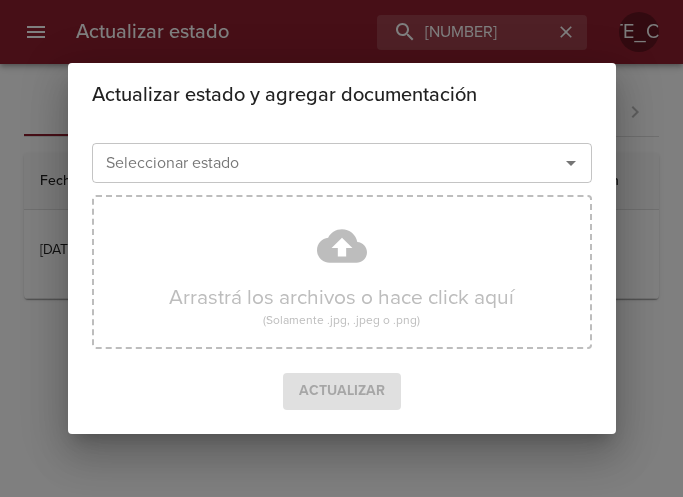 click at bounding box center [571, 163] 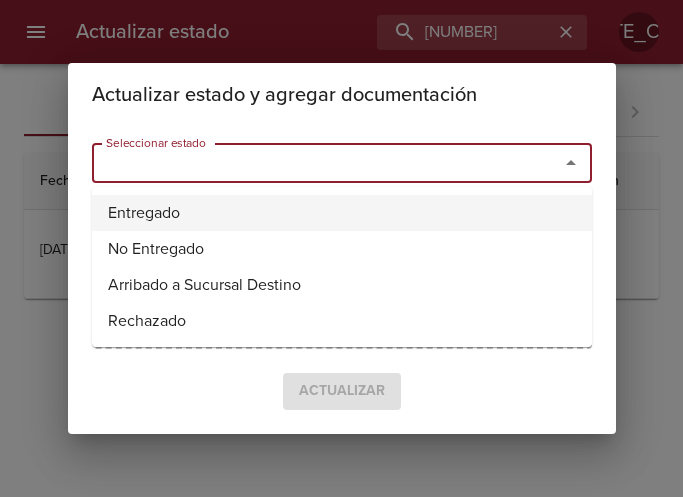 click on "Entregado" at bounding box center (342, 213) 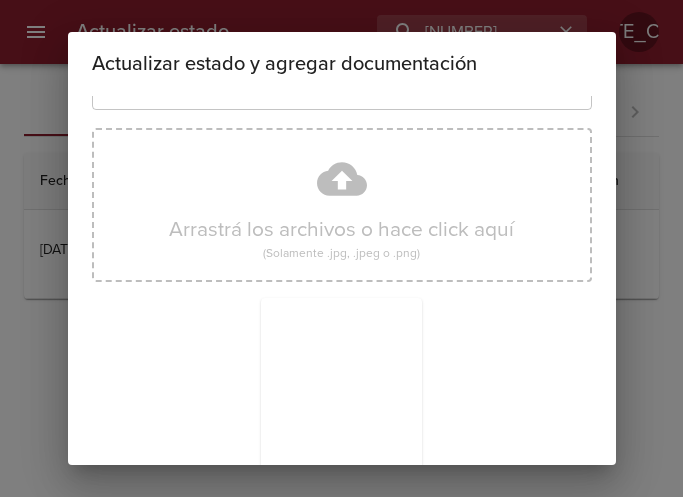 scroll, scrollTop: 285, scrollLeft: 0, axis: vertical 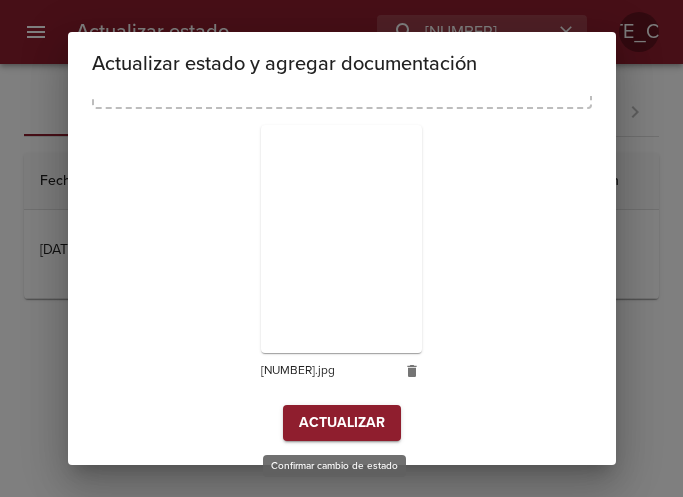 click on "Actualizar" at bounding box center (342, 423) 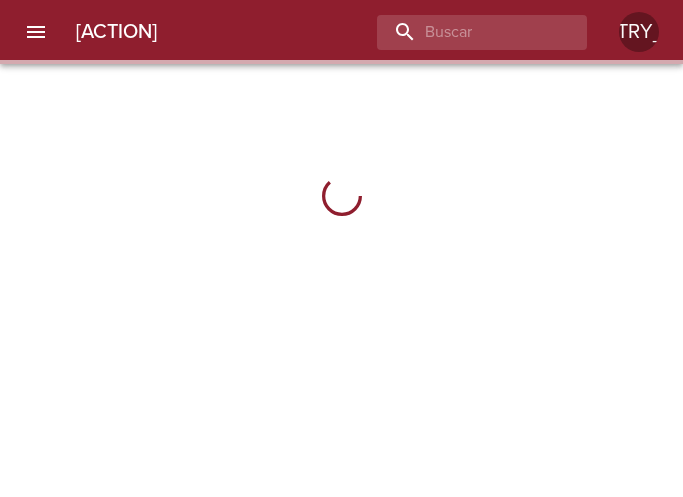 scroll, scrollTop: 0, scrollLeft: 0, axis: both 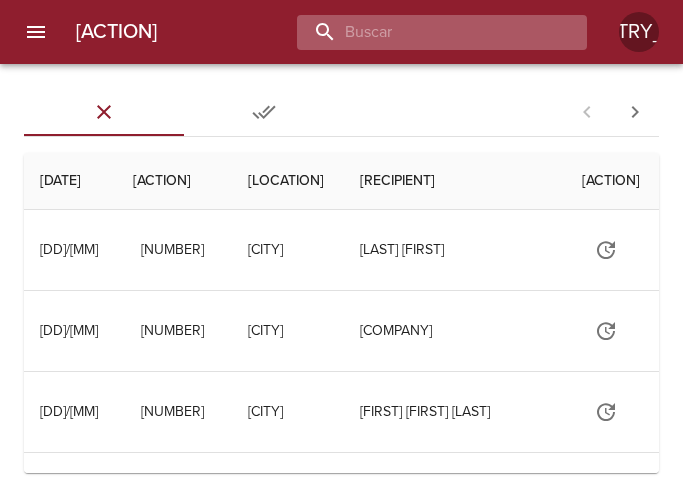 click at bounding box center (425, 32) 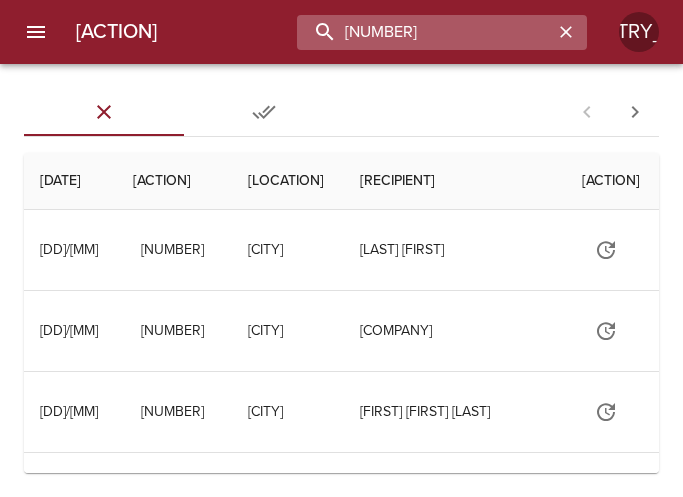 type on "9249936" 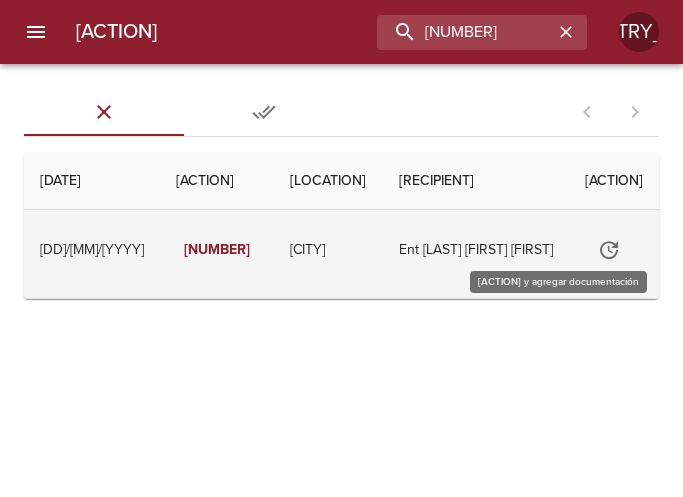 click at bounding box center [607, 250] 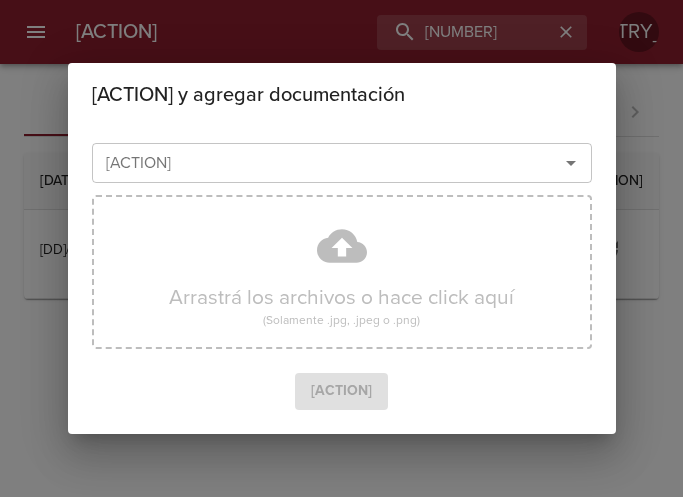 click at bounding box center (571, 163) 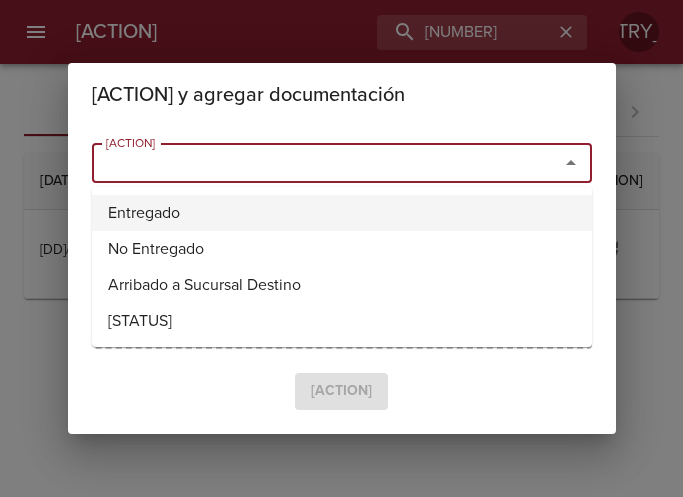 click on "Entregado" at bounding box center (342, 213) 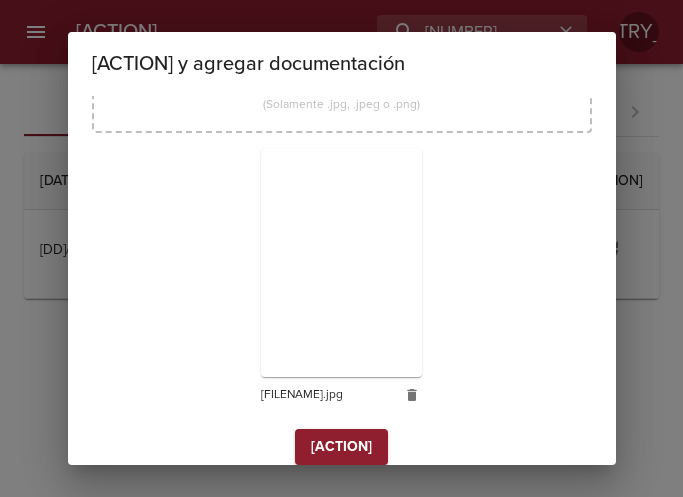 scroll, scrollTop: 285, scrollLeft: 0, axis: vertical 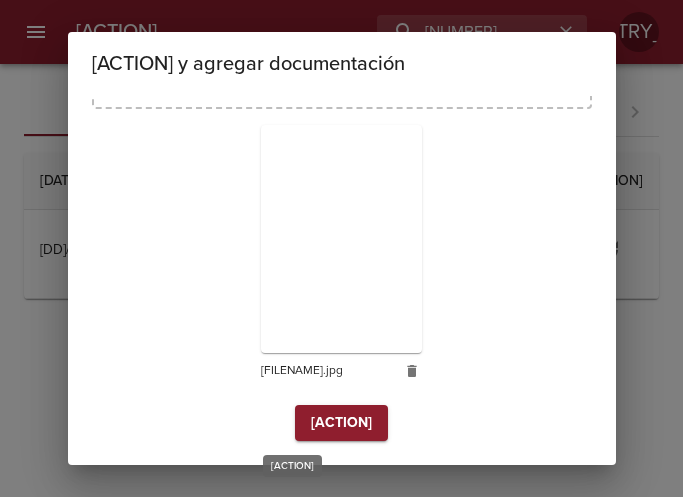 click on "Actualizar" at bounding box center [342, 423] 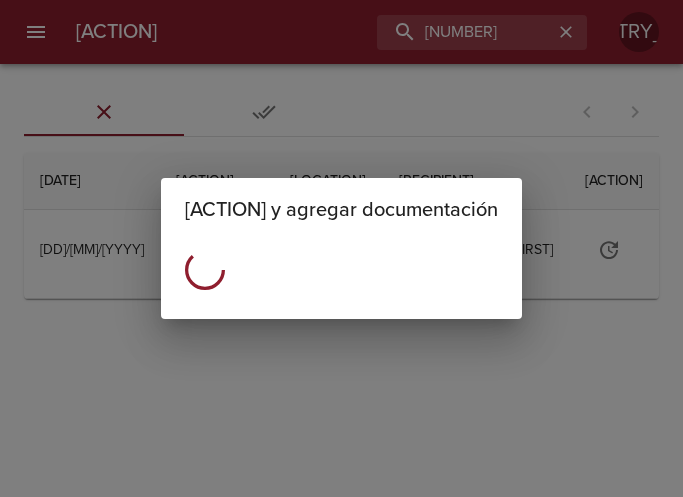 scroll, scrollTop: 0, scrollLeft: 0, axis: both 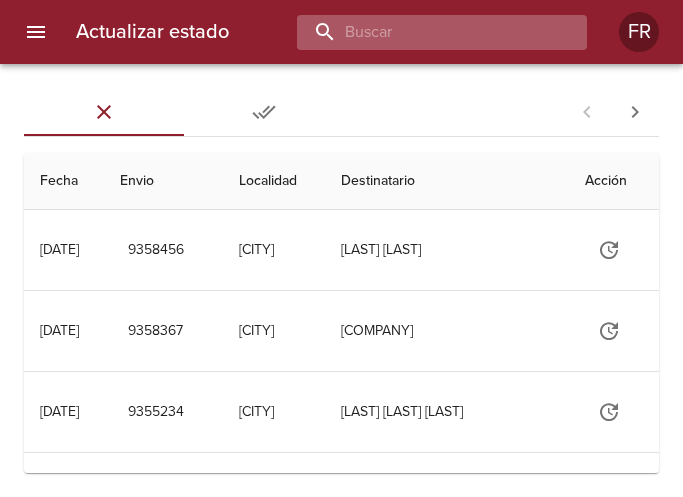 click at bounding box center [425, 32] 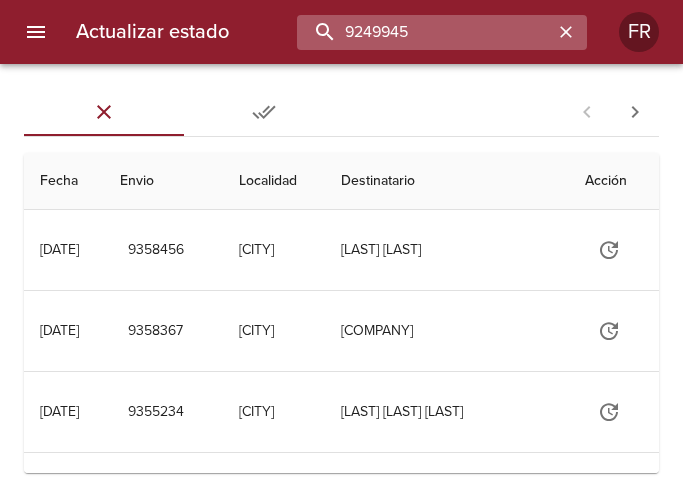 type on "9249945" 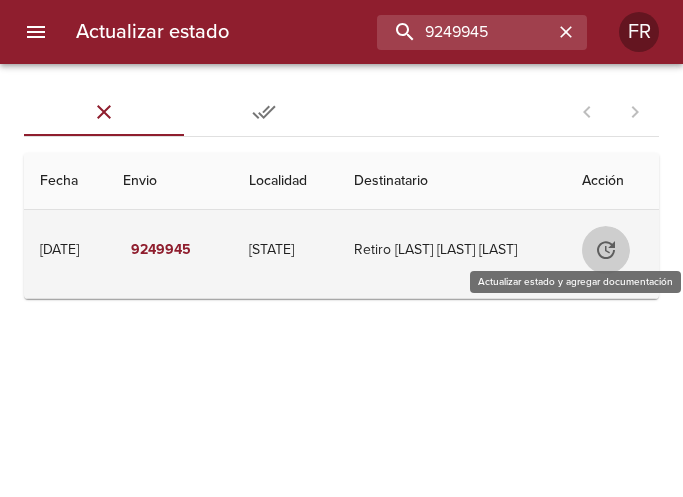 click at bounding box center (612, 250) 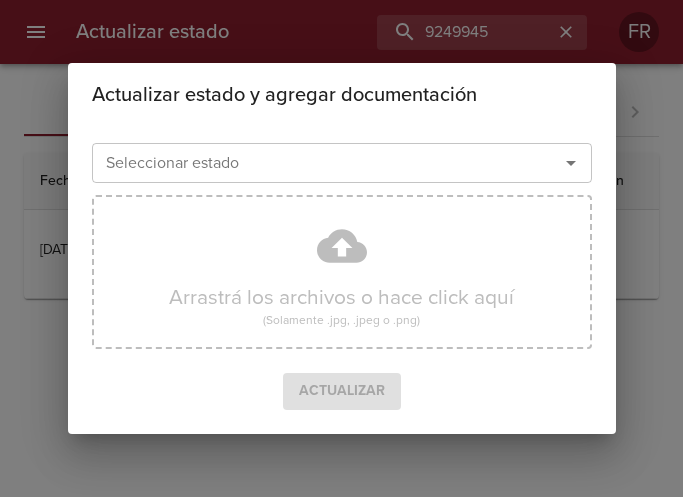 click at bounding box center (571, 163) 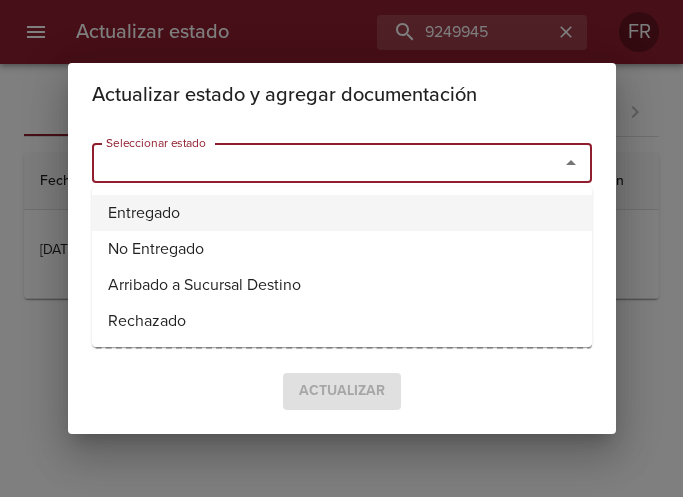 click on "Entregado" at bounding box center (342, 213) 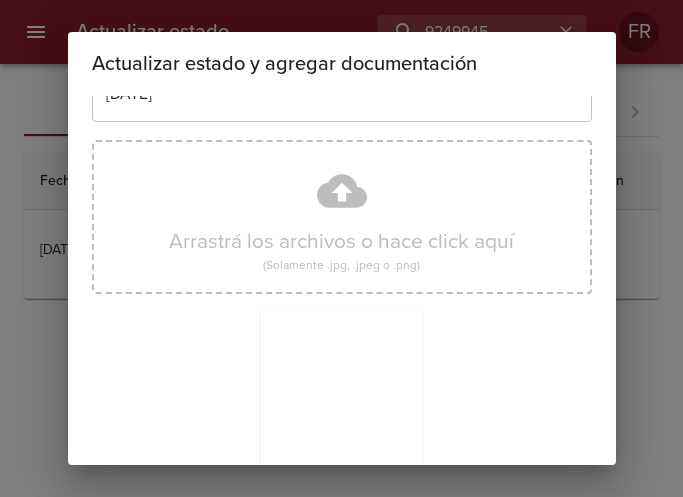 scroll, scrollTop: 285, scrollLeft: 0, axis: vertical 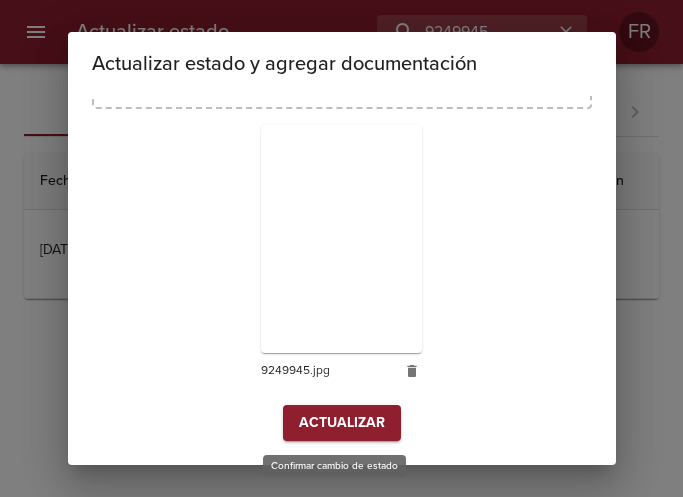 click on "Actualizar" at bounding box center (342, 423) 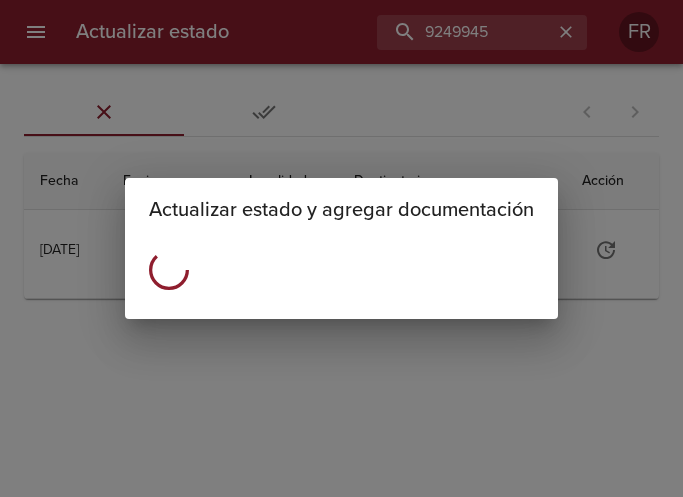 scroll, scrollTop: 0, scrollLeft: 0, axis: both 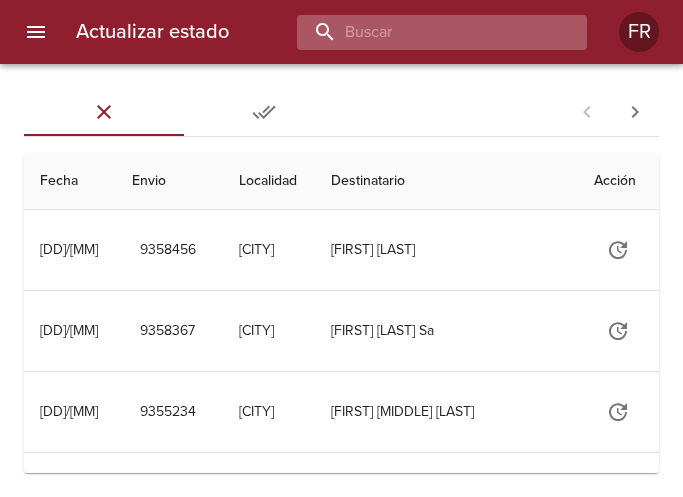 click at bounding box center [425, 32] 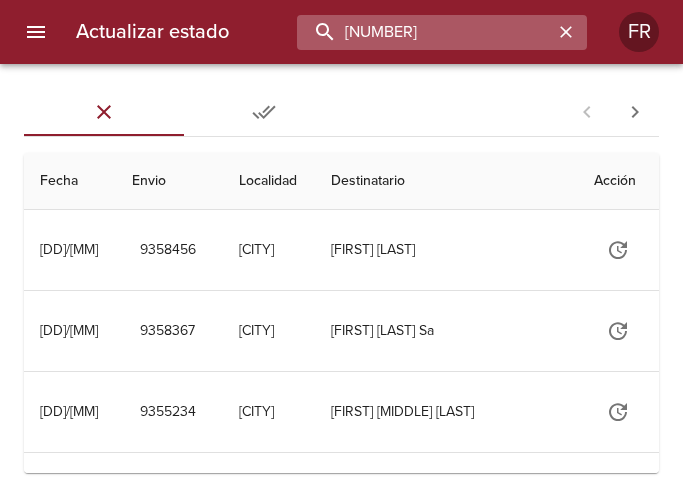 type on "9266371" 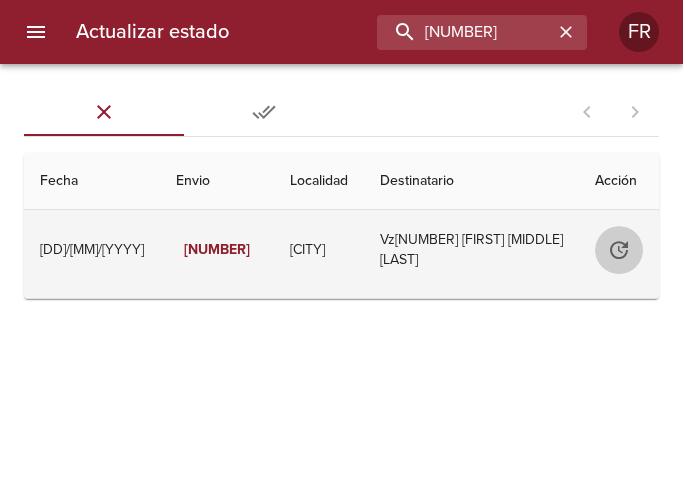click at bounding box center [600, 250] 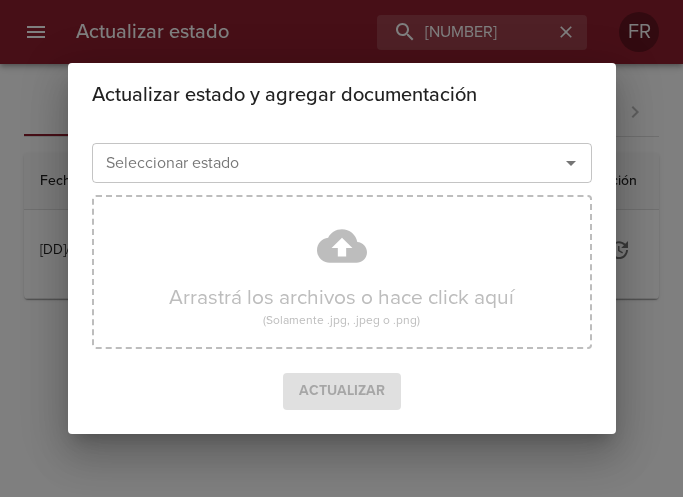 click at bounding box center (571, 163) 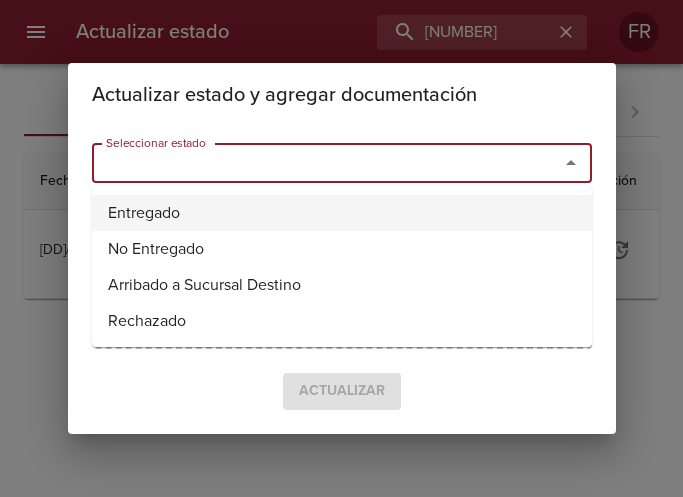 click on "Entregado" at bounding box center (342, 213) 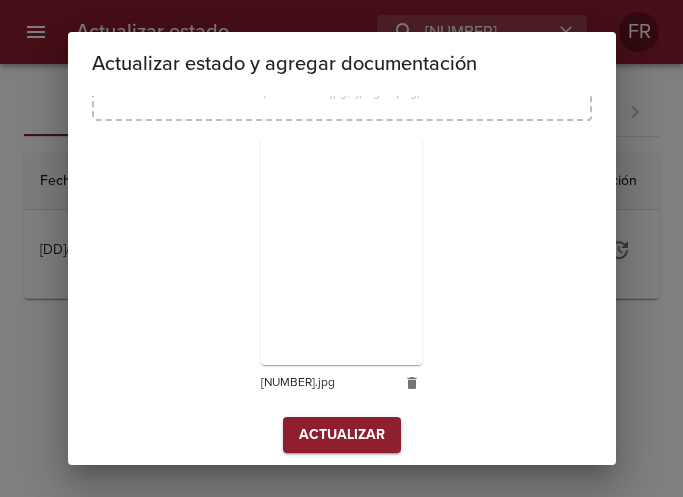 scroll, scrollTop: 285, scrollLeft: 0, axis: vertical 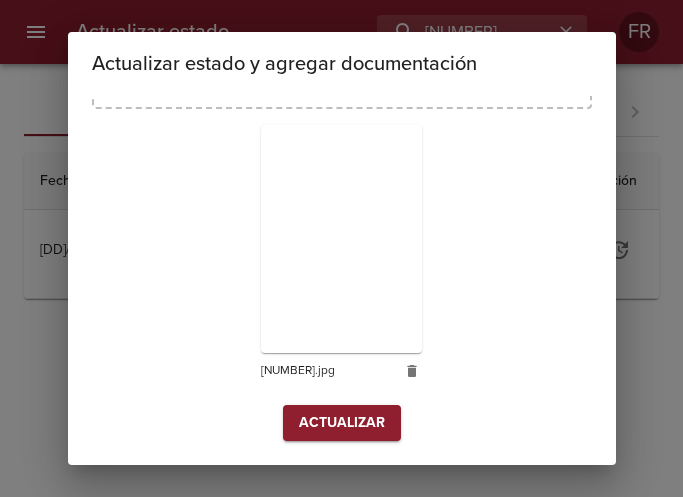 click on "Actualizar" at bounding box center (342, 423) 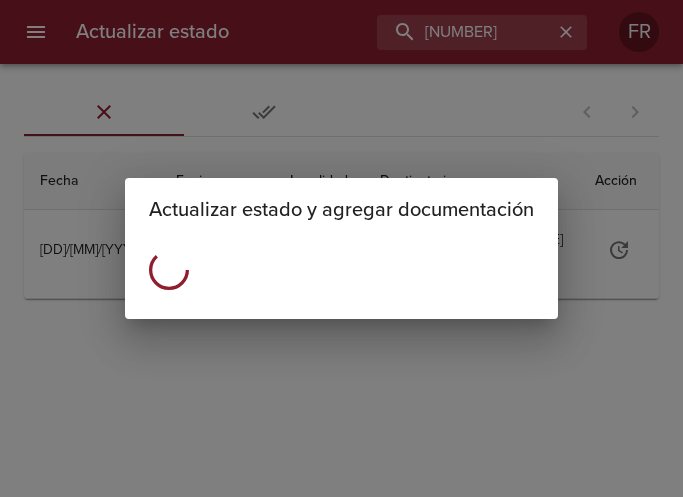 scroll, scrollTop: 0, scrollLeft: 0, axis: both 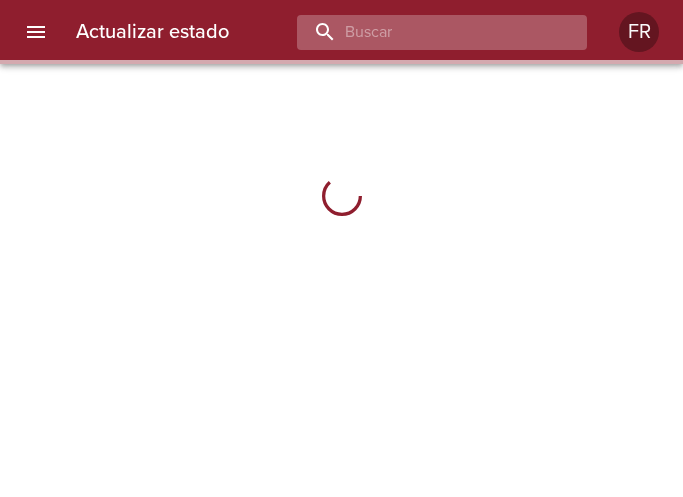 click at bounding box center (425, 32) 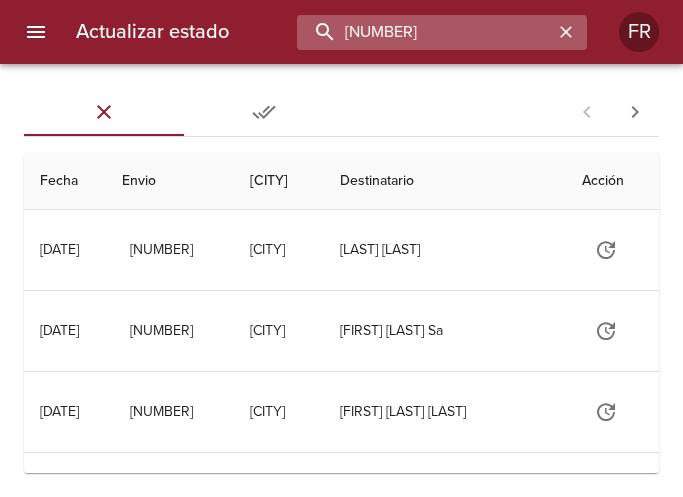 type on "9281220" 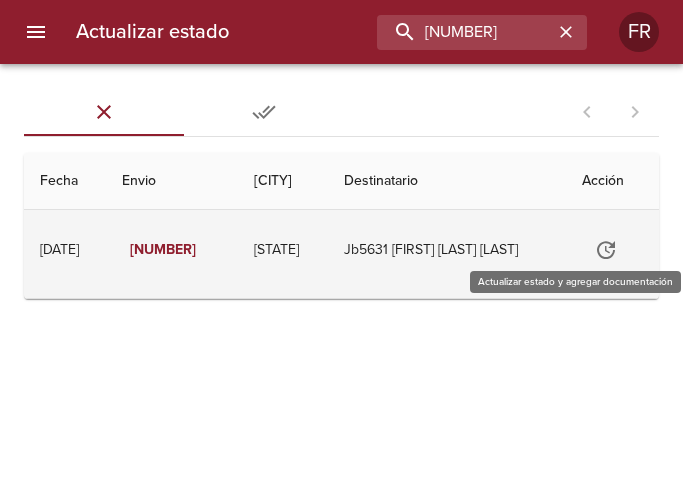 click at bounding box center (611, 250) 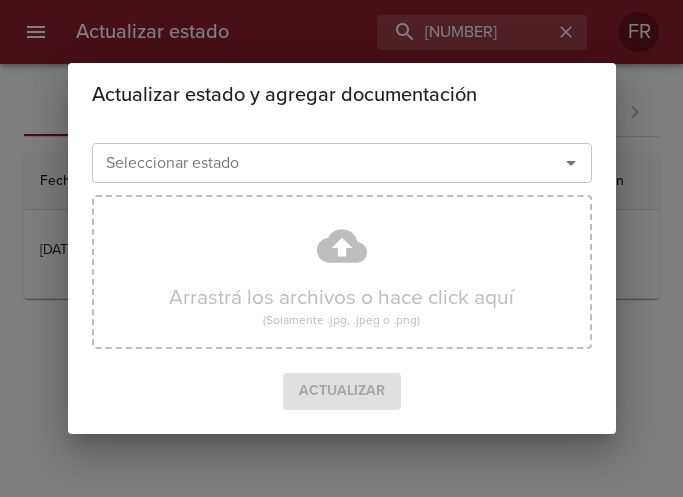 click at bounding box center [571, 163] 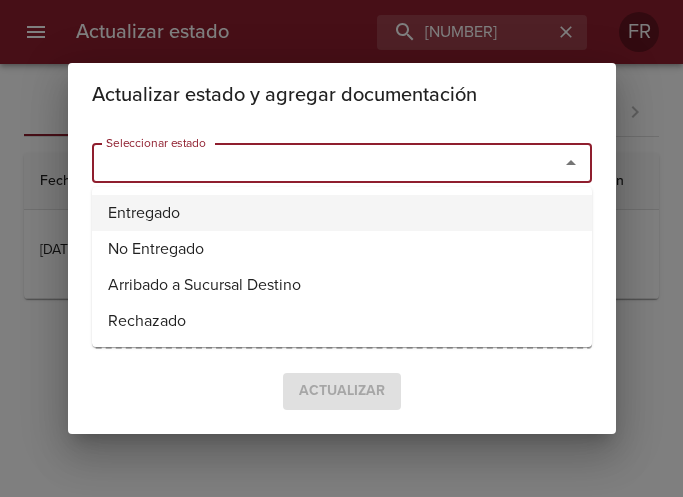 click on "Entregado" at bounding box center [342, 213] 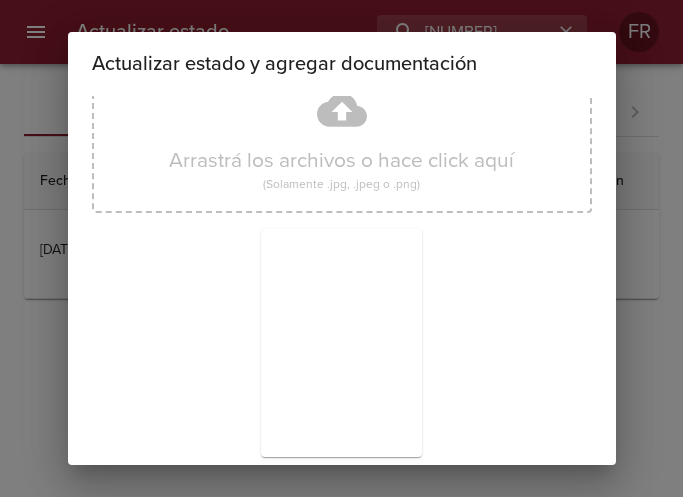 scroll, scrollTop: 285, scrollLeft: 0, axis: vertical 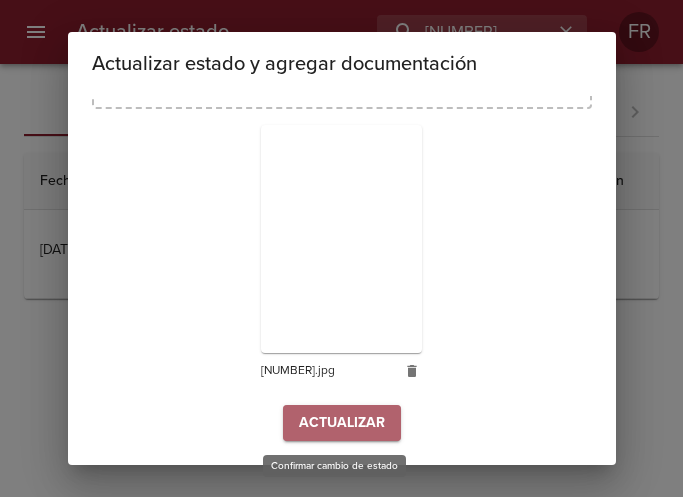 click on "Actualizar" at bounding box center [342, 423] 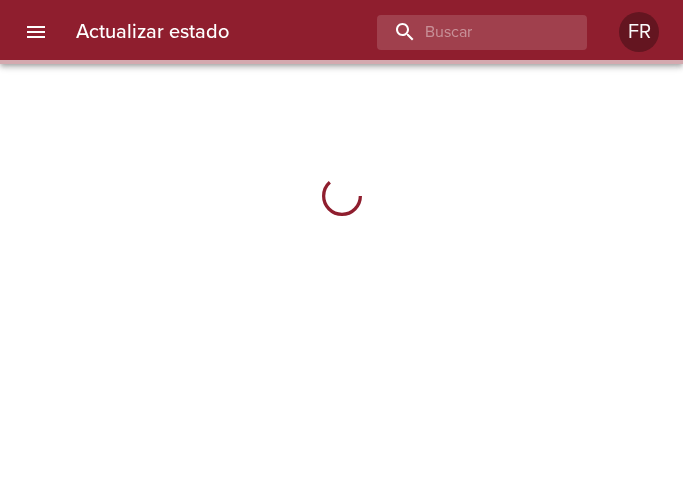 scroll, scrollTop: 0, scrollLeft: 0, axis: both 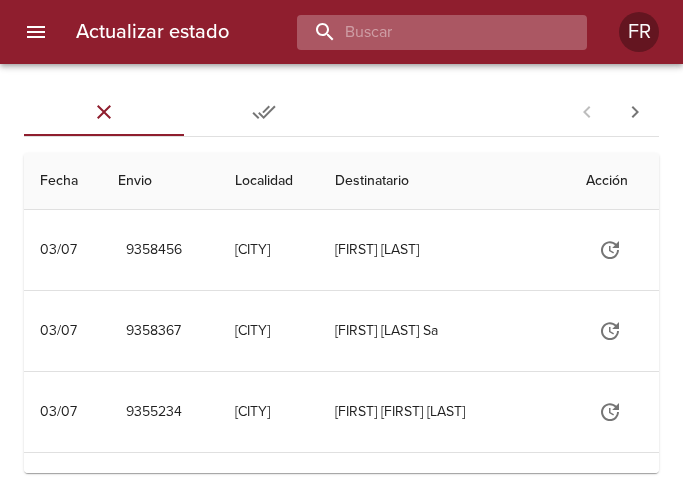click at bounding box center [425, 32] 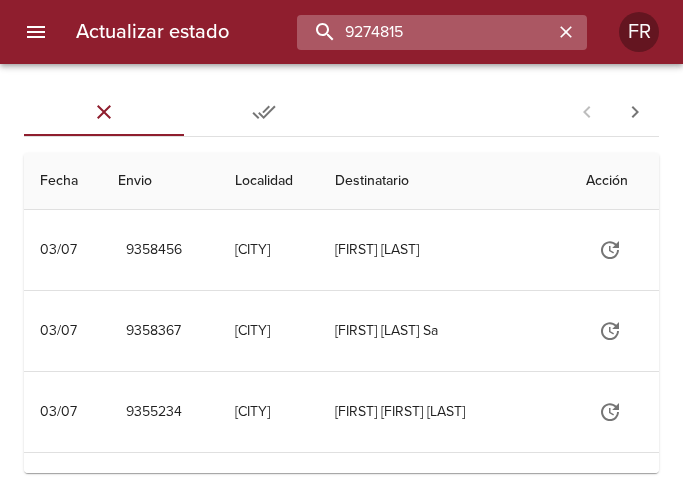 type on "[NUMBER]" 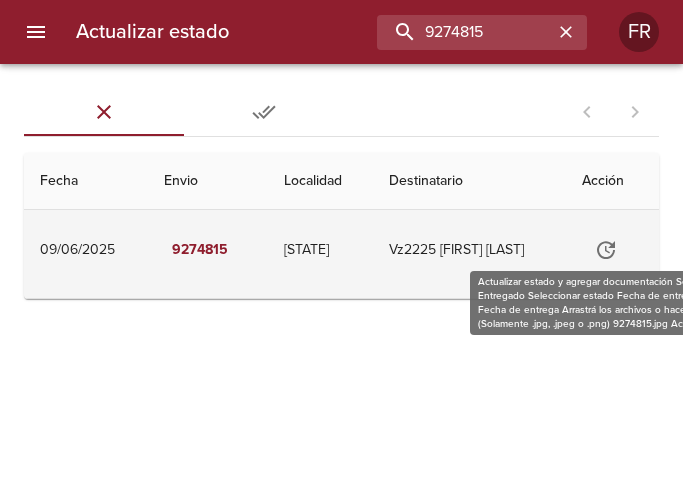 click at bounding box center (614, 250) 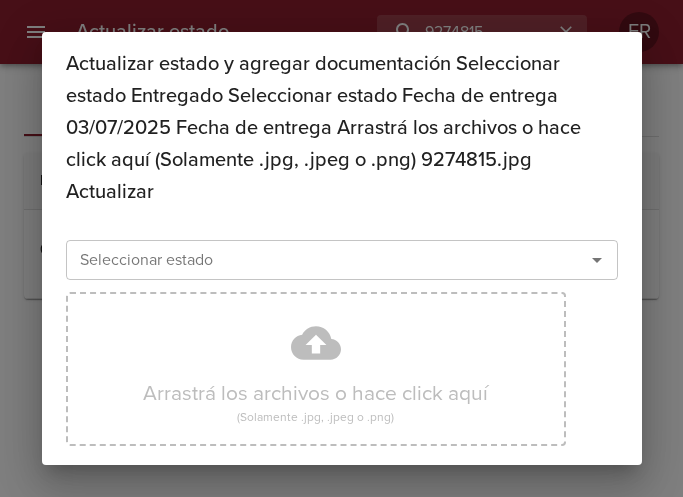 click at bounding box center [571, 163] 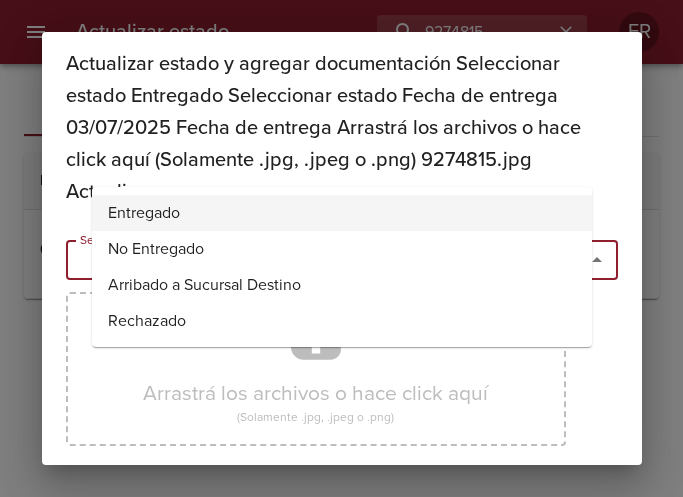click on "Entregado" at bounding box center [342, 213] 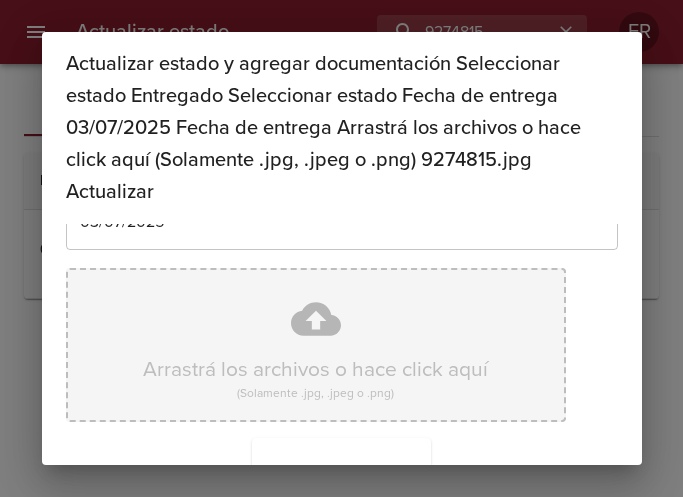 scroll, scrollTop: 285, scrollLeft: 0, axis: vertical 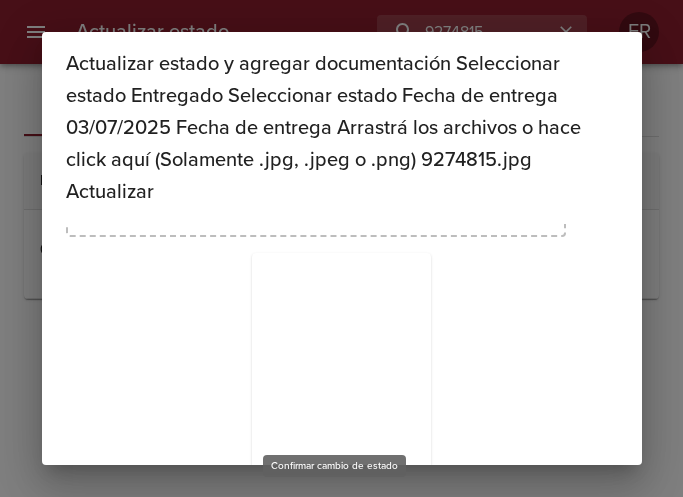 click on "Actualizar" at bounding box center (342, 423) 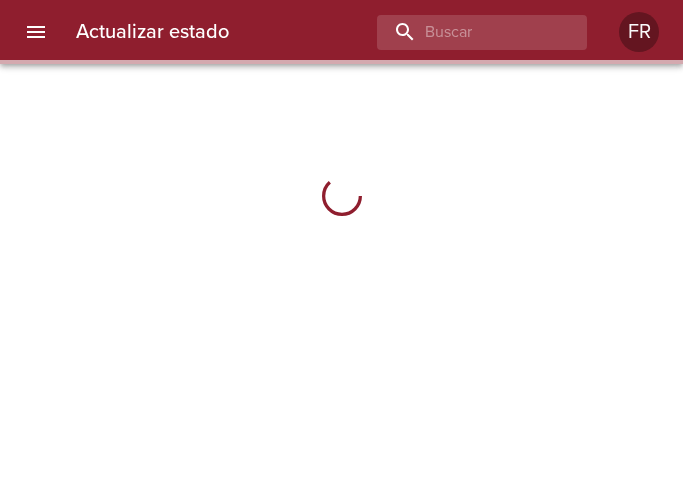 scroll, scrollTop: 0, scrollLeft: 0, axis: both 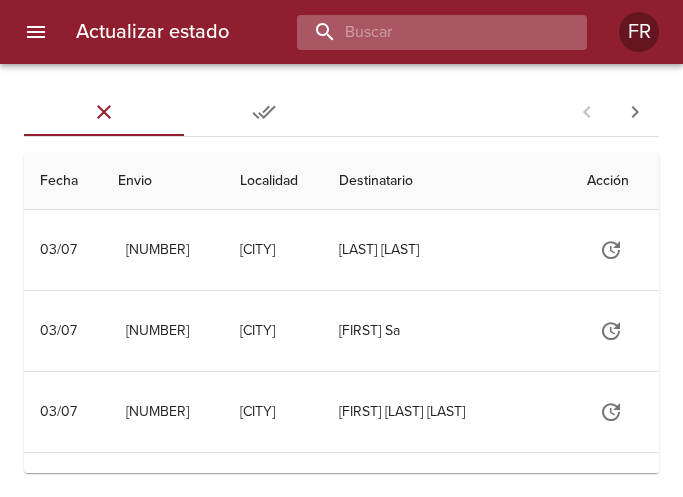 click at bounding box center (425, 32) 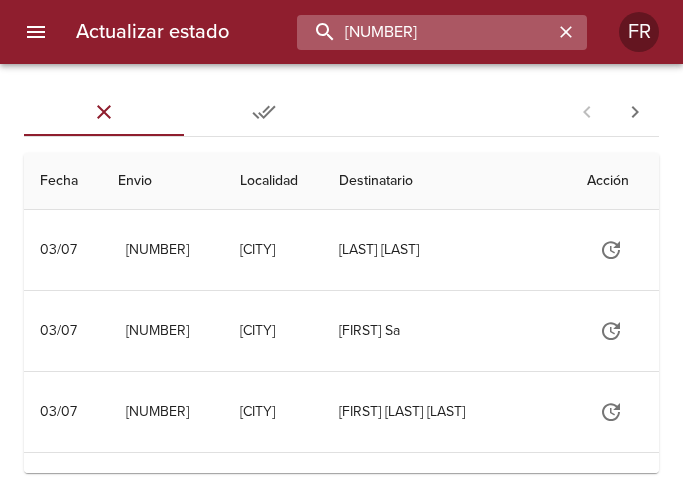 type on "9280442" 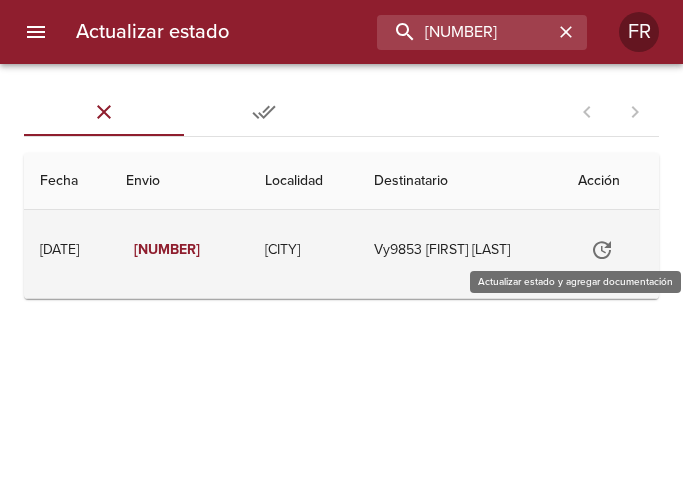 click at bounding box center (613, 250) 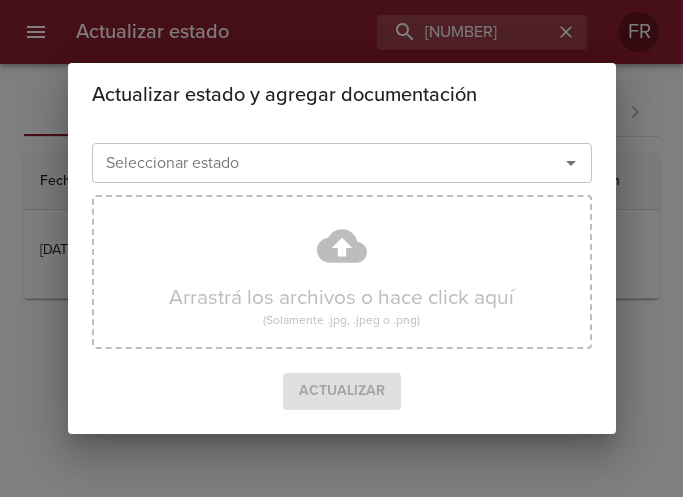 click at bounding box center [571, 163] 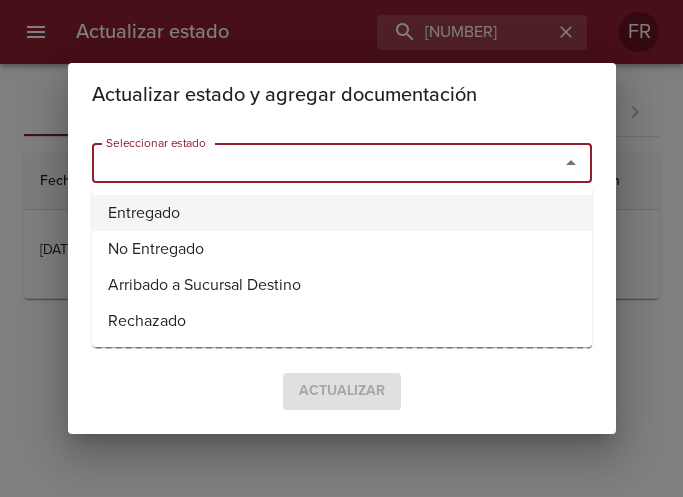 click on "Entregado" at bounding box center [342, 213] 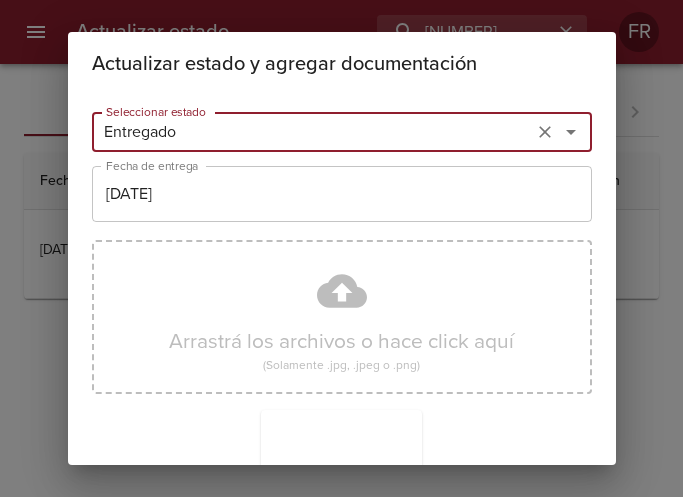 scroll, scrollTop: 285, scrollLeft: 0, axis: vertical 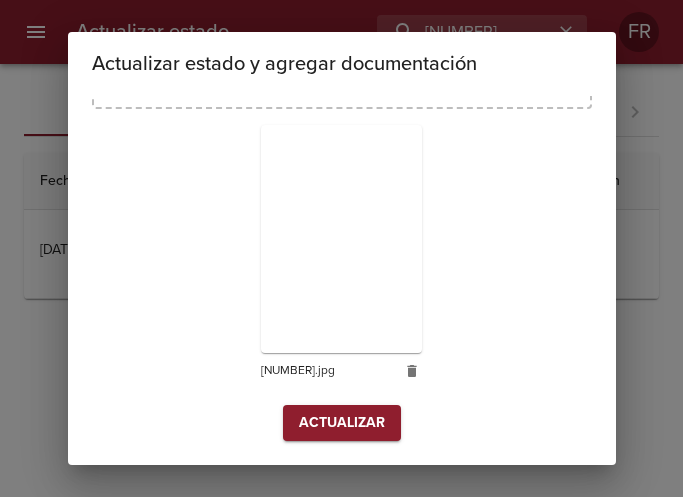 click on "Actualizar" at bounding box center [342, 423] 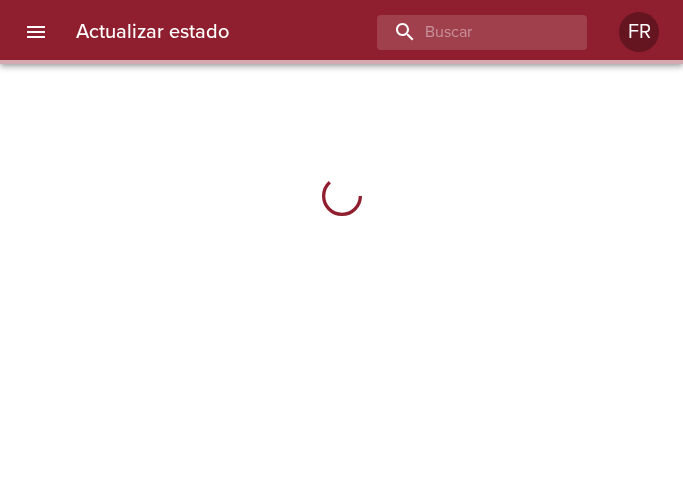 scroll, scrollTop: 0, scrollLeft: 0, axis: both 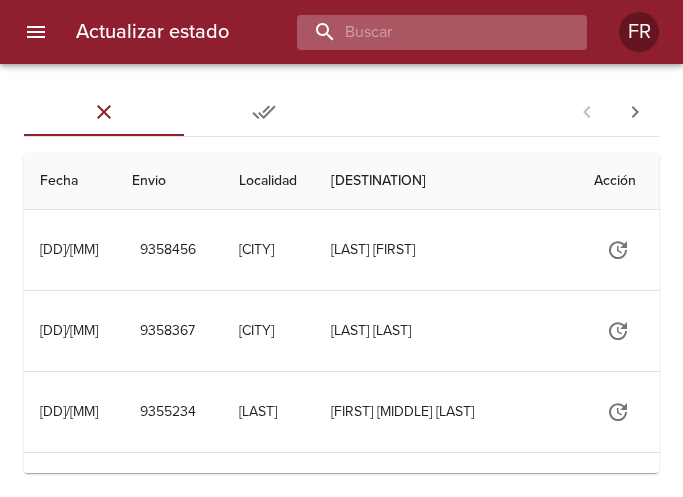 click at bounding box center [425, 32] 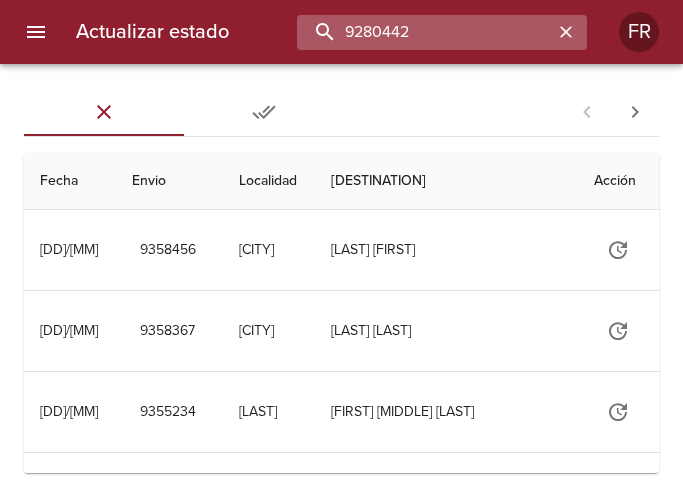 type on "9280442" 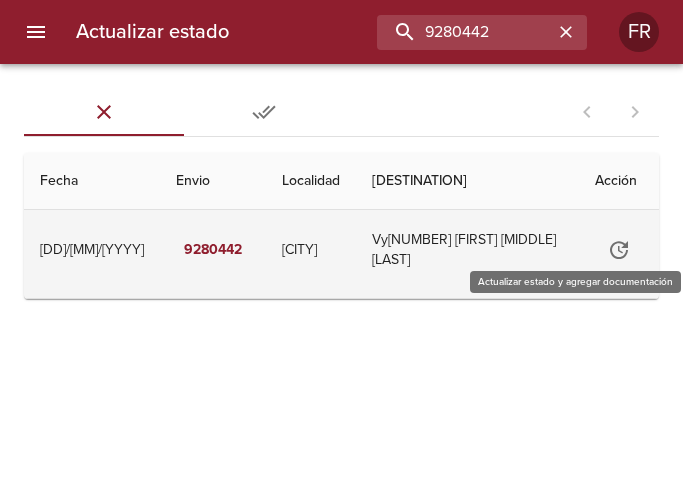 click at bounding box center (603, 250) 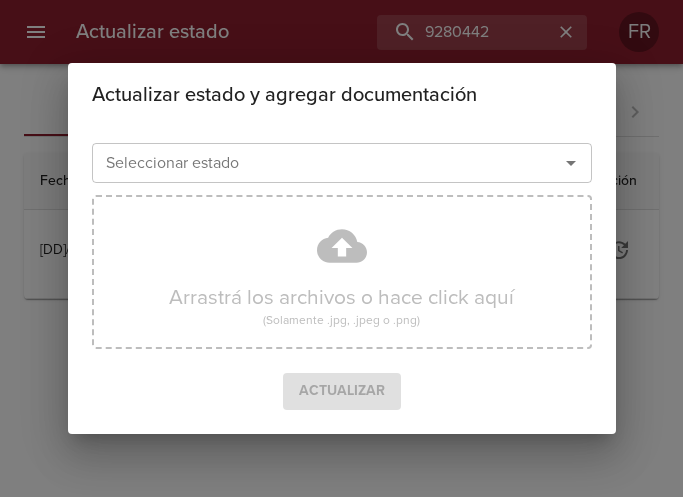 click at bounding box center [571, 163] 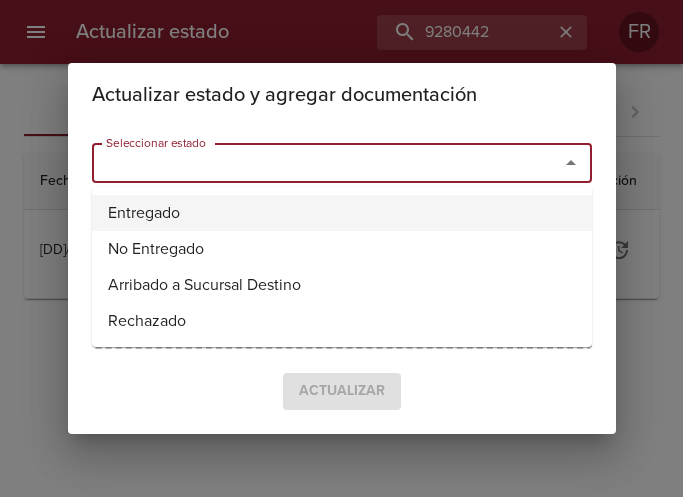 click on "Entregado" at bounding box center [342, 213] 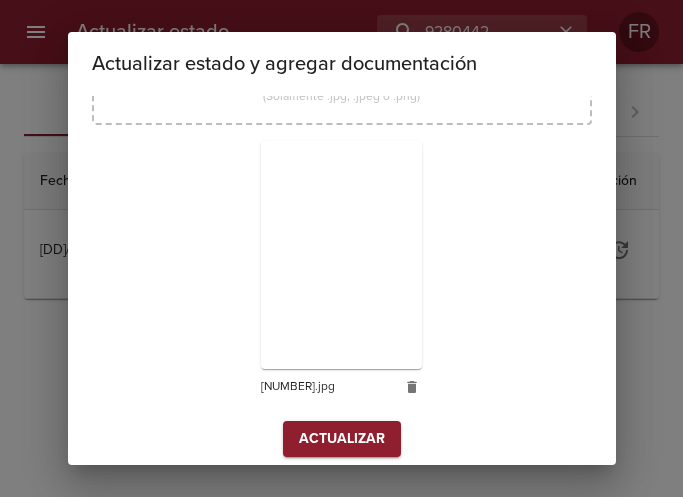 scroll, scrollTop: 285, scrollLeft: 0, axis: vertical 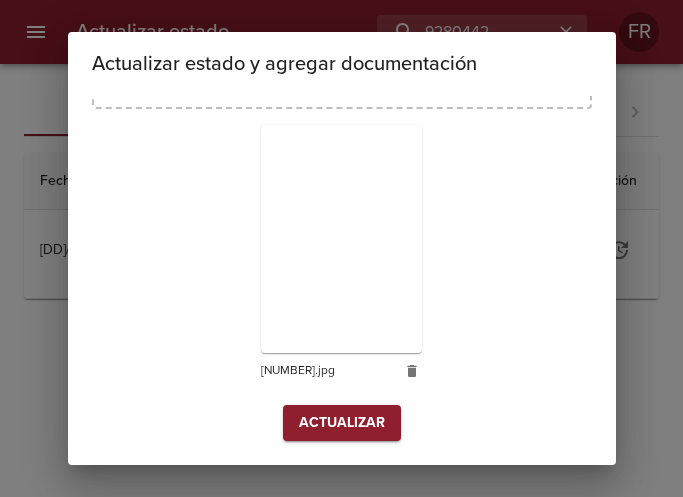 click on "Actualizar" at bounding box center [342, 423] 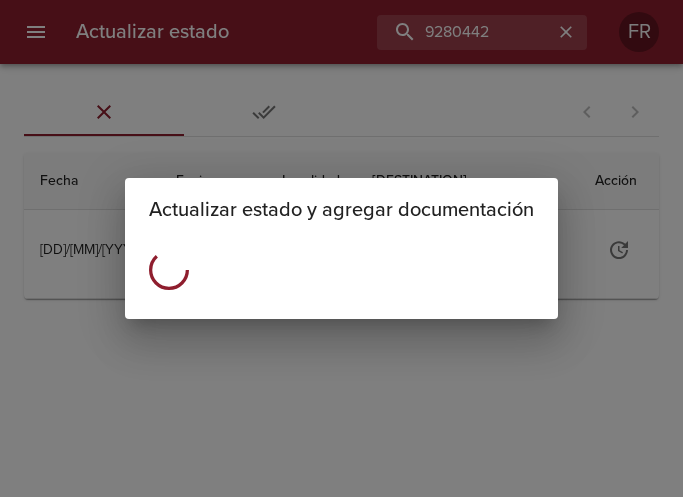 scroll, scrollTop: 0, scrollLeft: 0, axis: both 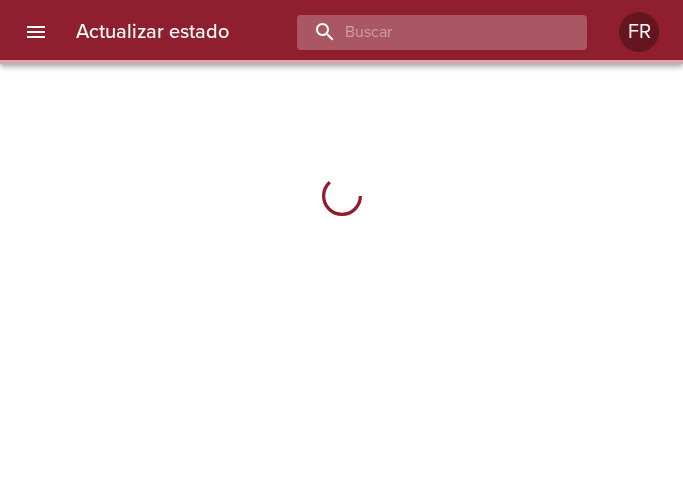 click at bounding box center (425, 32) 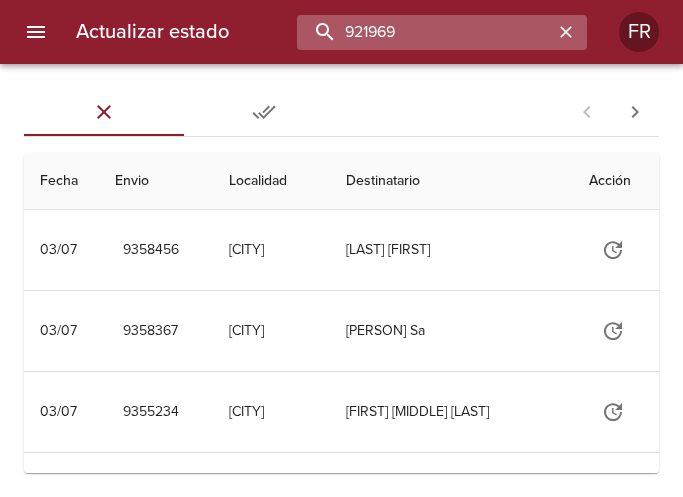 type on "9219696" 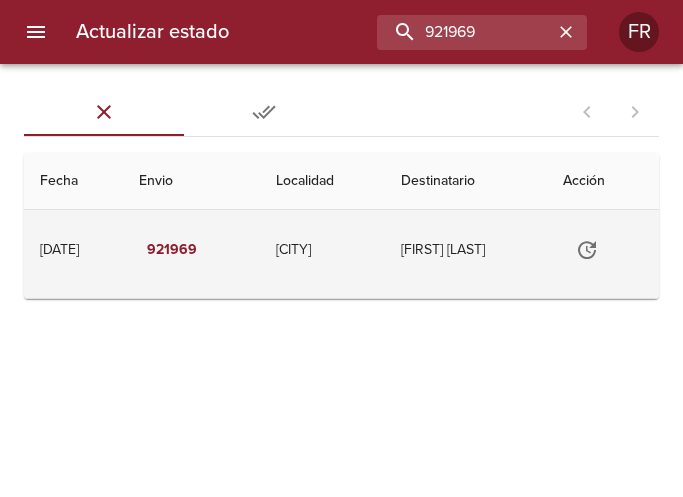 click at bounding box center (604, 250) 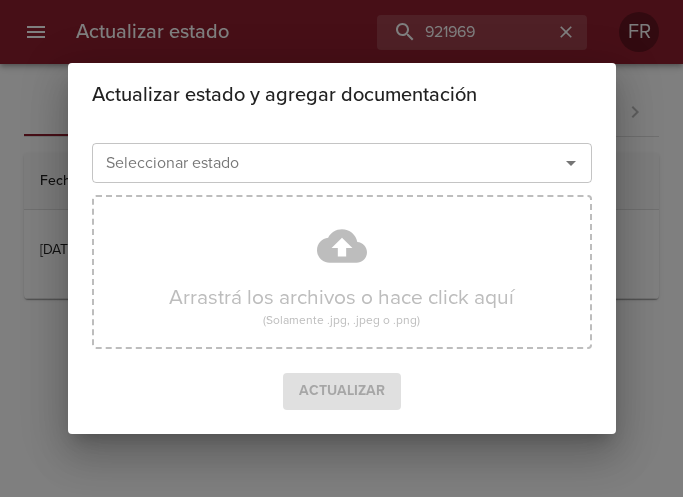 click at bounding box center [571, 163] 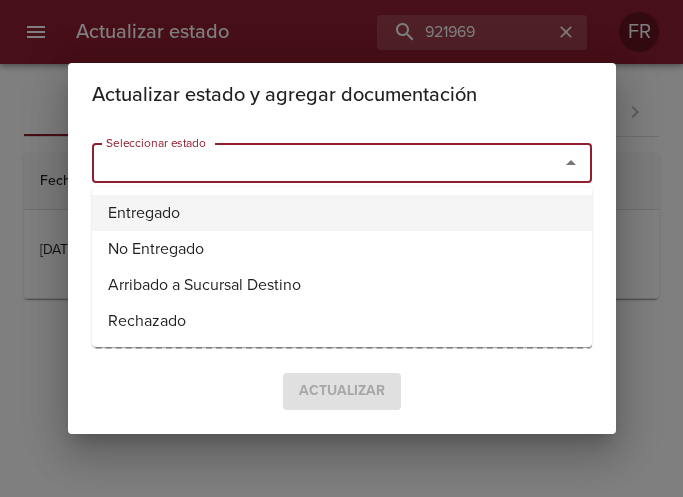 click on "[STATUS]" at bounding box center [342, 213] 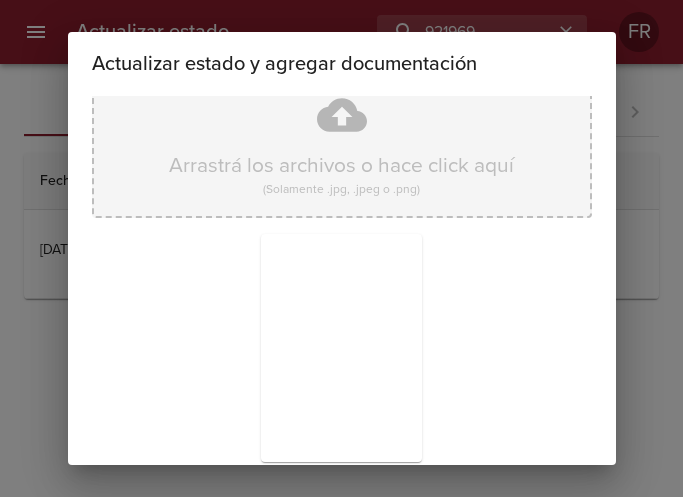 scroll, scrollTop: 285, scrollLeft: 0, axis: vertical 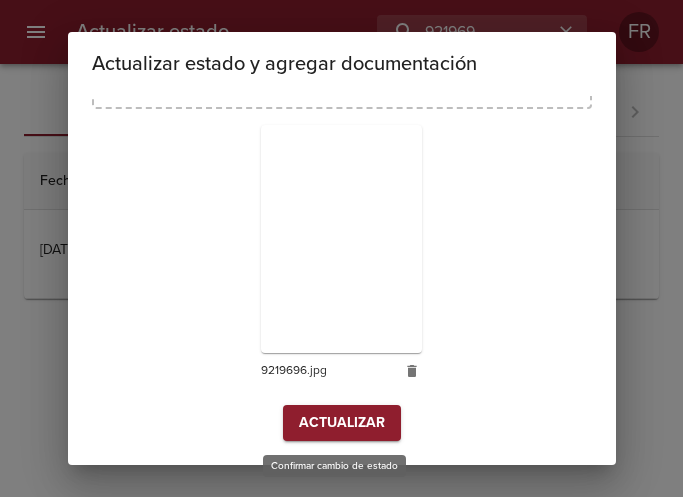 click on "Actualizar" at bounding box center (342, 423) 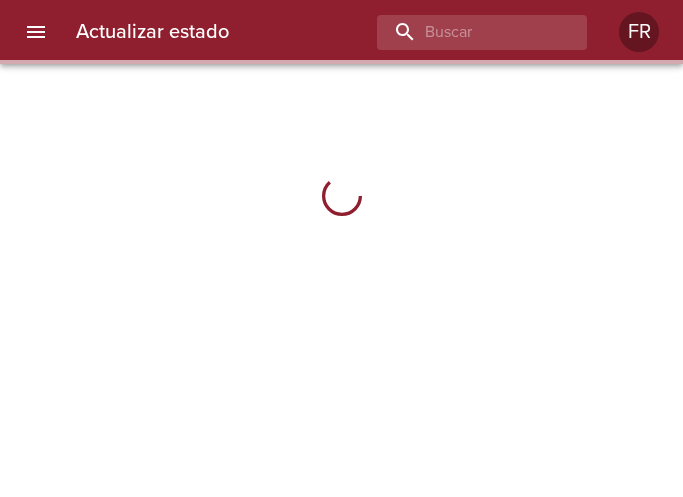 scroll, scrollTop: 0, scrollLeft: 0, axis: both 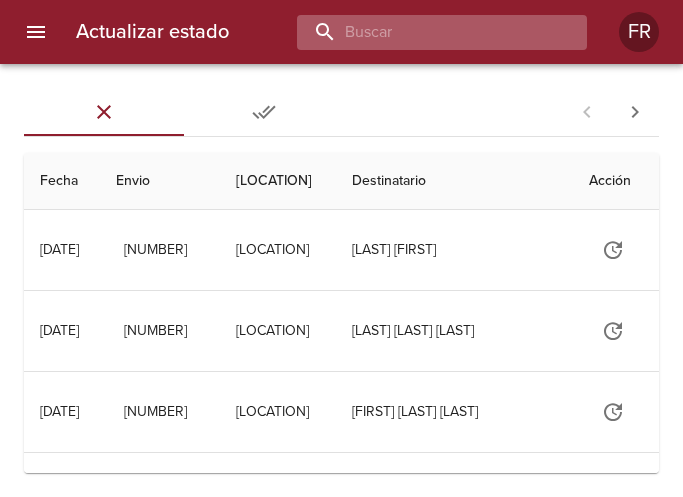 click at bounding box center (425, 32) 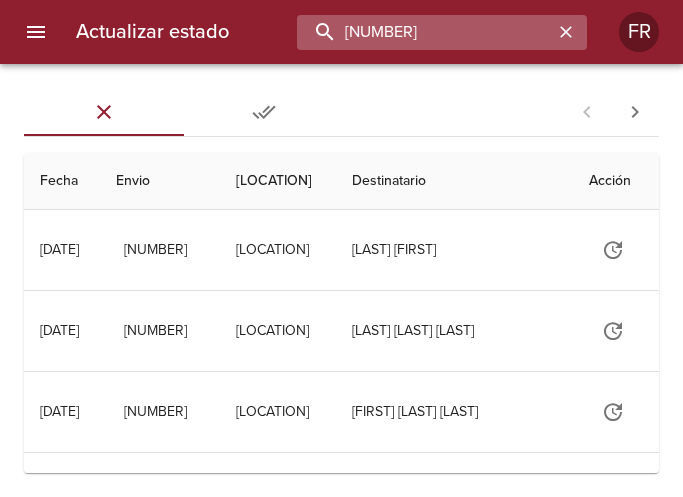 type on "[NUMBER]" 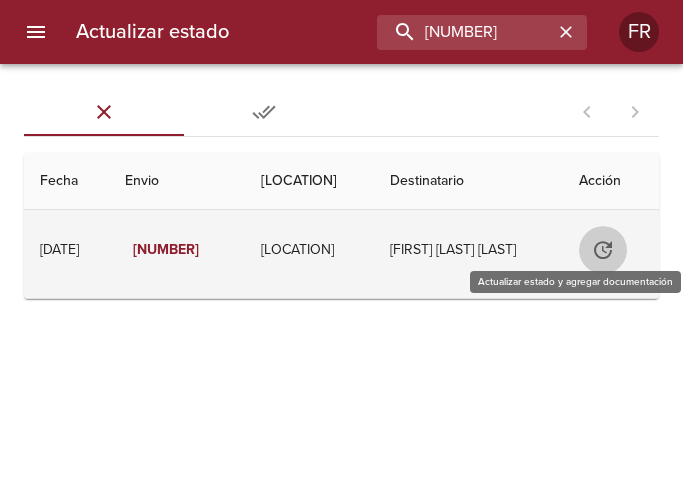click at bounding box center (607, 250) 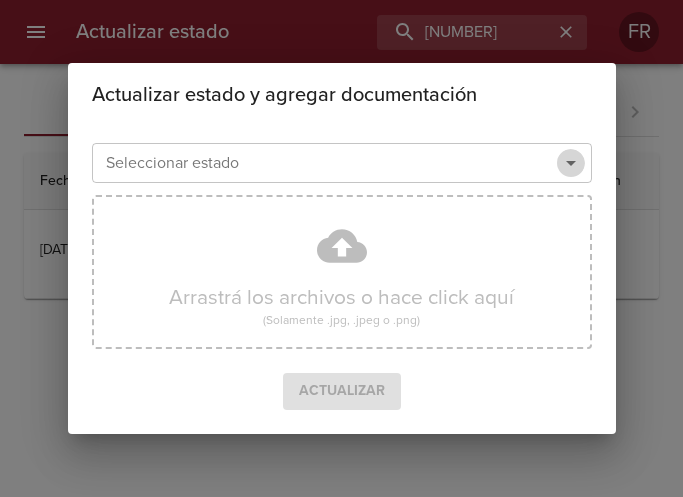 click at bounding box center (571, 163) 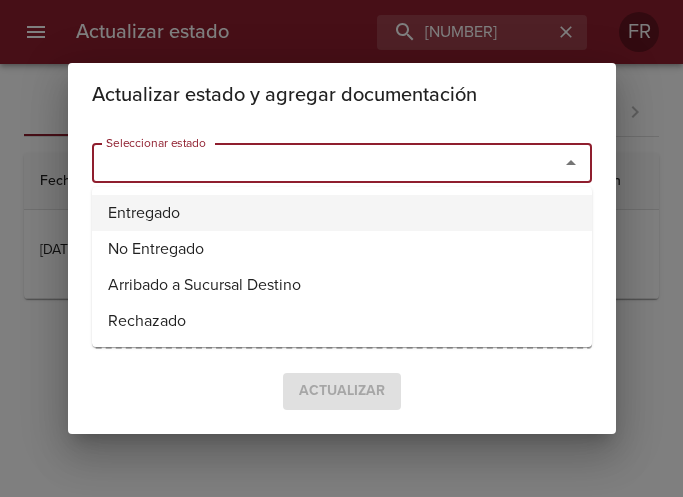 click on "Entregado" at bounding box center (342, 213) 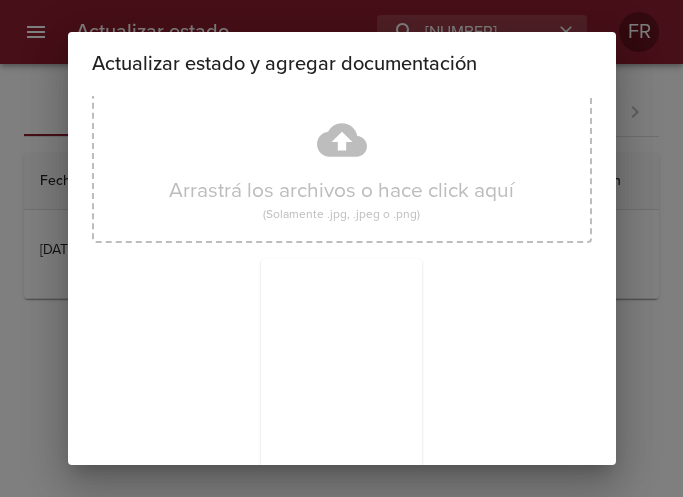 scroll, scrollTop: 285, scrollLeft: 0, axis: vertical 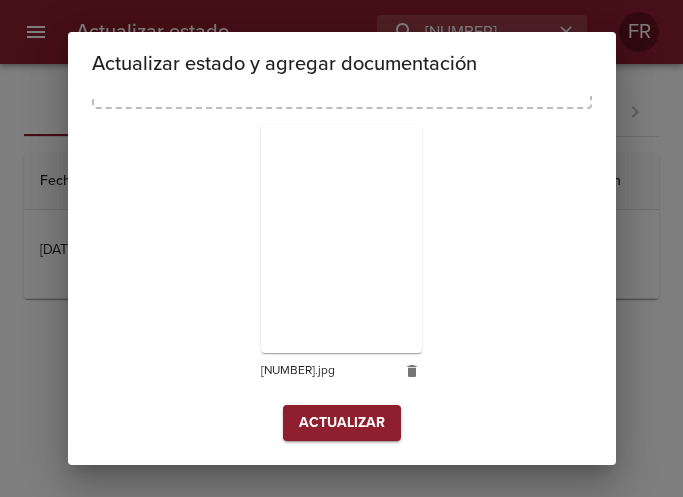click on "Actualizar" at bounding box center [342, 423] 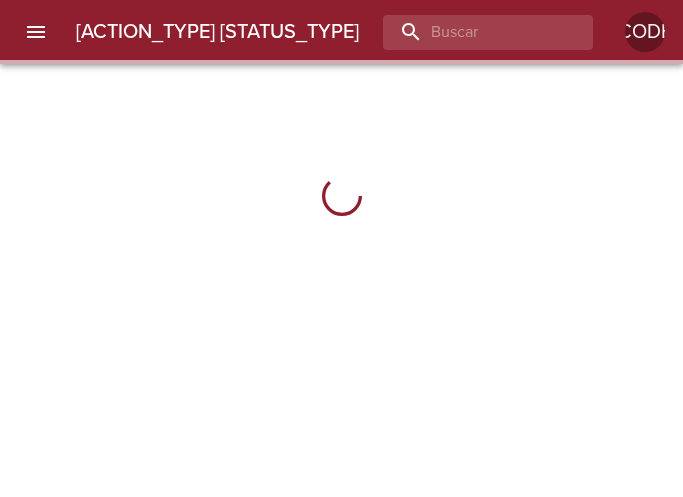 scroll, scrollTop: 0, scrollLeft: 0, axis: both 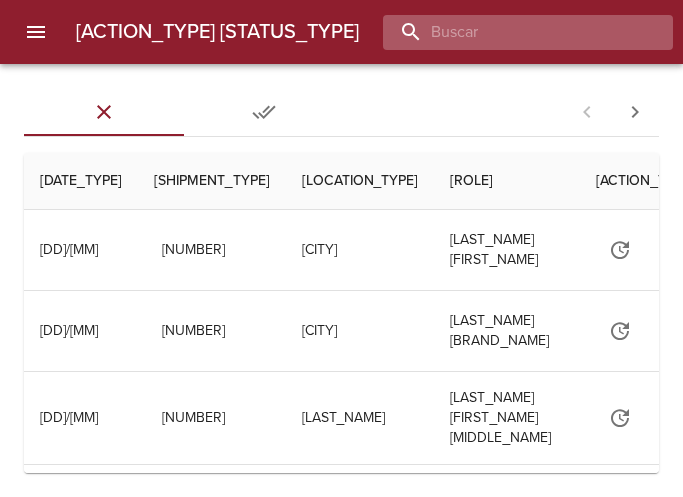 click at bounding box center (425, 32) 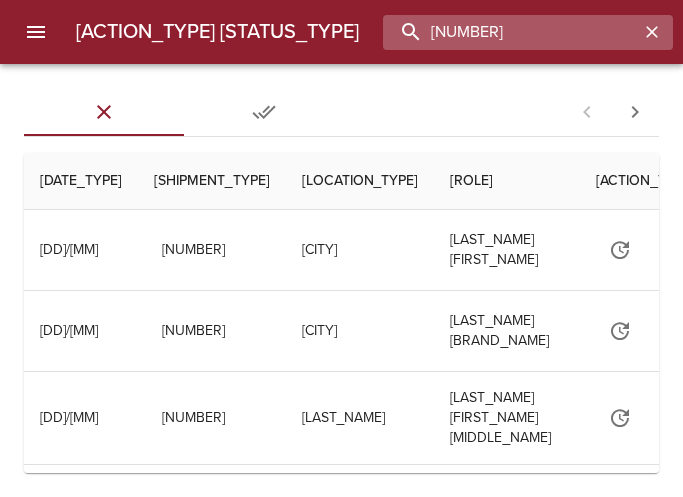 type on "9239618" 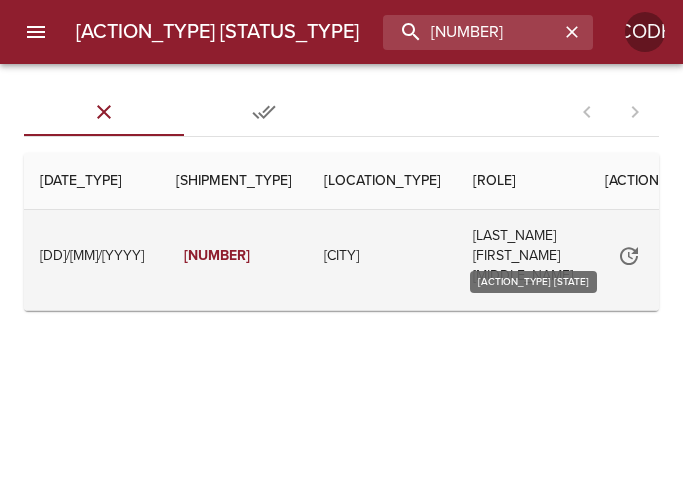 click at bounding box center [589, 250] 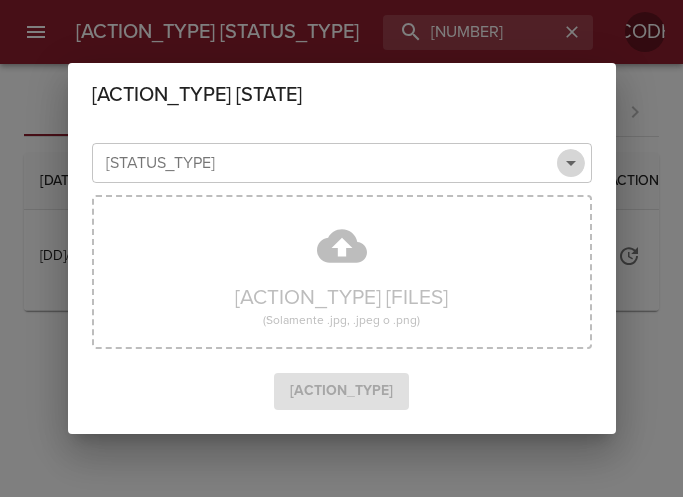 click at bounding box center [571, 163] 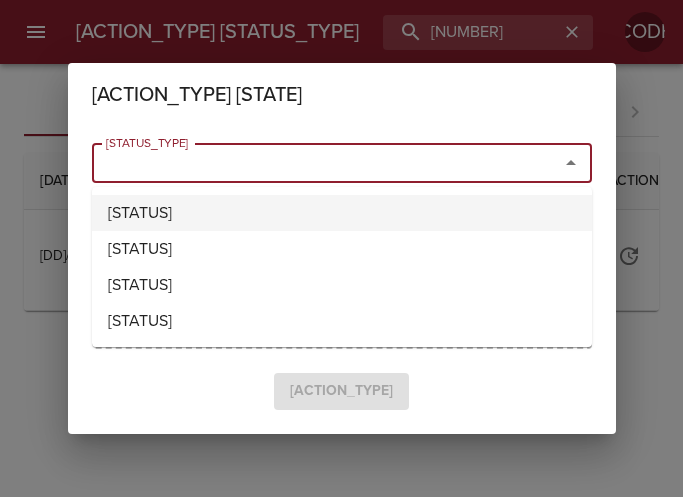 click on "Entregado" at bounding box center (342, 213) 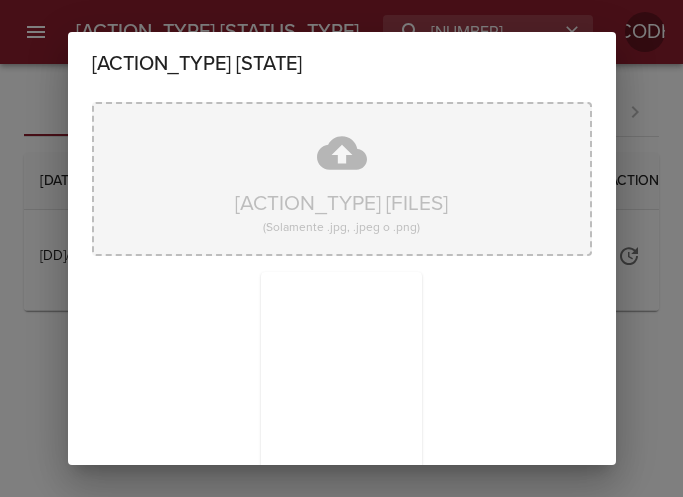 scroll, scrollTop: 285, scrollLeft: 0, axis: vertical 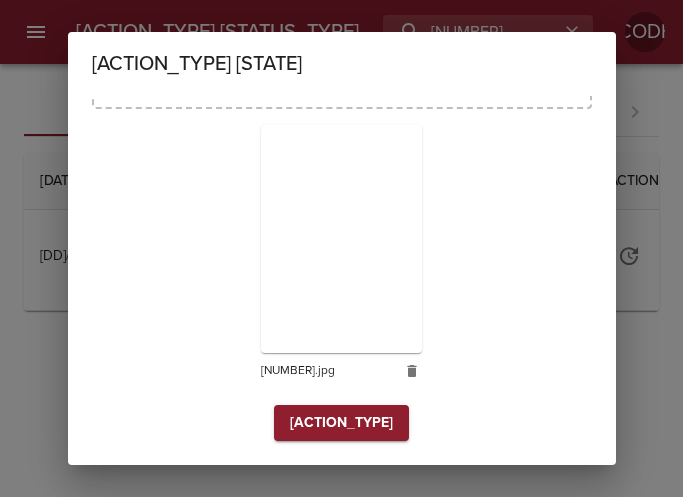 click on "Actualizar" at bounding box center (342, 423) 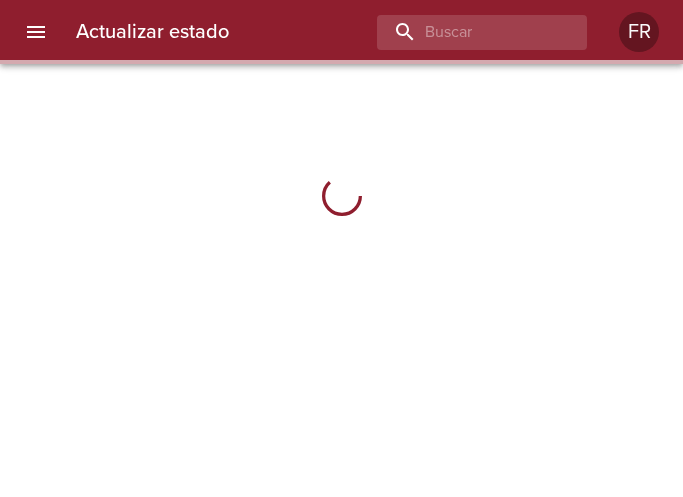 scroll, scrollTop: 0, scrollLeft: 0, axis: both 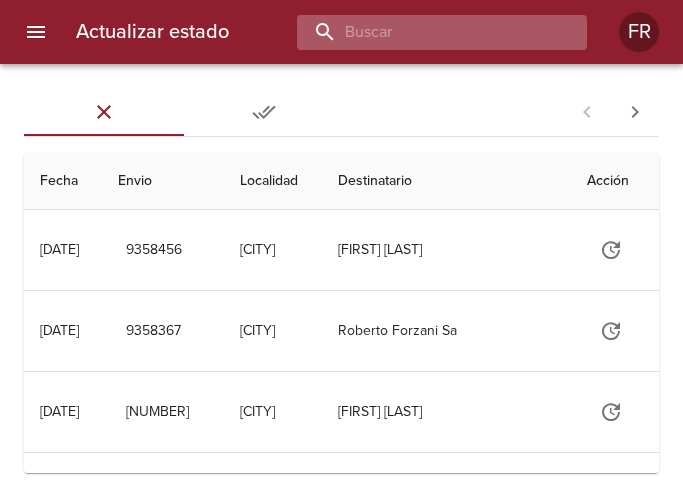 click at bounding box center [425, 32] 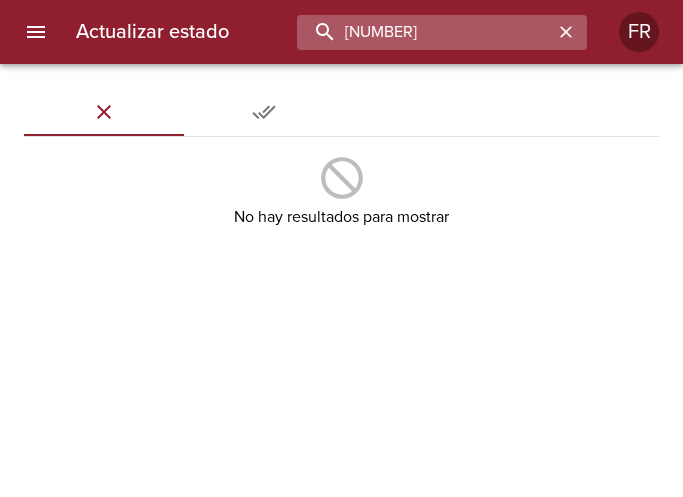 click on "930568" at bounding box center [425, 32] 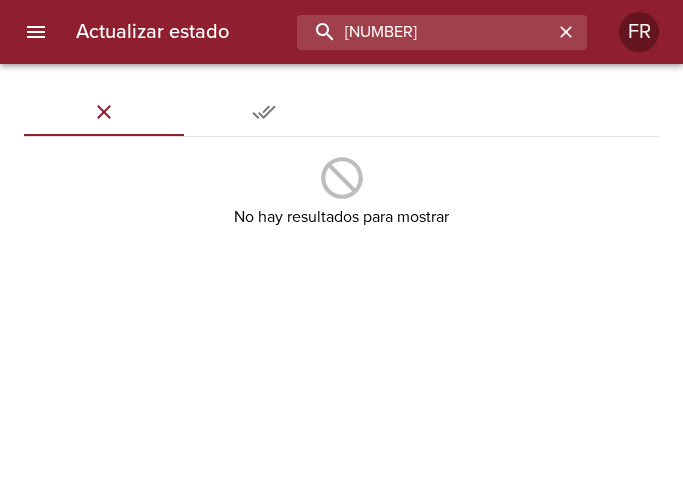 type on "9230568" 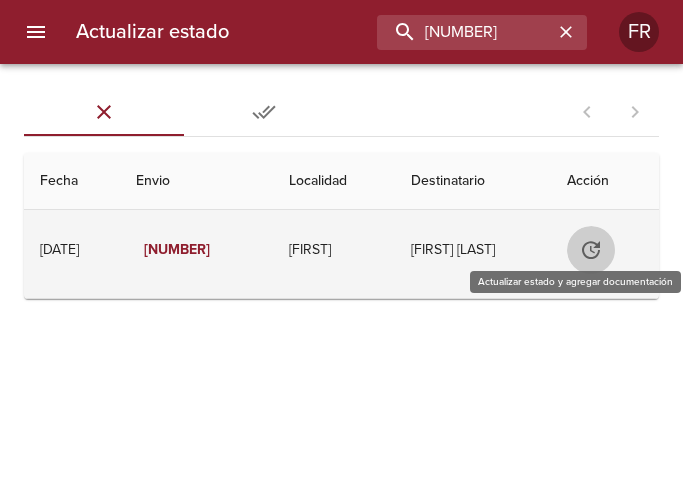 click at bounding box center (591, 250) 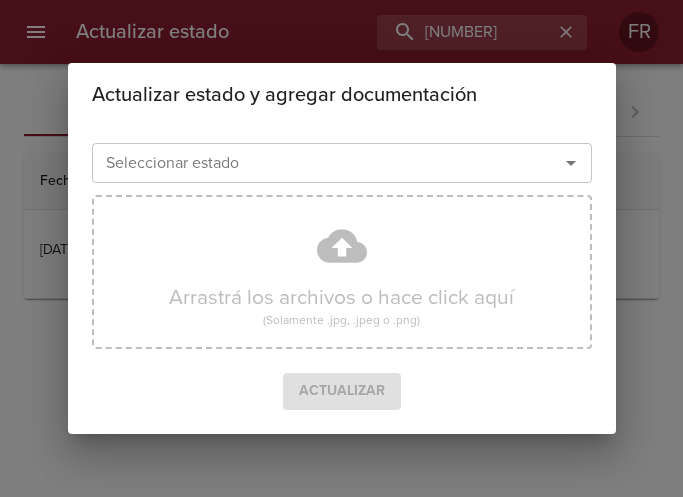 click at bounding box center (571, 163) 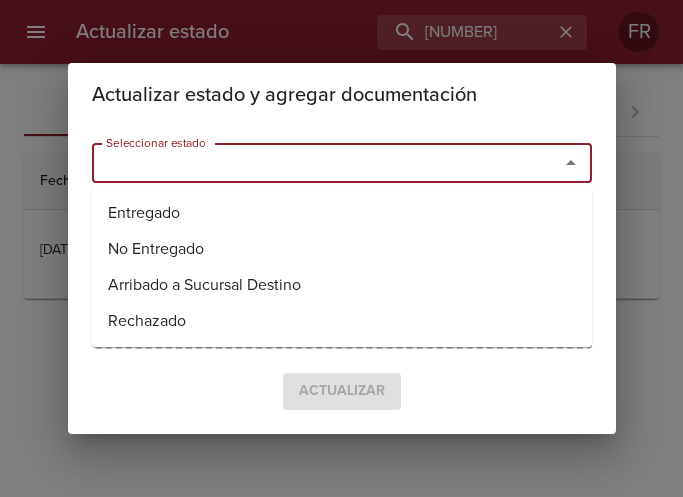 click on "Entregado" at bounding box center [342, 213] 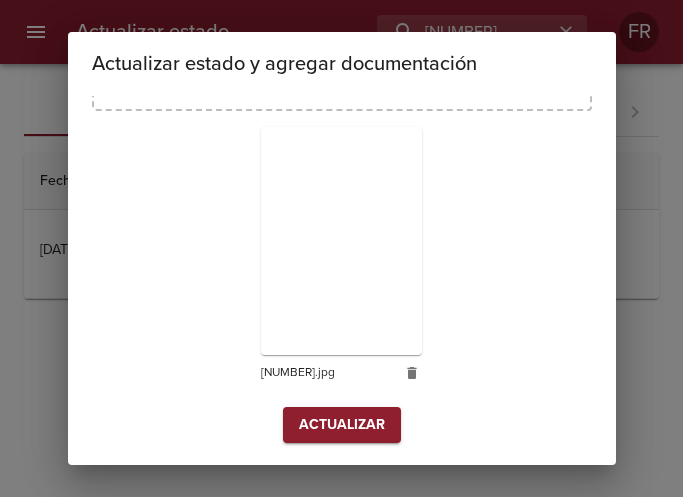 scroll, scrollTop: 285, scrollLeft: 0, axis: vertical 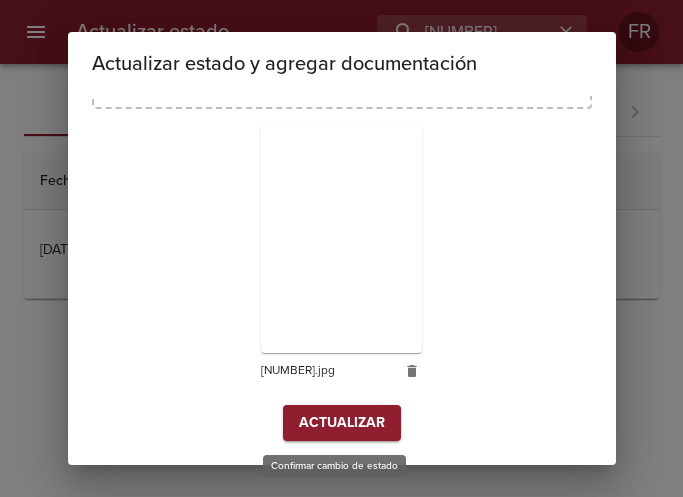 click on "Actualizar" at bounding box center [342, 423] 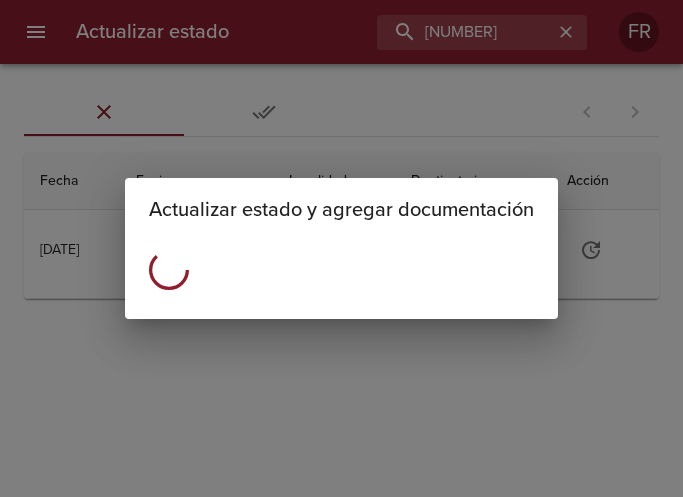 scroll, scrollTop: 0, scrollLeft: 0, axis: both 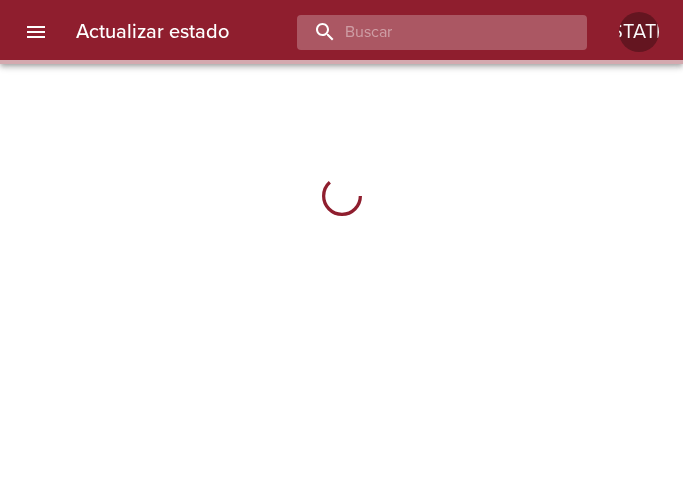 click at bounding box center [425, 32] 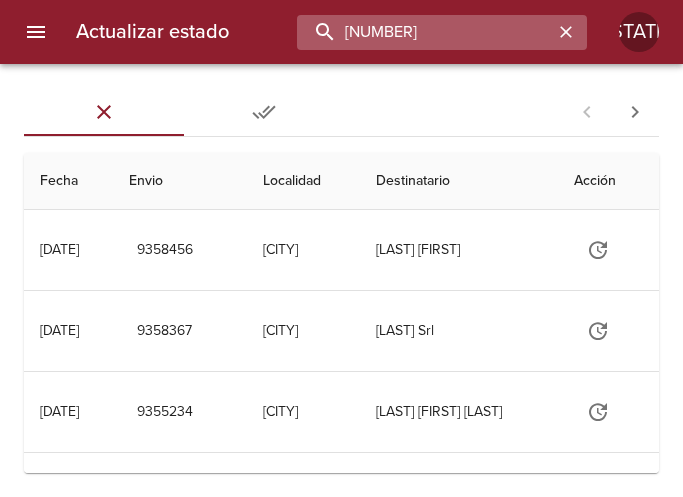 type on "[NUMBER]" 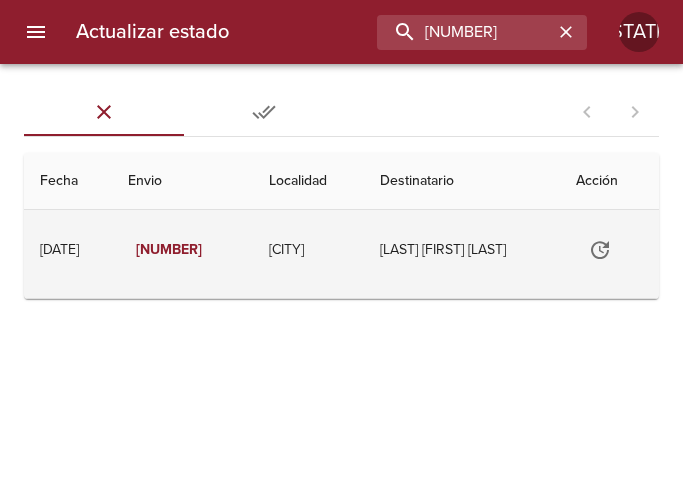 click at bounding box center (619, 250) 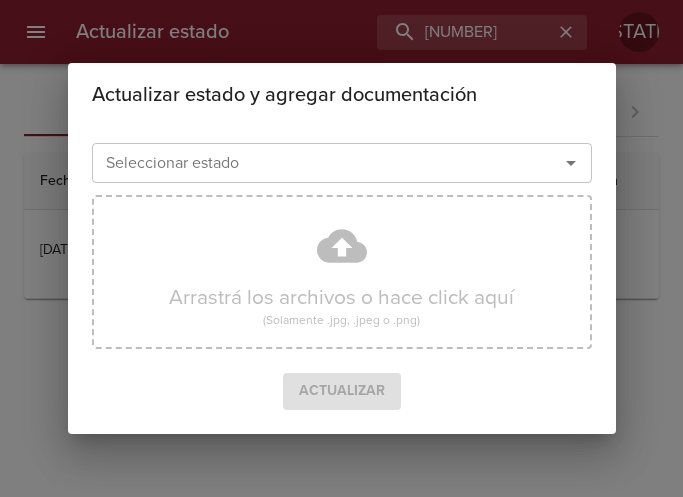 click at bounding box center [571, 163] 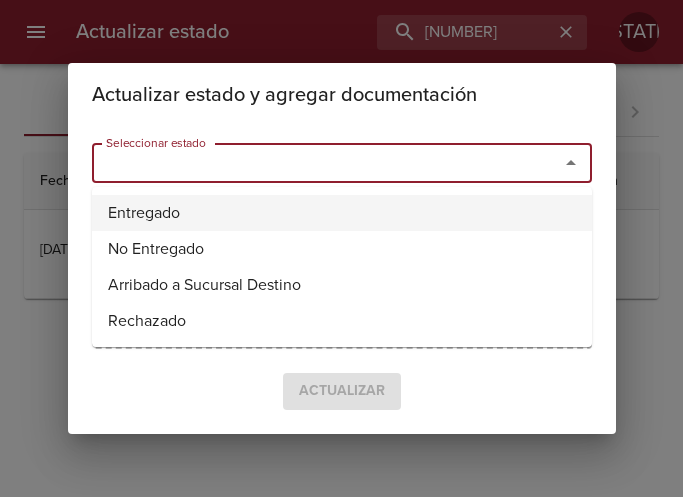 click on "Entregado" at bounding box center [342, 213] 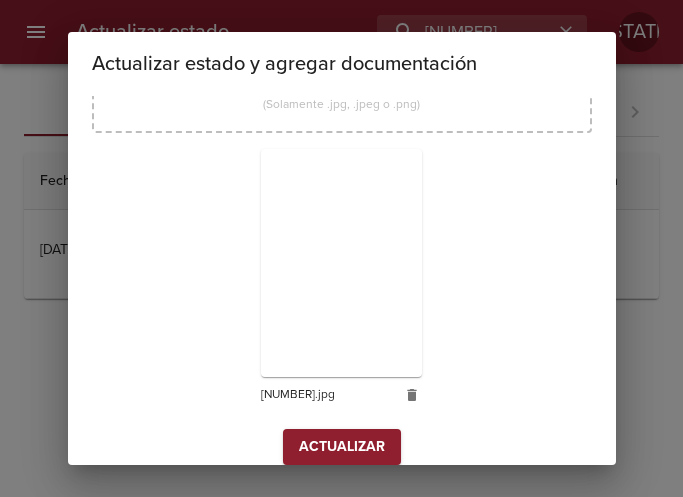 scroll, scrollTop: 285, scrollLeft: 0, axis: vertical 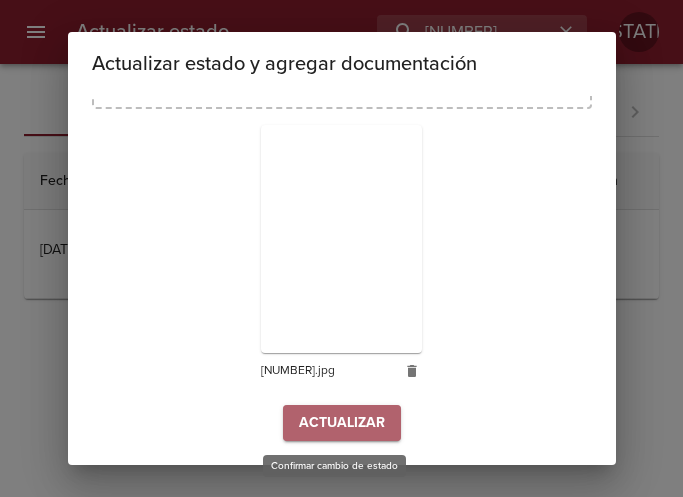click on "Actualizar" at bounding box center (342, 423) 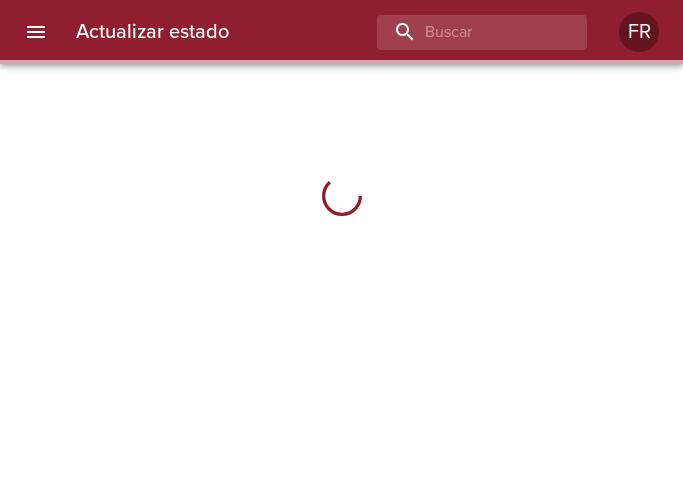 scroll, scrollTop: 0, scrollLeft: 0, axis: both 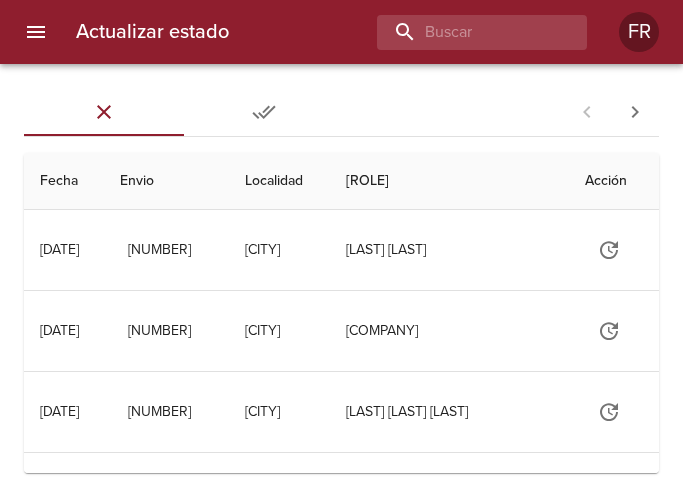 click on "[ACTION] [STATE]" at bounding box center (341, 32) 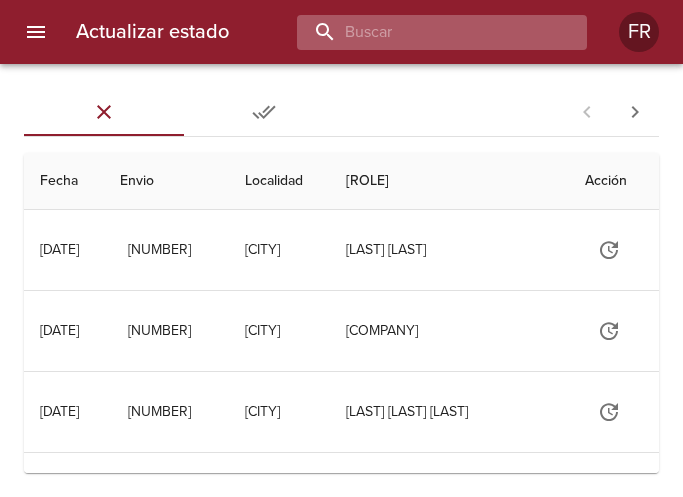 click at bounding box center [425, 32] 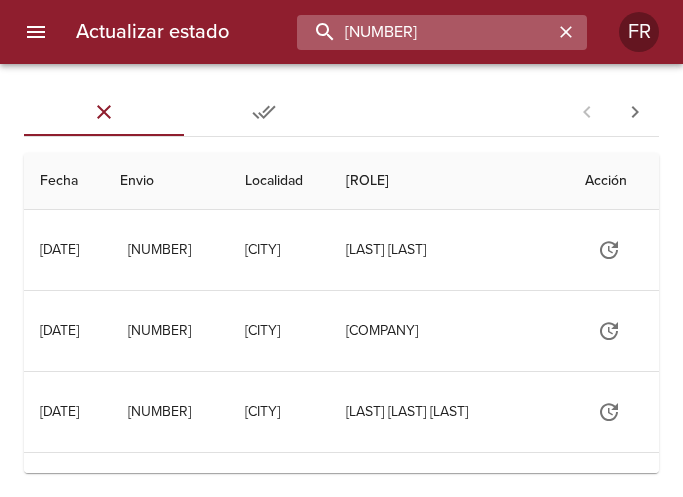 type on "9151281" 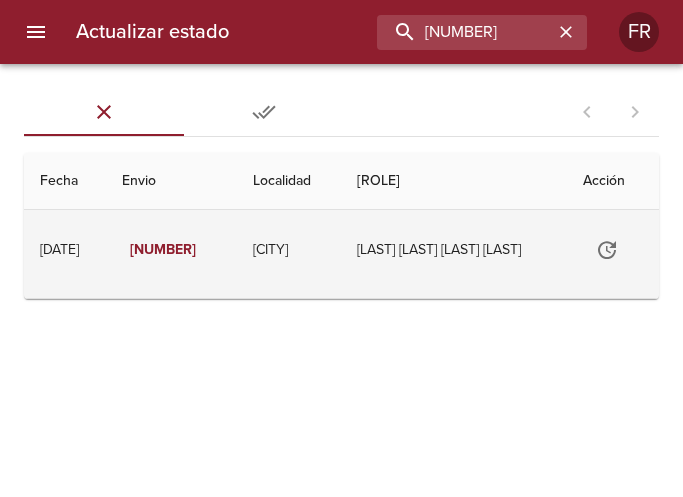 click at bounding box center (595, 250) 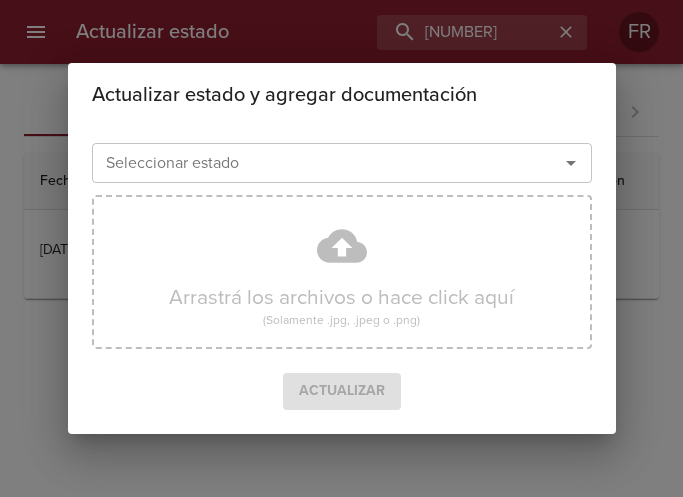 click at bounding box center (571, 163) 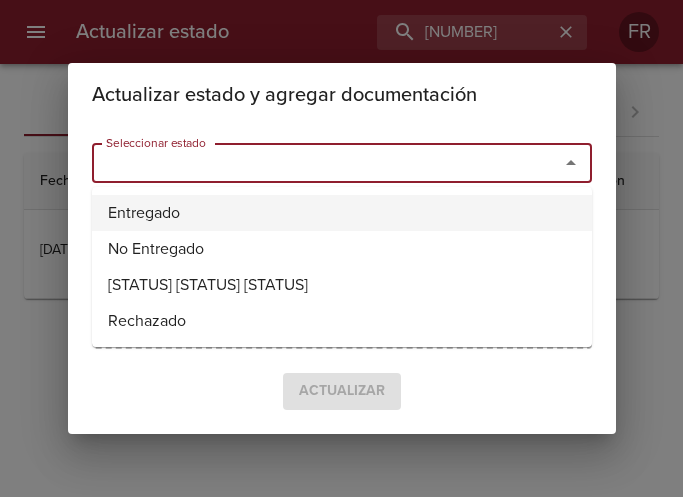 click on "Entregado" at bounding box center [342, 213] 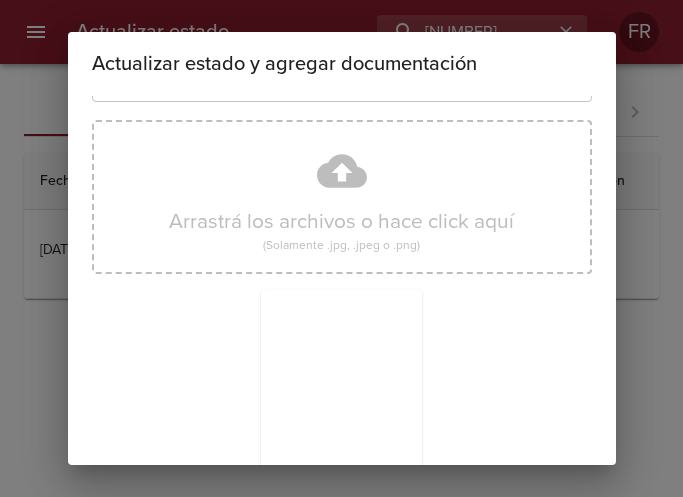 scroll, scrollTop: 285, scrollLeft: 0, axis: vertical 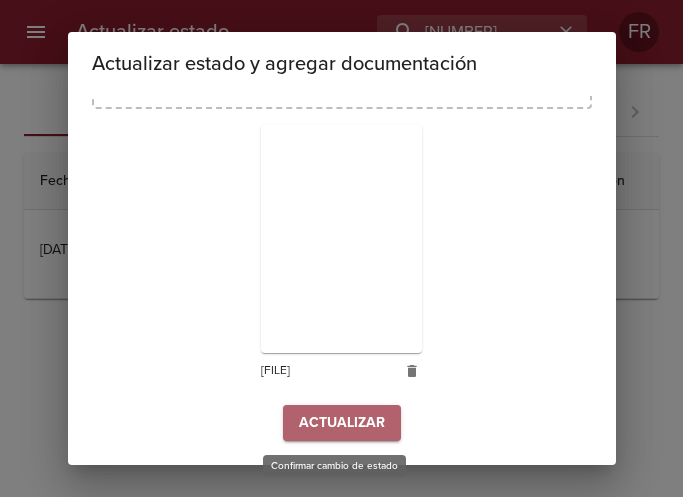drag, startPoint x: 318, startPoint y: 418, endPoint x: 153, endPoint y: 392, distance: 167.03592 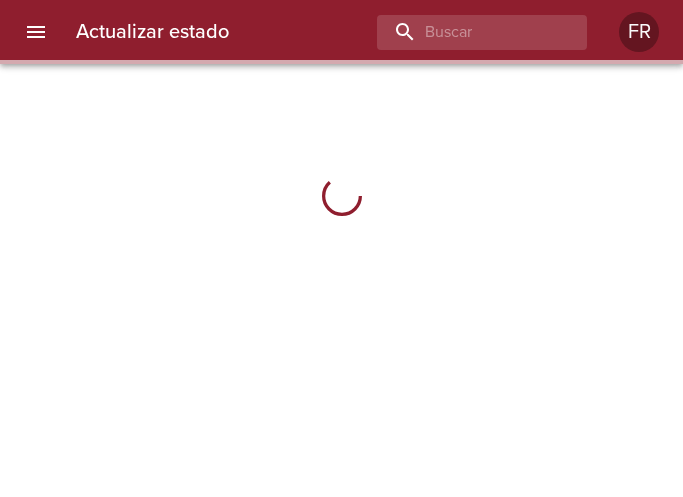 scroll, scrollTop: 0, scrollLeft: 0, axis: both 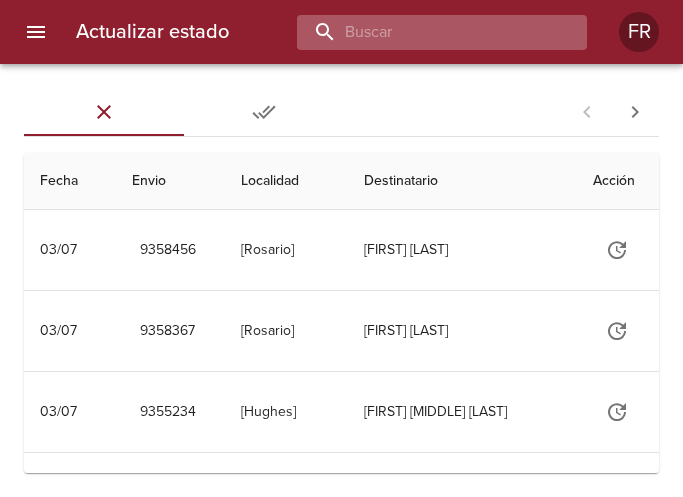 click at bounding box center (425, 32) 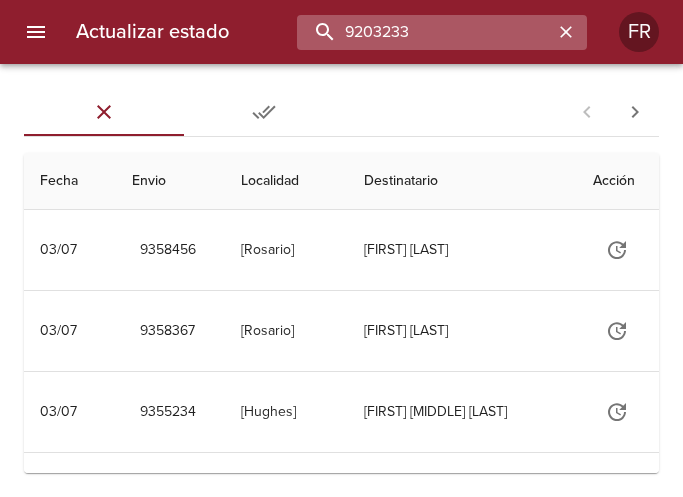 type on "9203233" 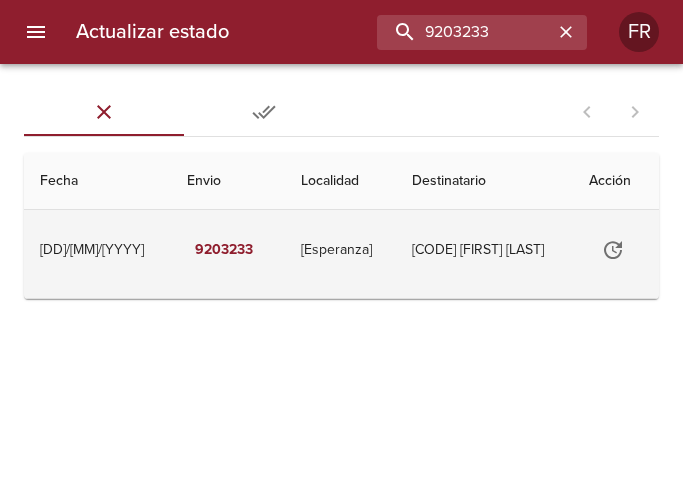 click at bounding box center (607, 250) 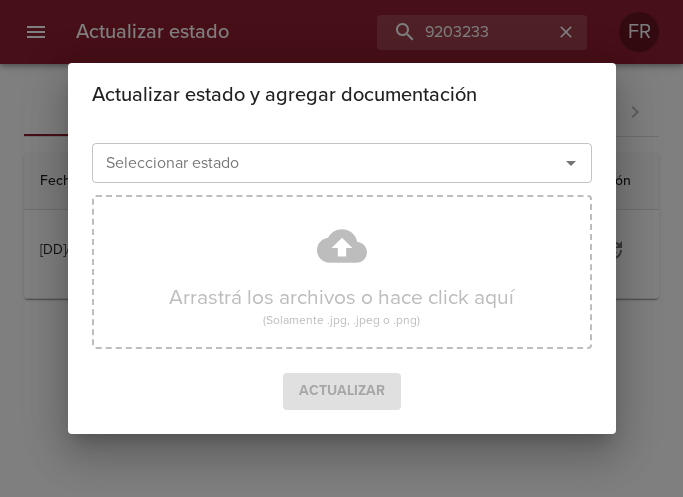 click at bounding box center (571, 163) 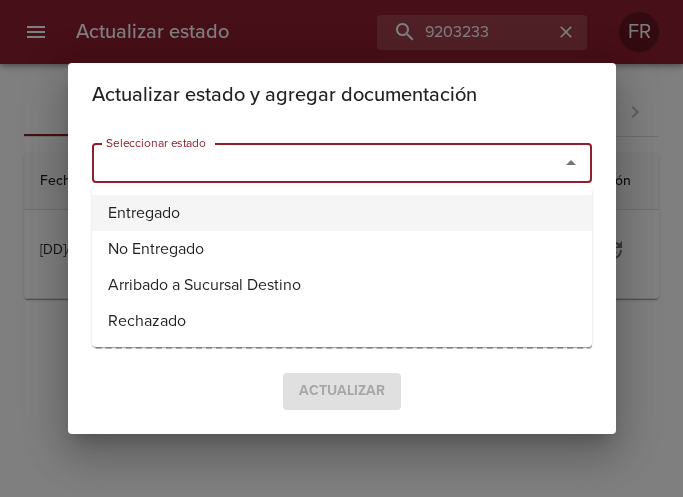 click on "Entregado" at bounding box center [342, 213] 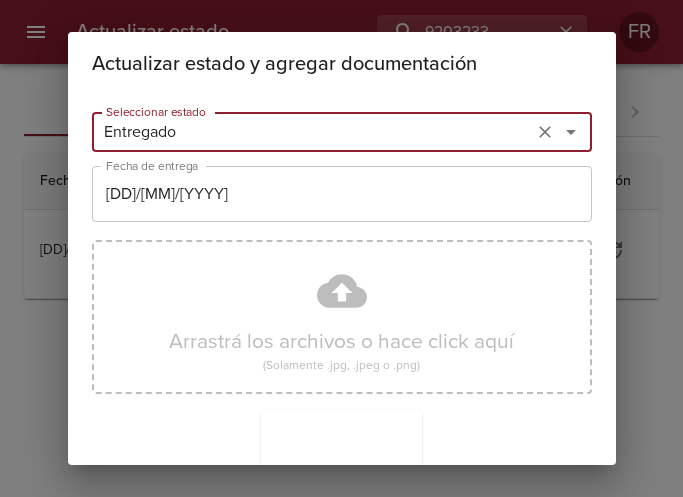 scroll, scrollTop: 285, scrollLeft: 0, axis: vertical 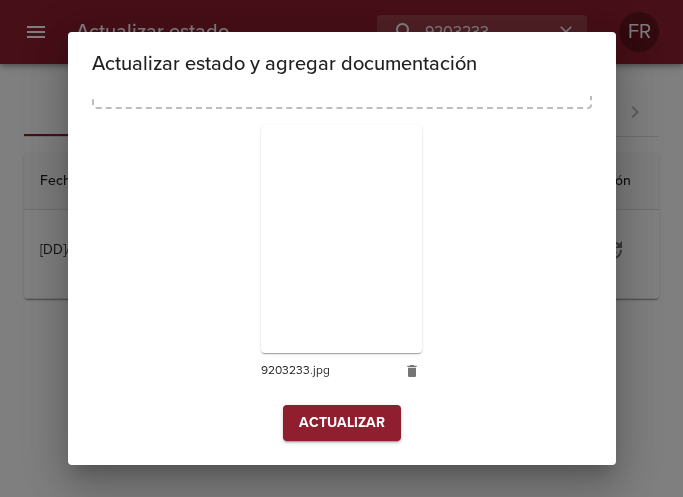 click on "Actualizar" at bounding box center [342, 423] 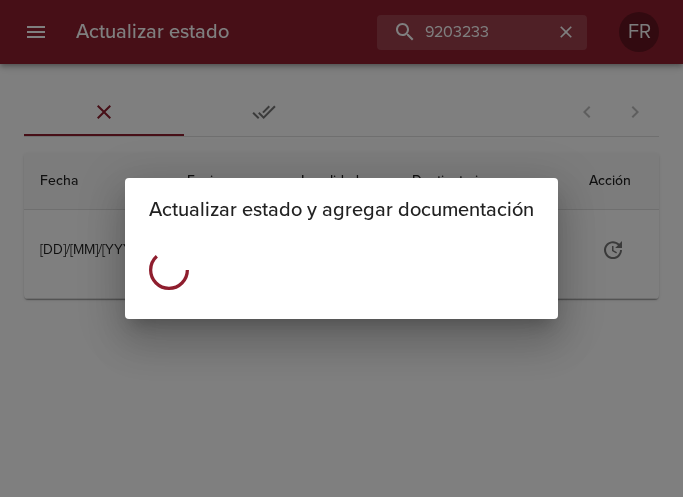 scroll, scrollTop: 0, scrollLeft: 0, axis: both 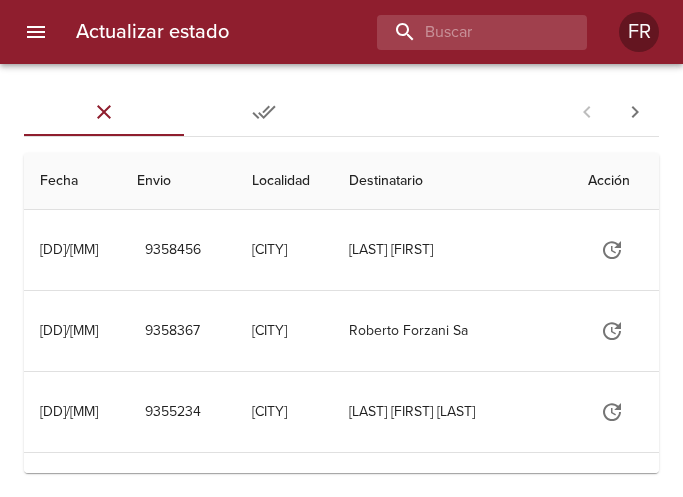 click on "Actualizar estado FR" at bounding box center (341, 32) 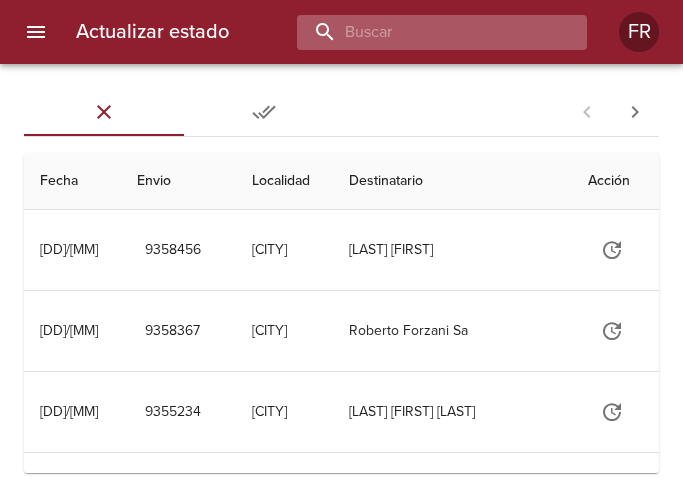 click at bounding box center (425, 32) 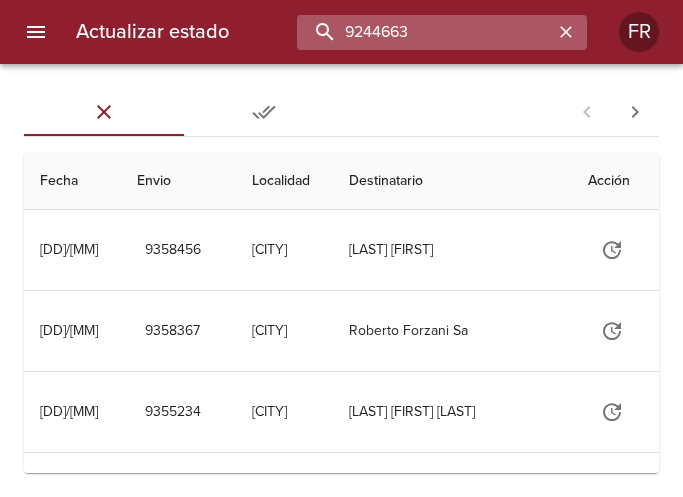 type on "9244663" 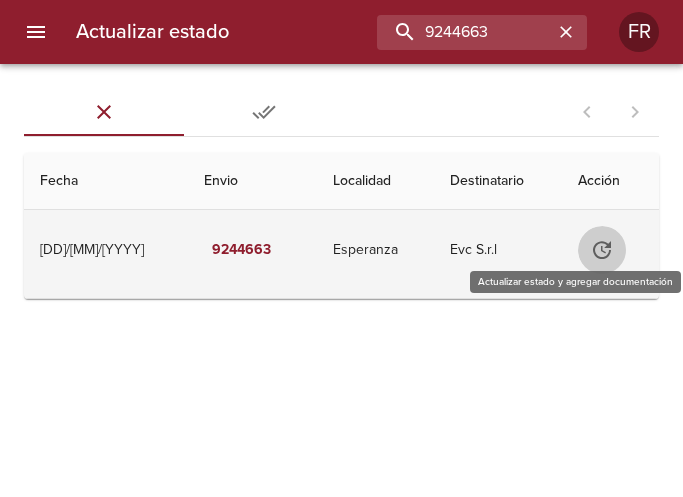 click at bounding box center [601, 250] 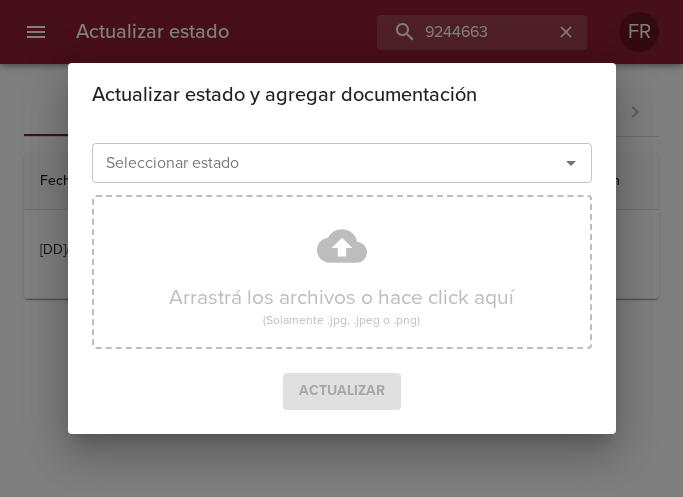 click at bounding box center (571, 163) 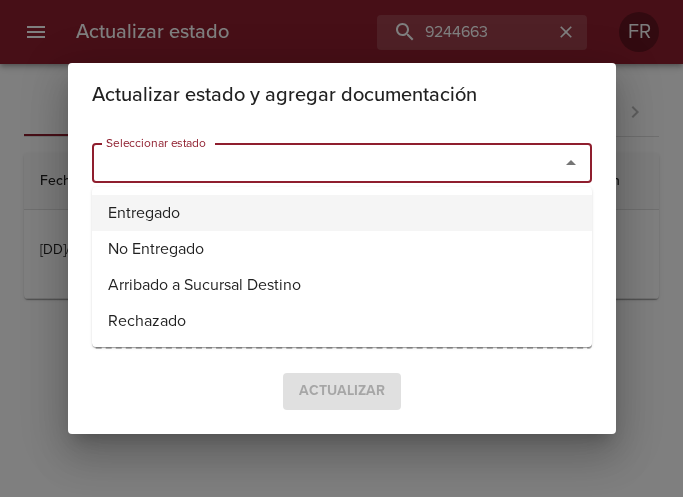 click on "Entregado" at bounding box center (342, 213) 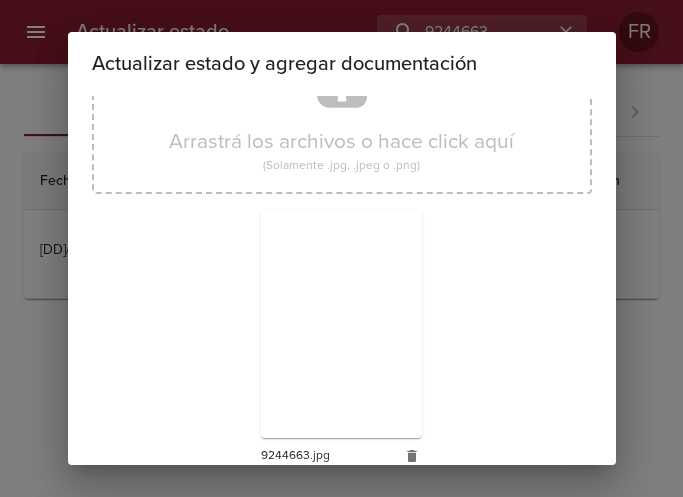 scroll, scrollTop: 285, scrollLeft: 0, axis: vertical 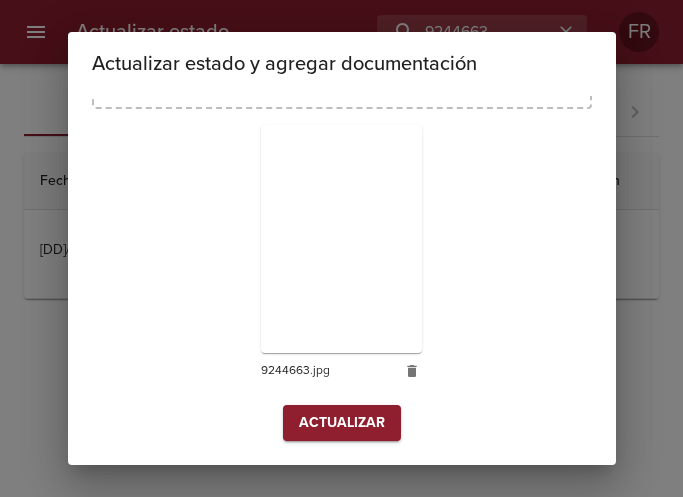 click on "Actualizar" at bounding box center [342, 423] 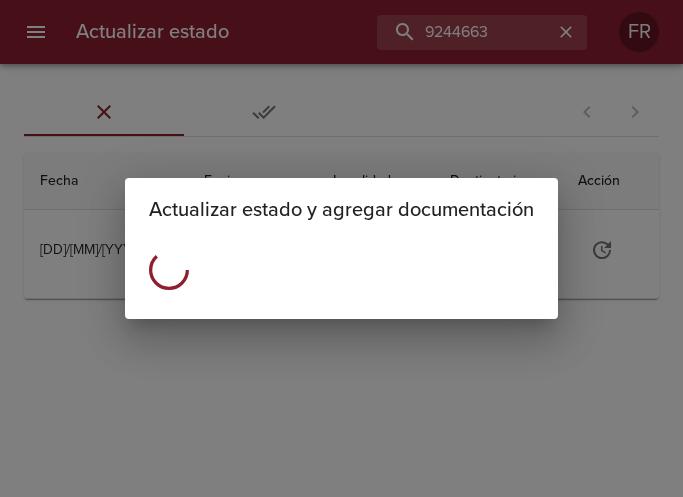 scroll, scrollTop: 0, scrollLeft: 0, axis: both 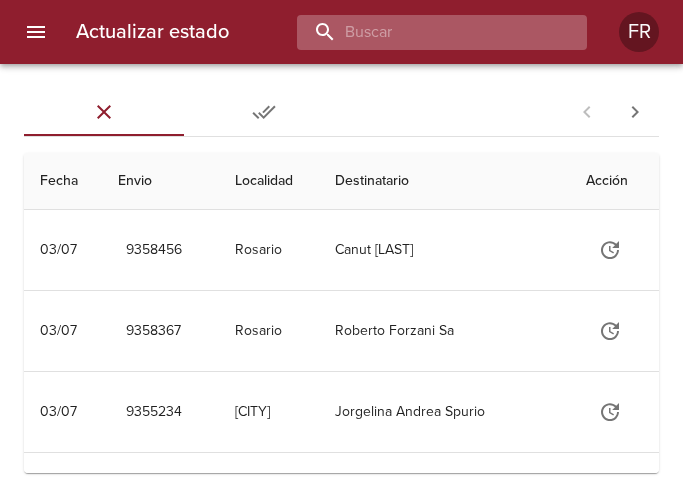 click at bounding box center (425, 32) 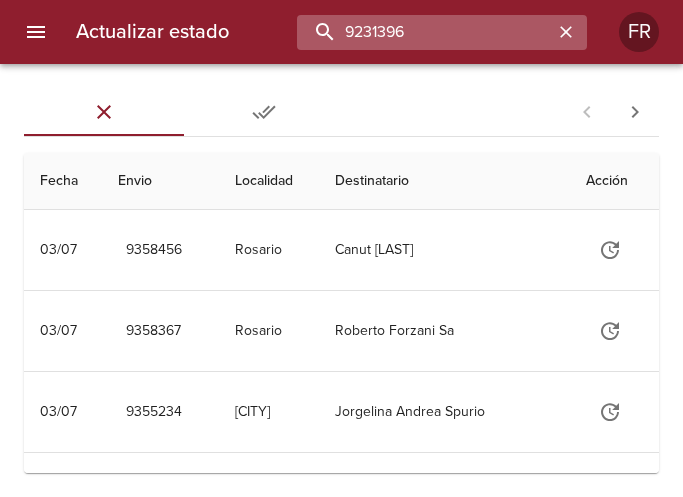 type on "9231396" 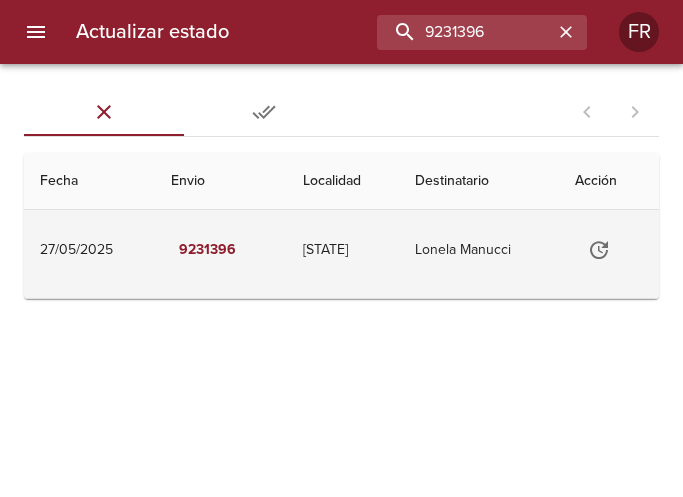 click at bounding box center [591, 250] 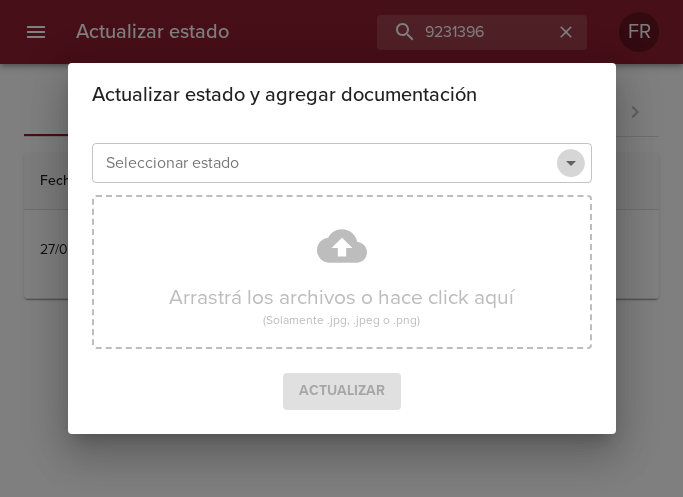 click at bounding box center [571, 163] 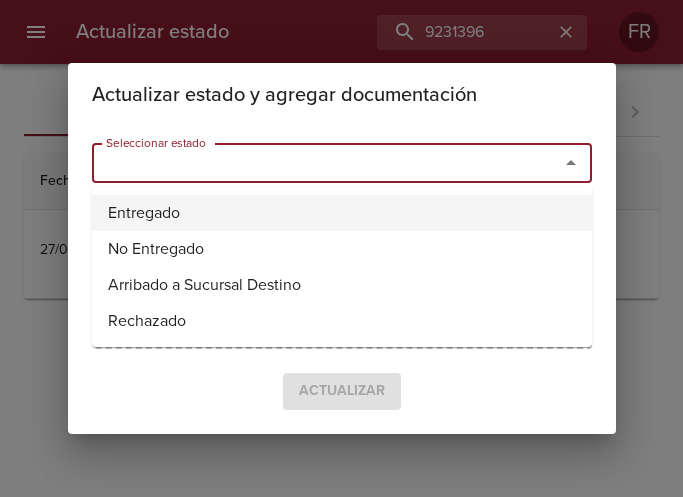 drag, startPoint x: 487, startPoint y: 182, endPoint x: 187, endPoint y: 203, distance: 300.7341 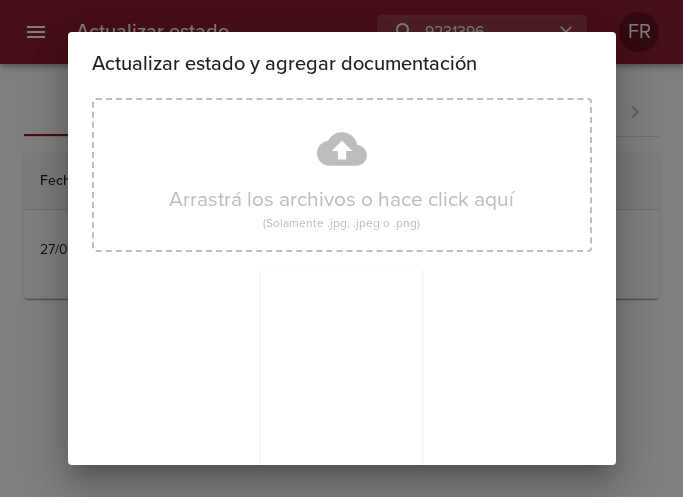 scroll, scrollTop: 285, scrollLeft: 0, axis: vertical 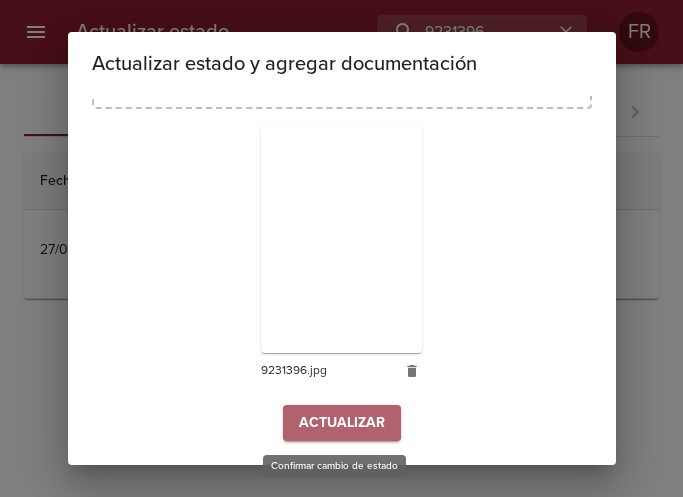 click on "Actualizar" at bounding box center (342, 423) 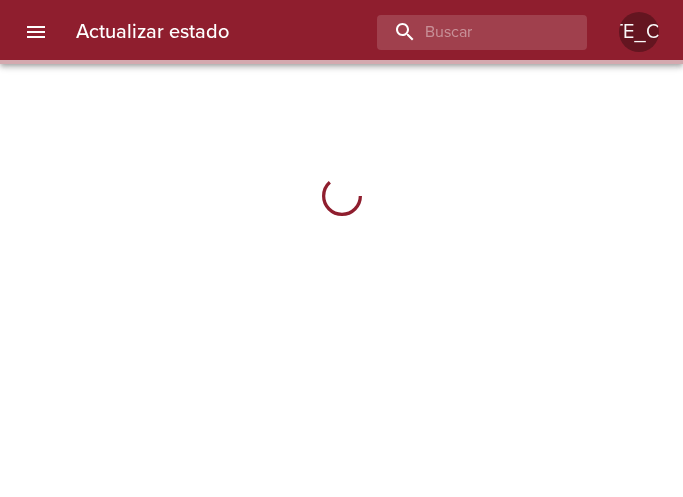 scroll, scrollTop: 0, scrollLeft: 0, axis: both 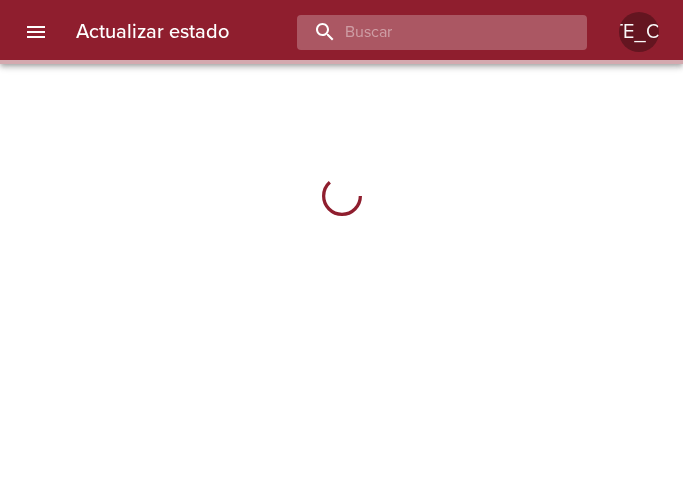 drag, startPoint x: 0, startPoint y: 0, endPoint x: 475, endPoint y: 27, distance: 475.76675 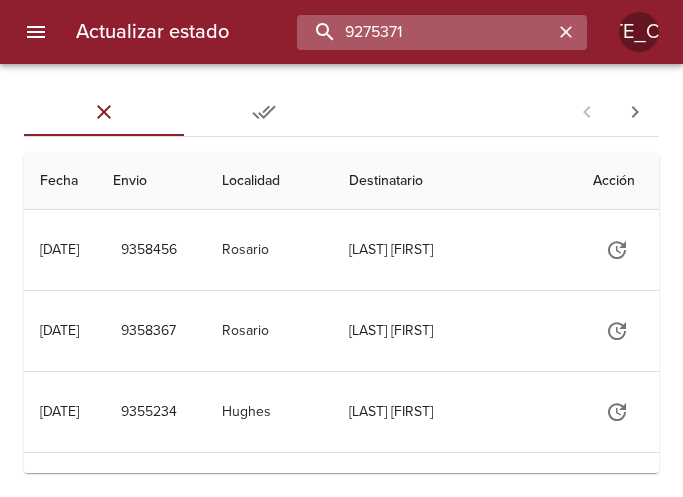 type on "9275371" 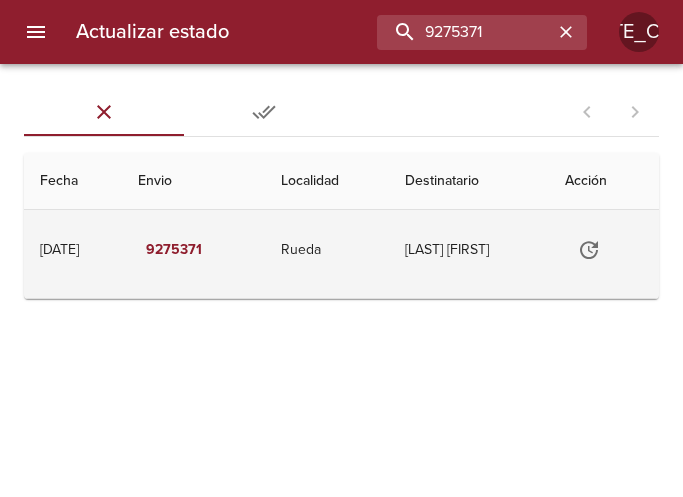 click at bounding box center [610, 250] 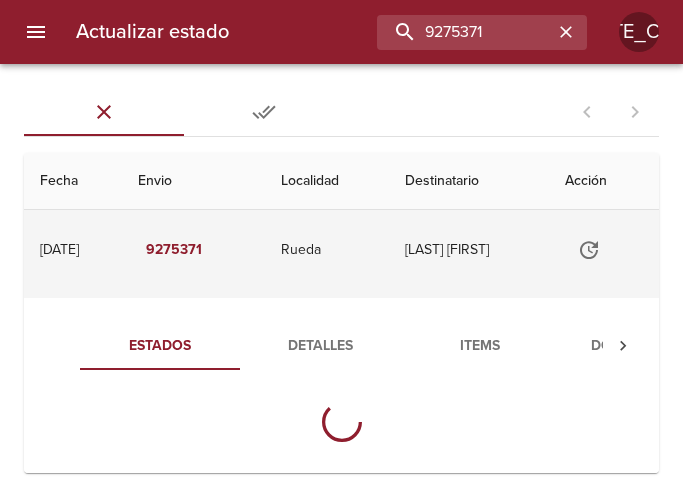 click at bounding box center [602, 250] 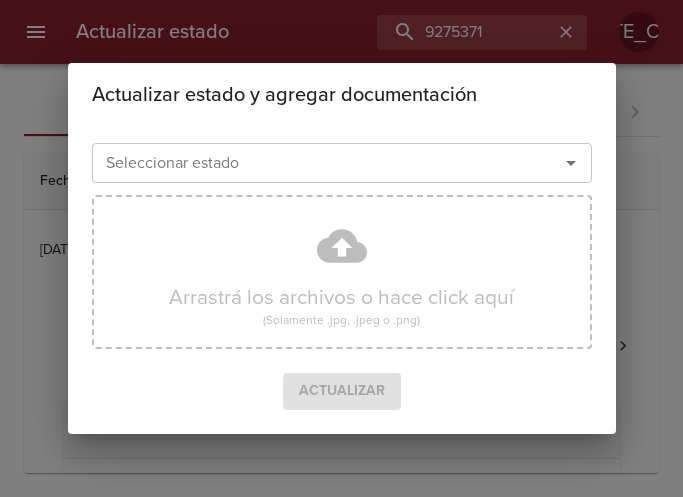 click at bounding box center (571, 163) 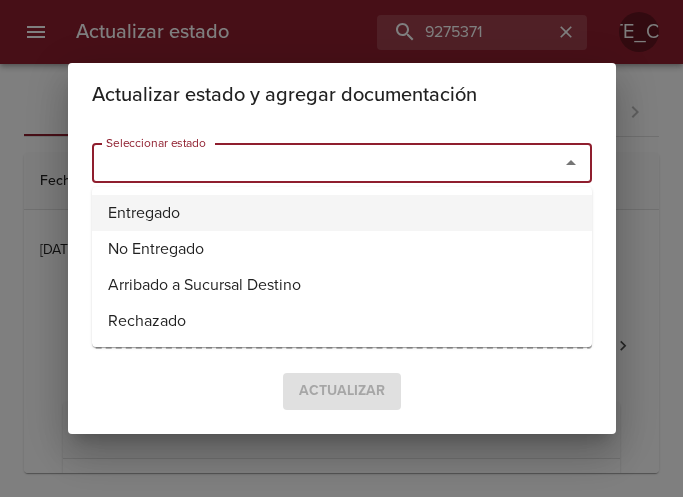 click on "Entregado" at bounding box center [342, 213] 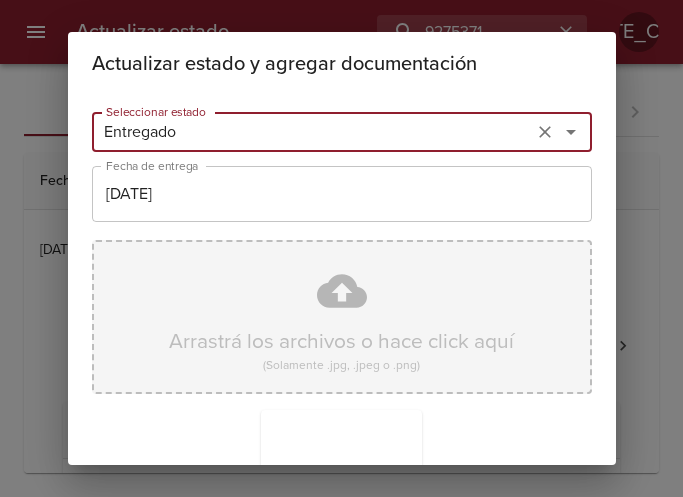scroll, scrollTop: 285, scrollLeft: 0, axis: vertical 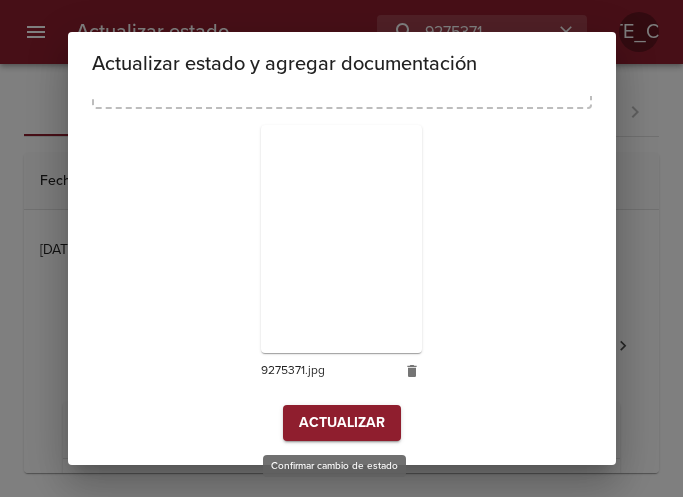 click on "Actualizar" at bounding box center [342, 423] 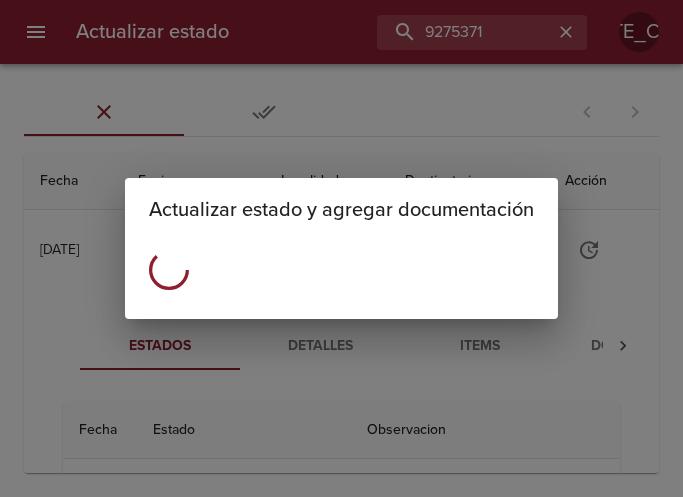 scroll, scrollTop: 0, scrollLeft: 0, axis: both 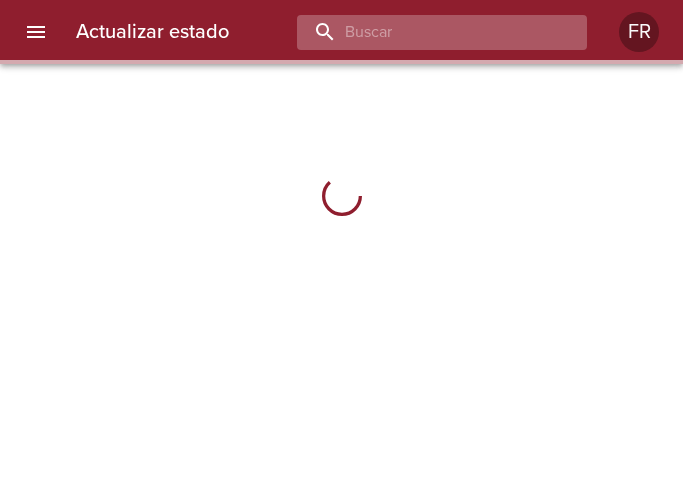 click at bounding box center [425, 32] 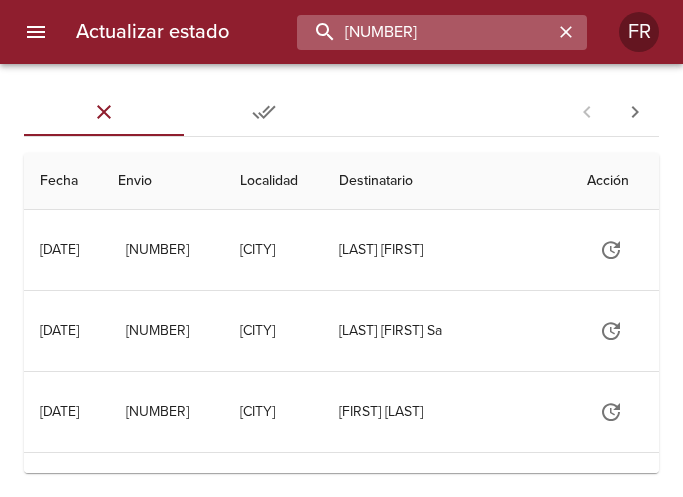 type on "9264568" 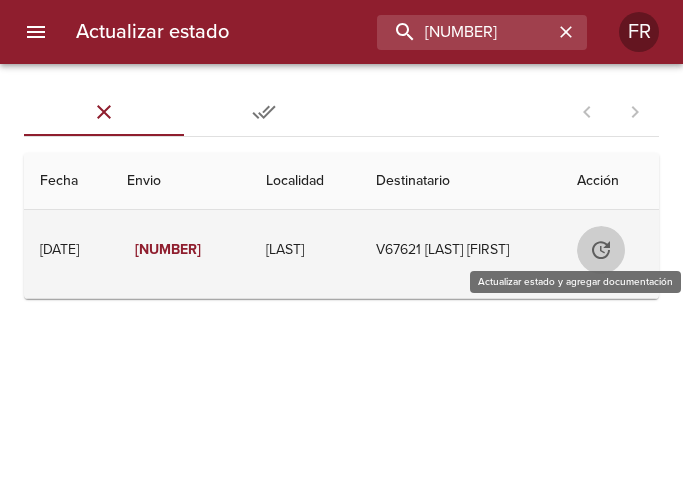 click at bounding box center [601, 250] 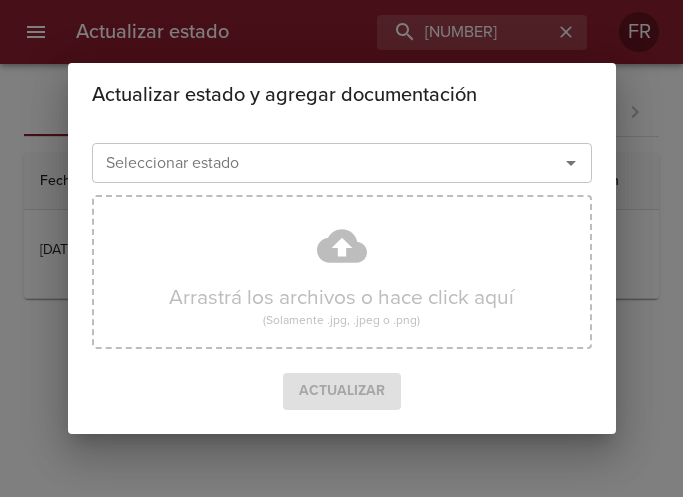 click at bounding box center [571, 163] 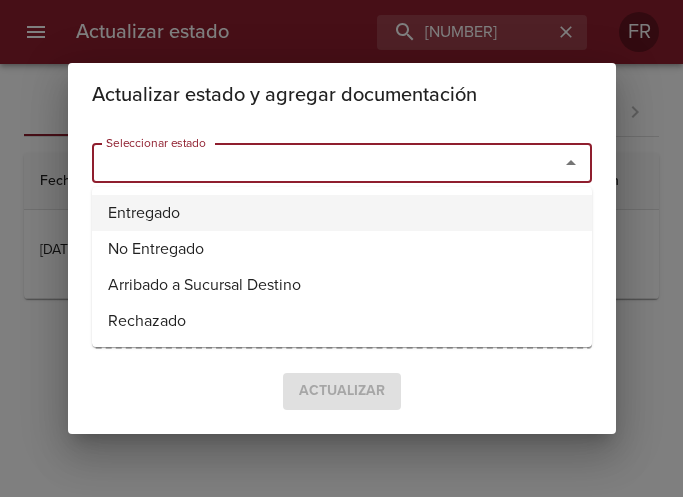 click on "Entregado" at bounding box center [342, 213] 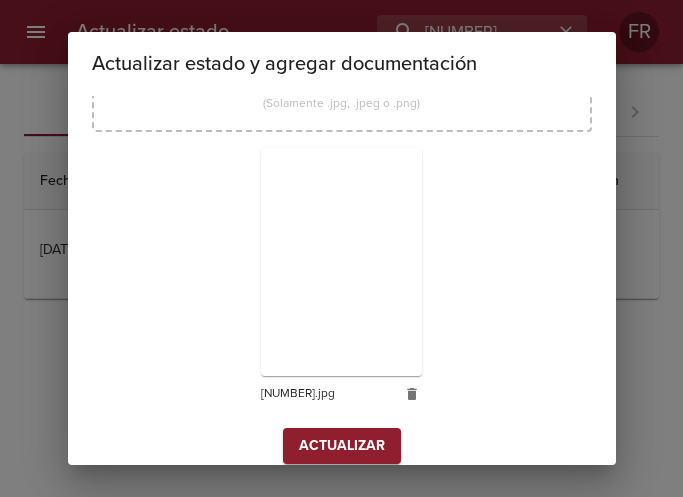 scroll, scrollTop: 285, scrollLeft: 0, axis: vertical 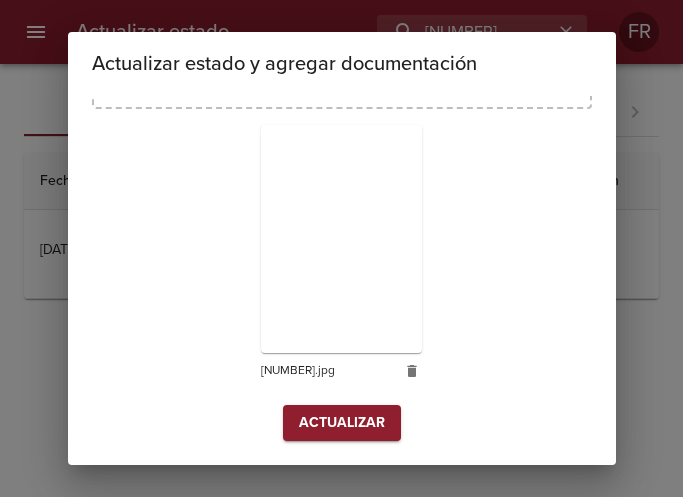 click on "Actualizar" at bounding box center (342, 423) 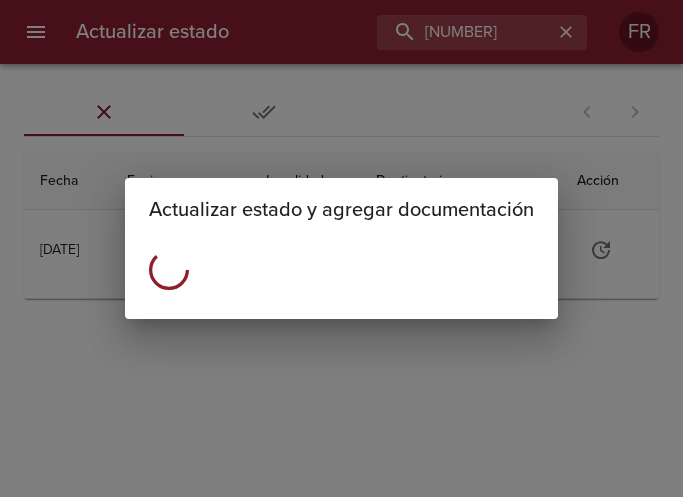 scroll, scrollTop: 0, scrollLeft: 0, axis: both 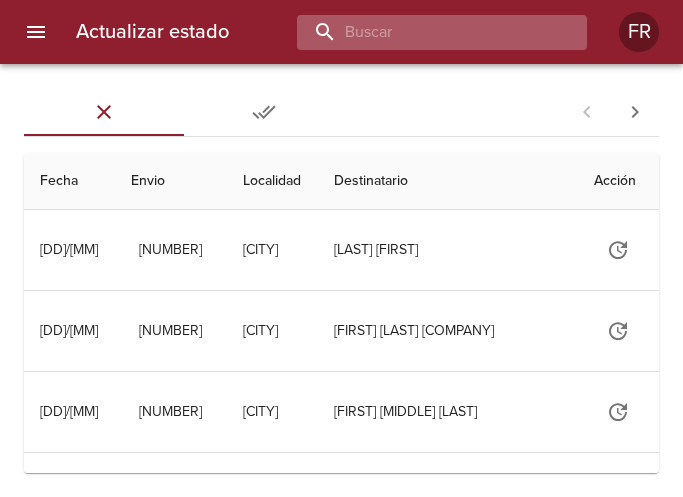 click at bounding box center [425, 32] 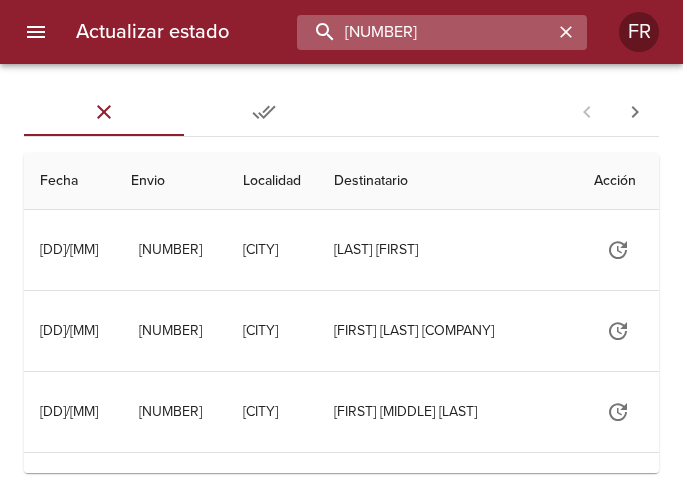 type on "9257670" 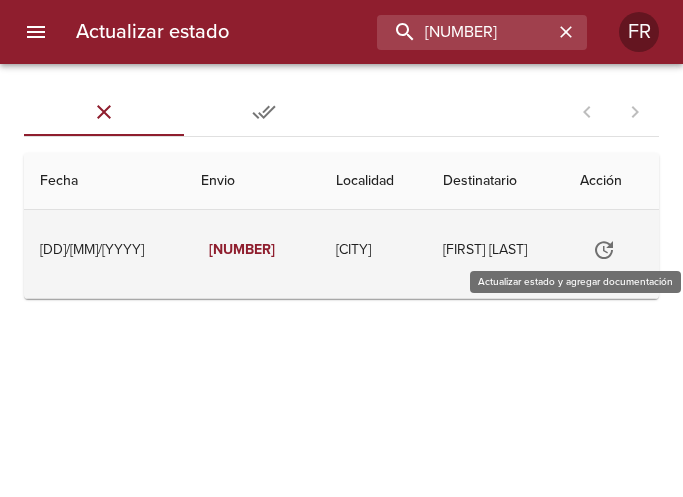 click at bounding box center (588, 250) 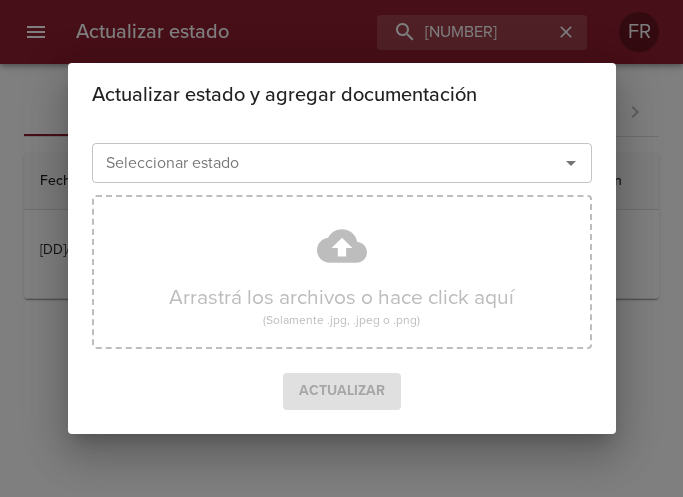 click at bounding box center [571, 163] 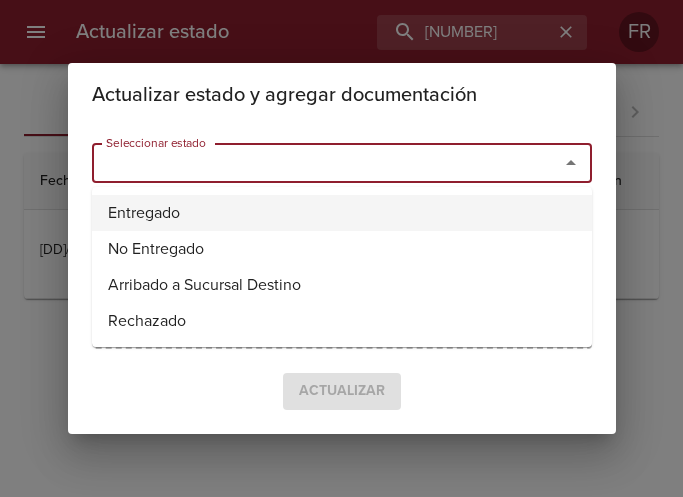 click on "Entregado" at bounding box center (342, 213) 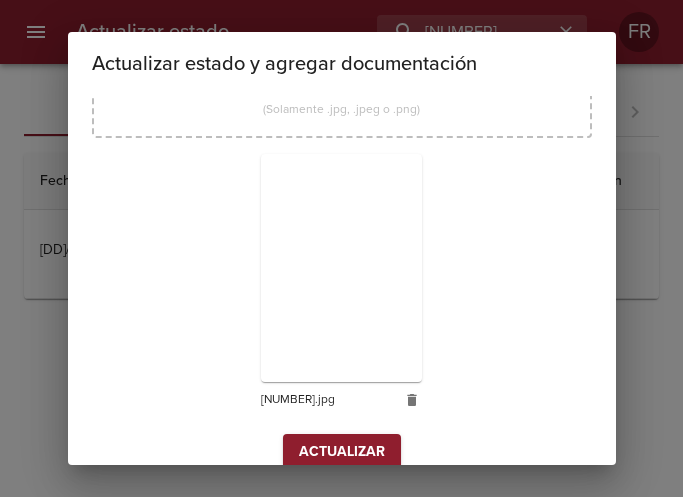 scroll, scrollTop: 285, scrollLeft: 0, axis: vertical 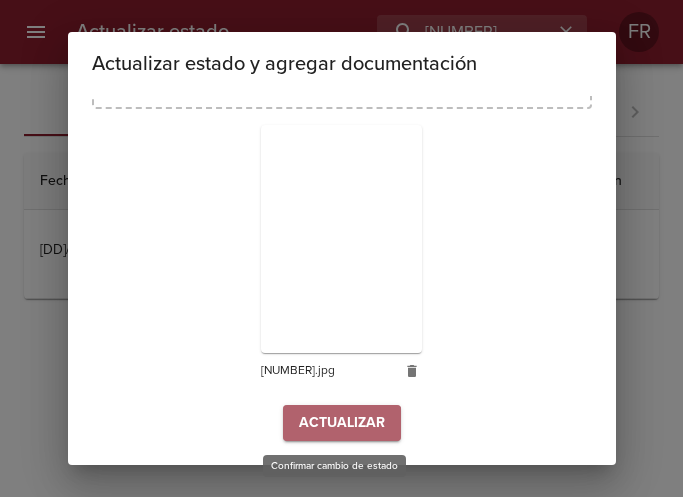 click on "Actualizar" at bounding box center (342, 423) 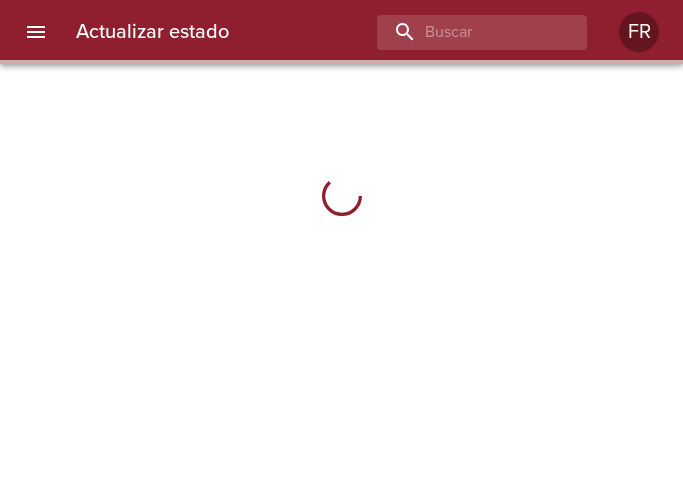 scroll, scrollTop: 0, scrollLeft: 0, axis: both 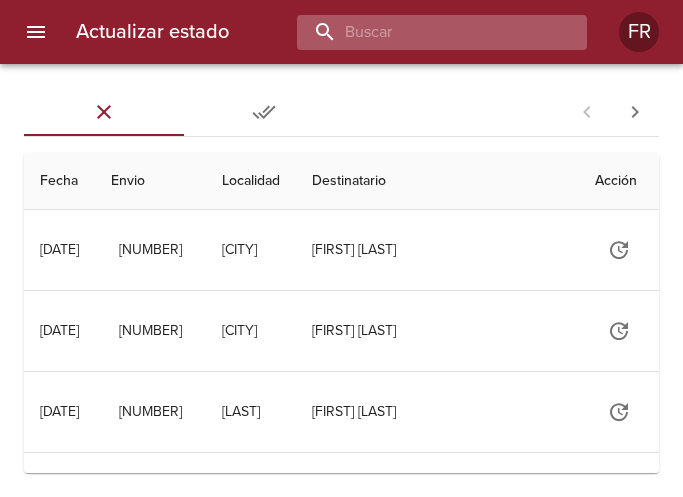 click at bounding box center (425, 32) 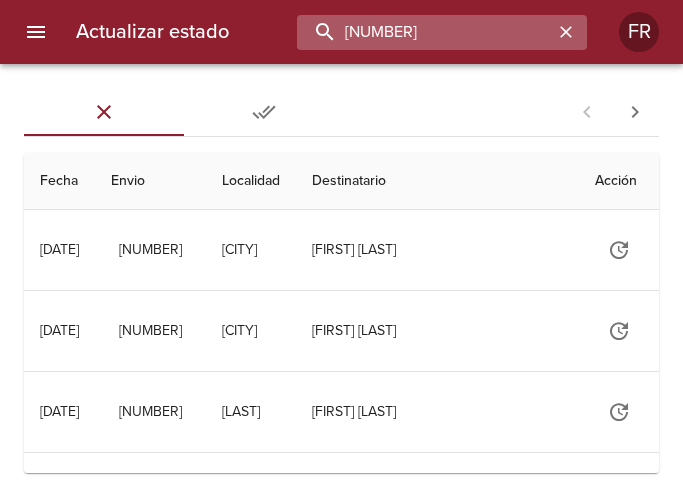 type on "9294336" 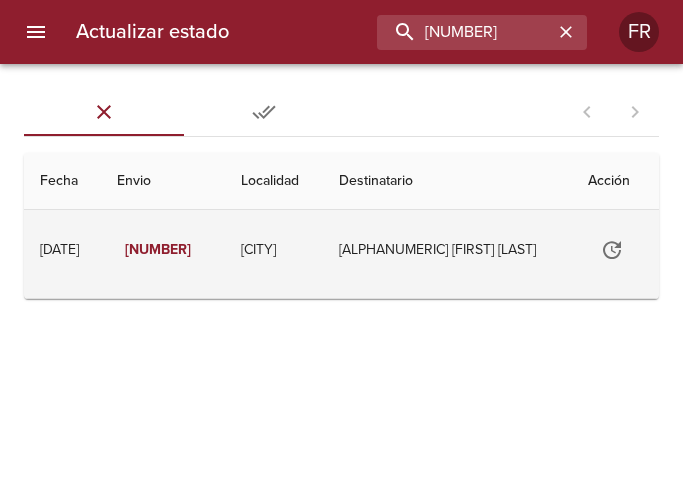 click at bounding box center (611, 250) 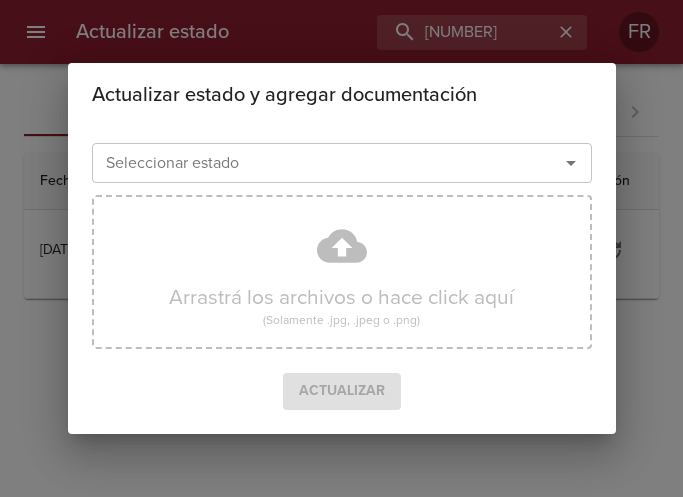 click at bounding box center [597, 260] 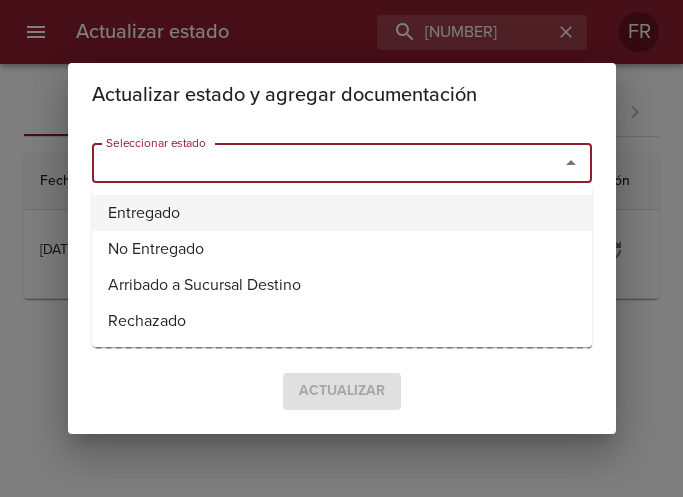 click on "Entregado" at bounding box center (342, 213) 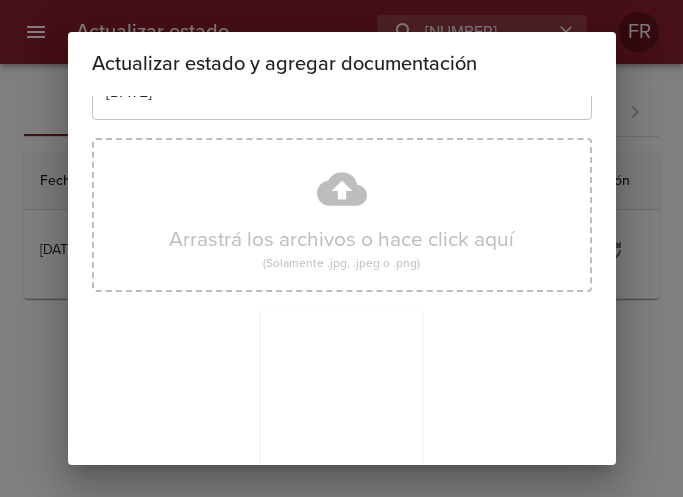 scroll, scrollTop: 285, scrollLeft: 0, axis: vertical 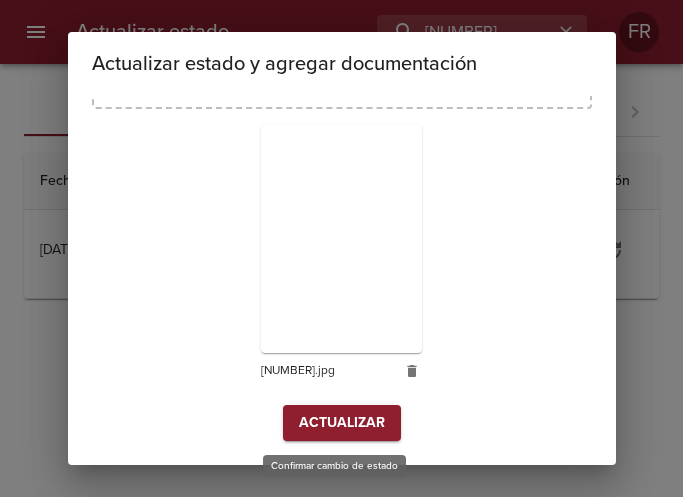 click on "Actualizar" at bounding box center (342, 575) 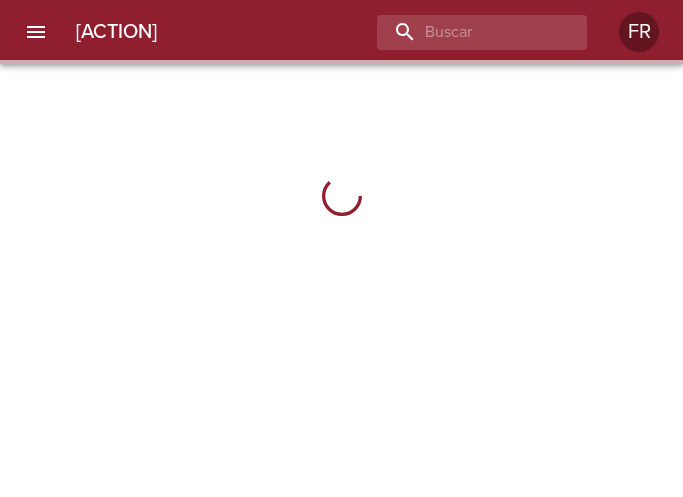 scroll, scrollTop: 0, scrollLeft: 0, axis: both 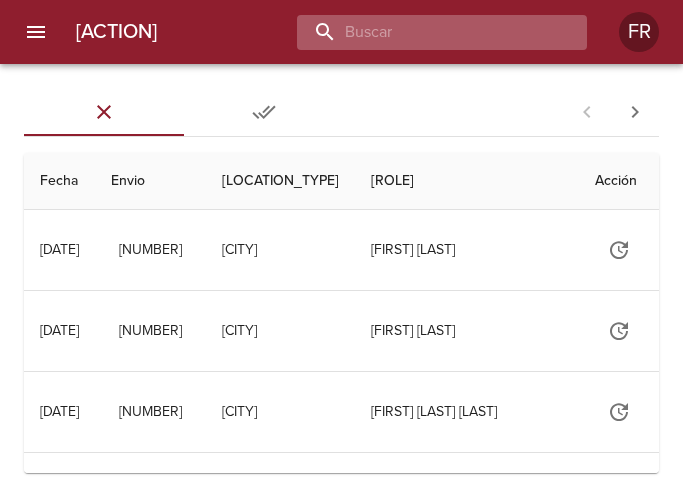 click at bounding box center [425, 32] 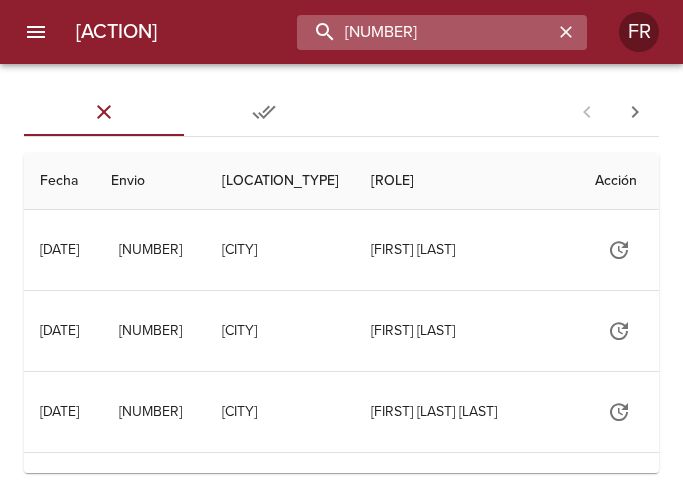 type on "9319421" 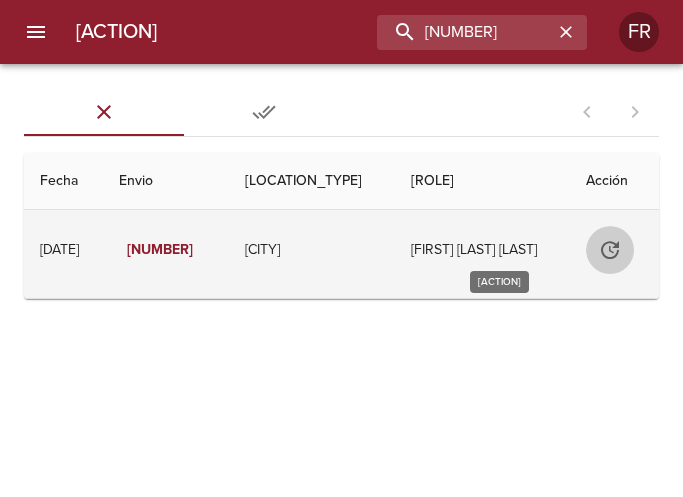 click at bounding box center (600, 250) 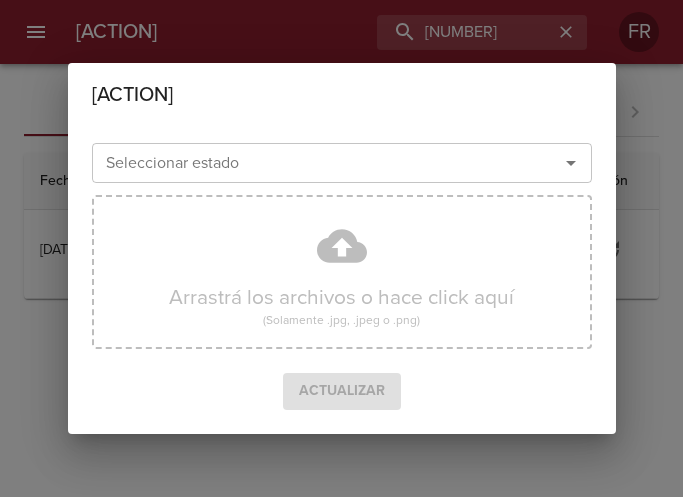 click at bounding box center [571, 163] 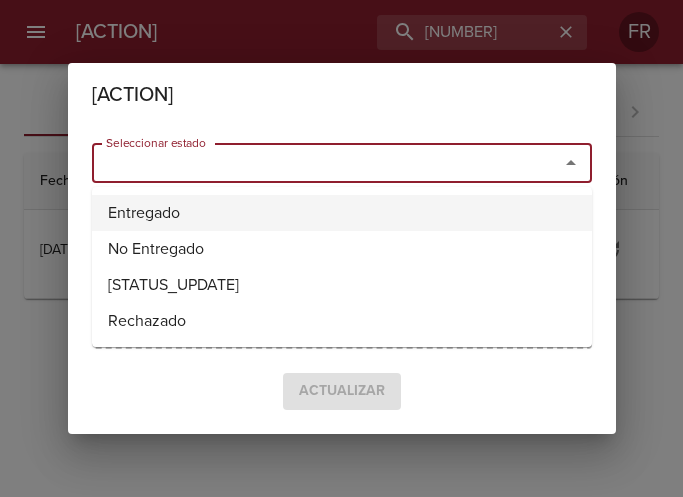 click on "Entregado" at bounding box center (342, 213) 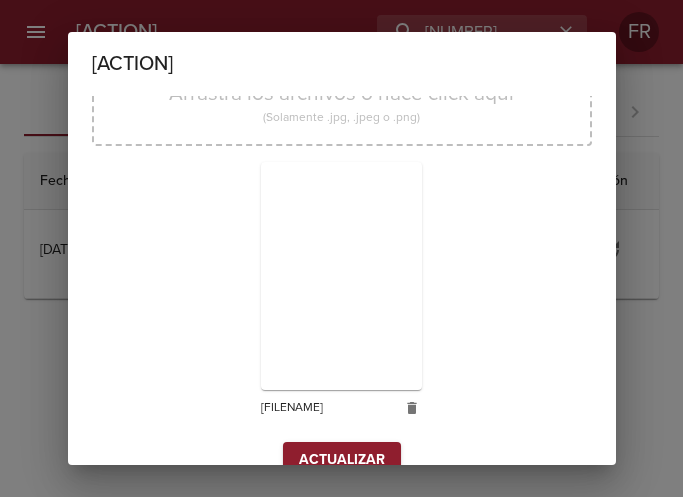 scroll, scrollTop: 285, scrollLeft: 0, axis: vertical 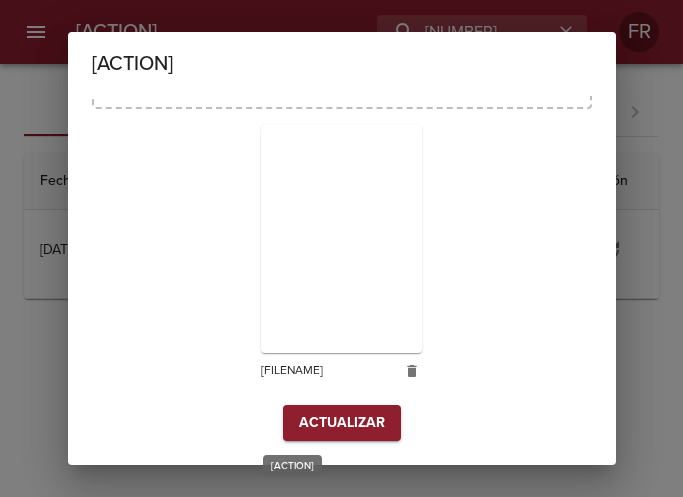 click on "Actualizar" at bounding box center [342, 423] 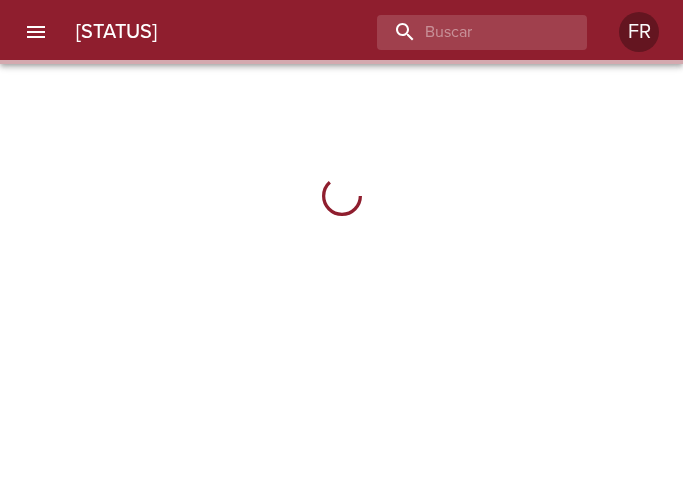 scroll, scrollTop: 0, scrollLeft: 0, axis: both 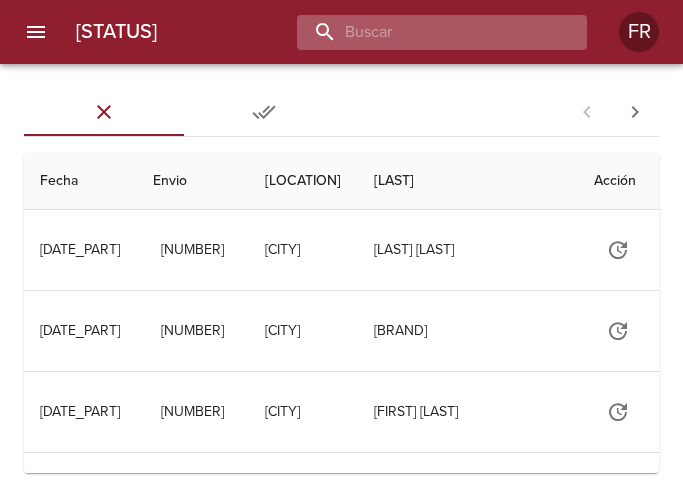 click at bounding box center [425, 32] 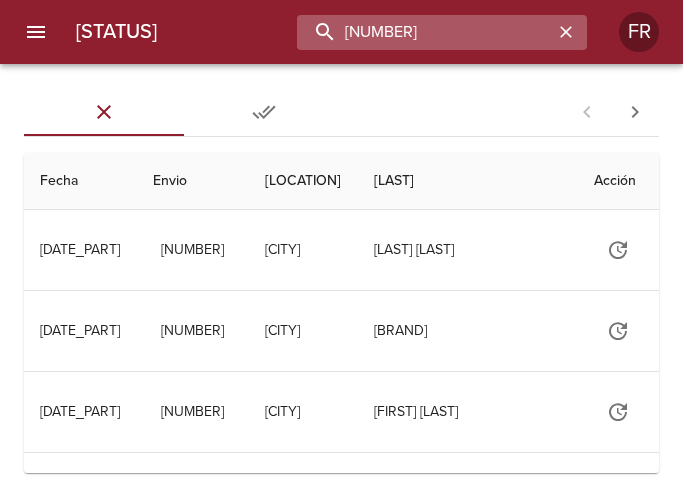 type on "[NUMBER]" 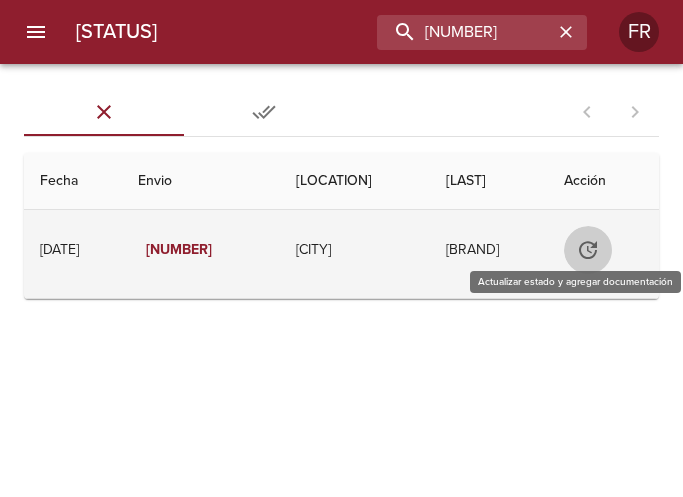 click at bounding box center (589, 250) 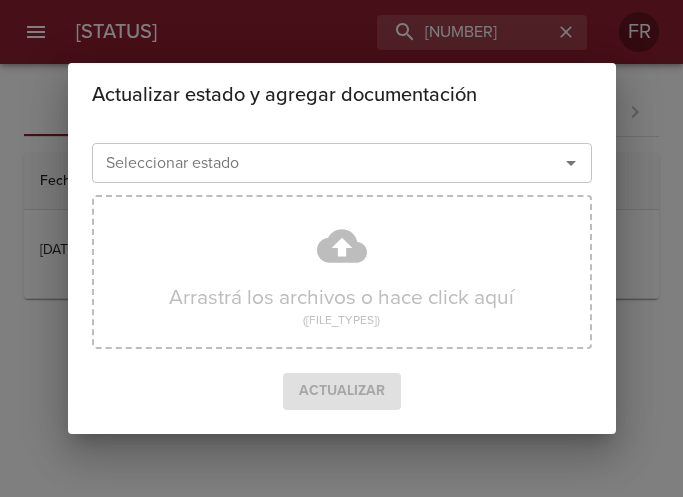 click at bounding box center [571, 163] 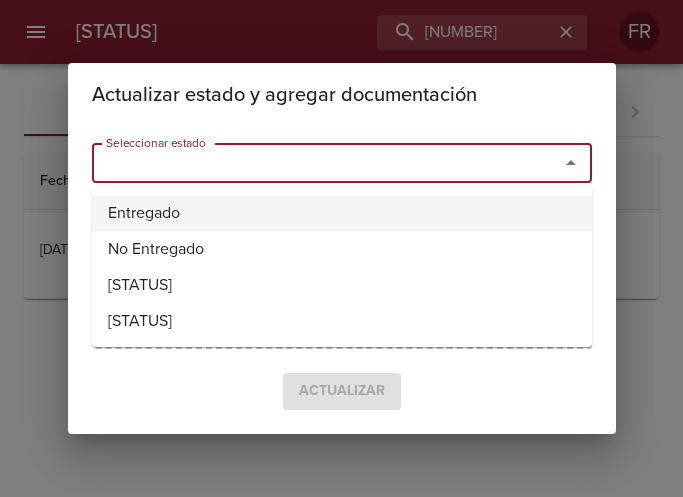 click on "Entregado" at bounding box center [342, 213] 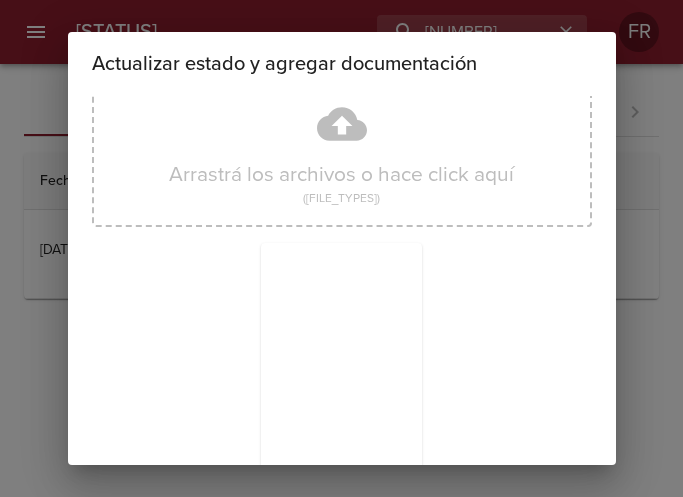 scroll, scrollTop: 285, scrollLeft: 0, axis: vertical 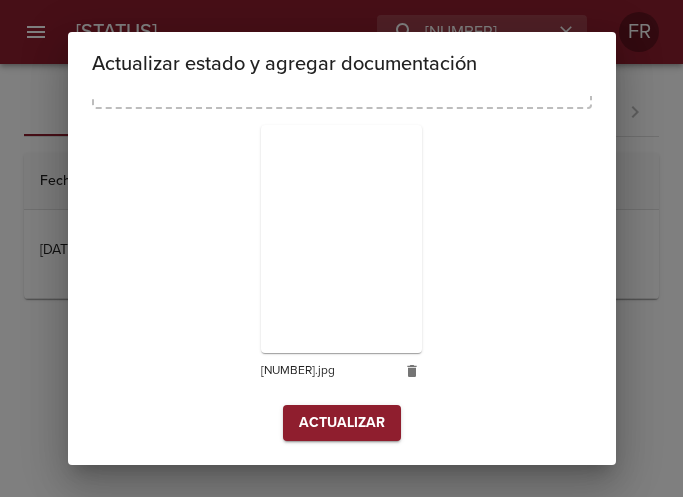 click on "Actualizar" at bounding box center [342, 423] 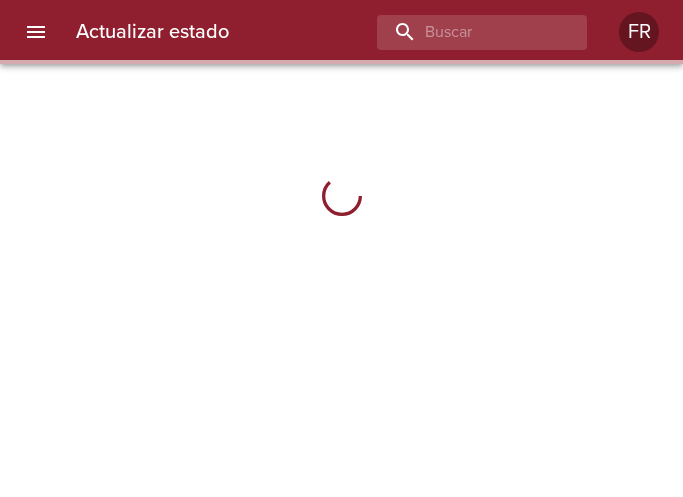 scroll, scrollTop: 0, scrollLeft: 0, axis: both 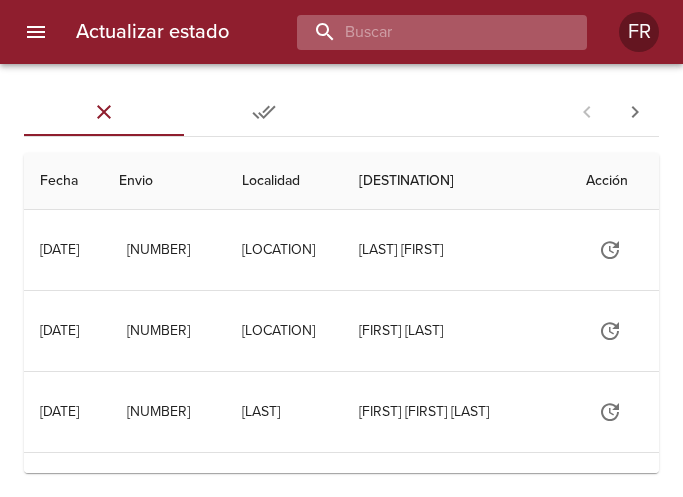 click at bounding box center (425, 32) 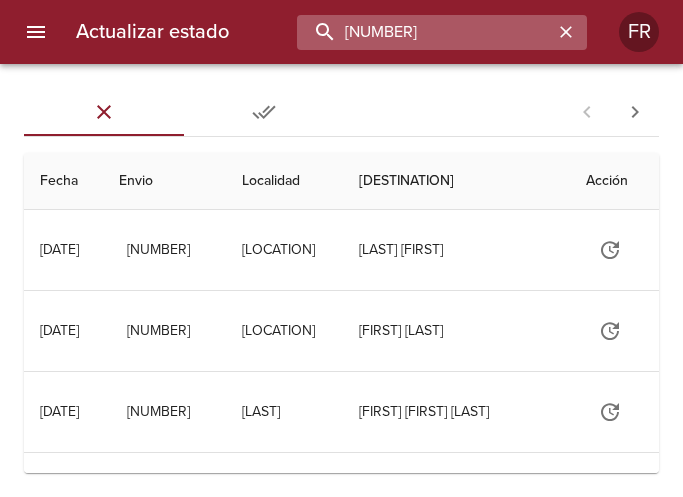 type on "9337659" 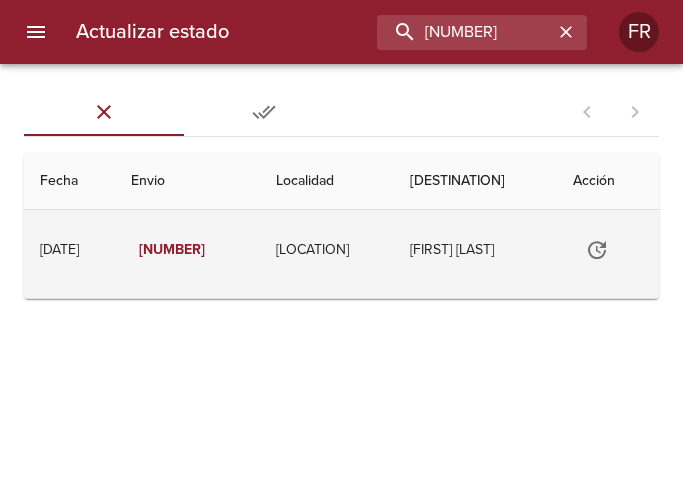 click at bounding box center [597, 250] 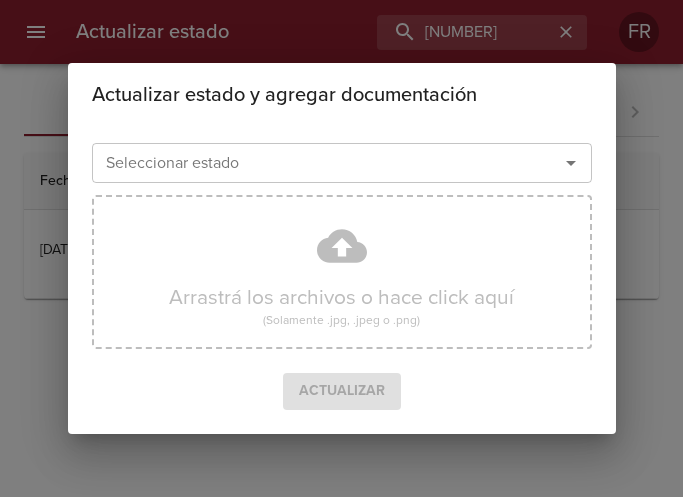 click at bounding box center [571, 163] 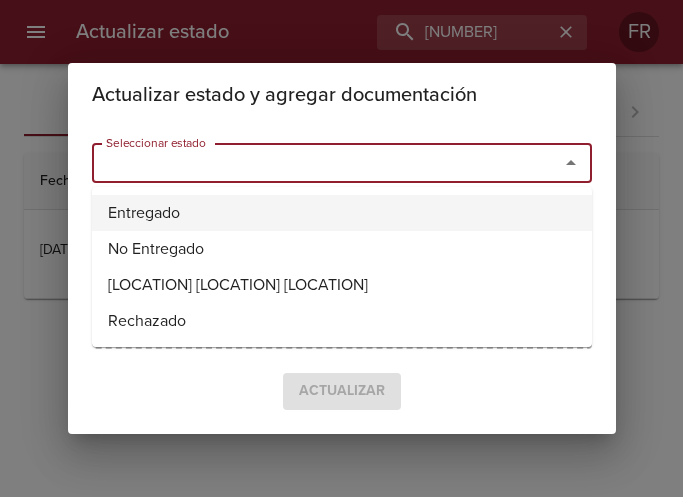 click on "Entregado" at bounding box center (342, 213) 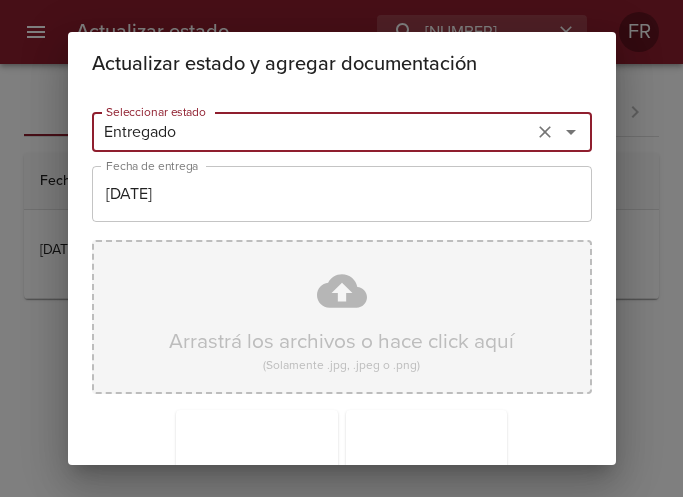 scroll, scrollTop: 285, scrollLeft: 0, axis: vertical 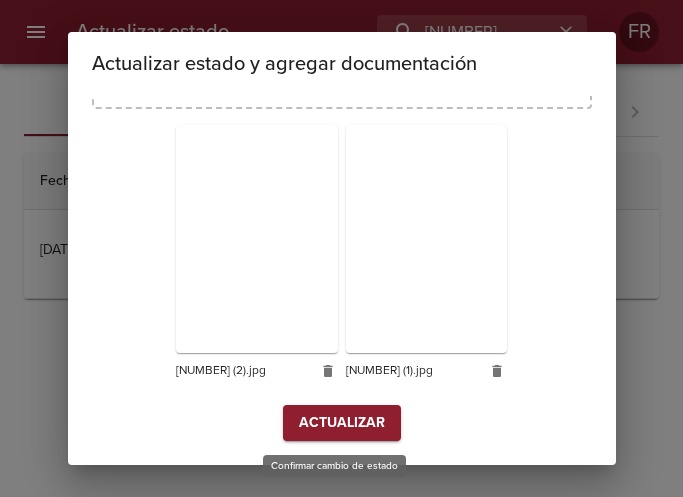 click on "Actualizar" at bounding box center (342, 423) 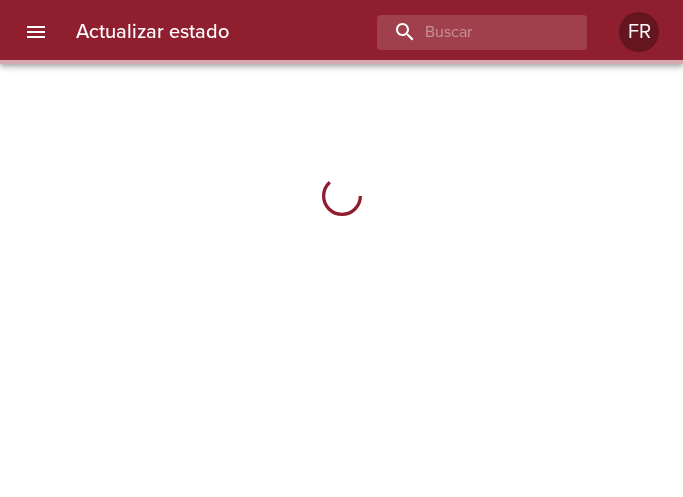 scroll, scrollTop: 0, scrollLeft: 0, axis: both 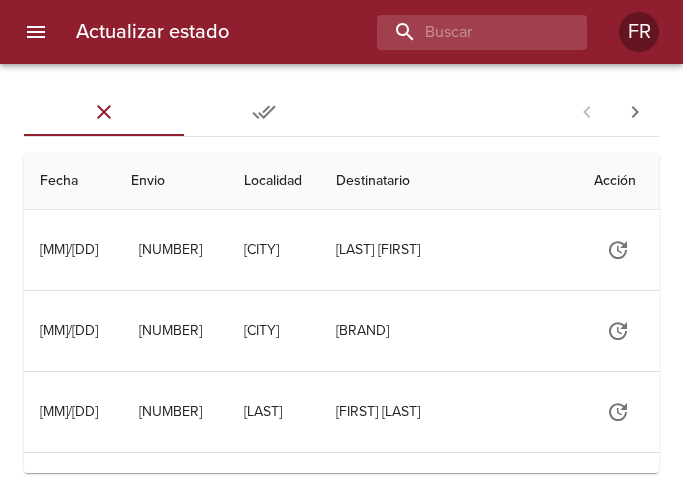 click on "Actualizar estado FR" at bounding box center [341, 32] 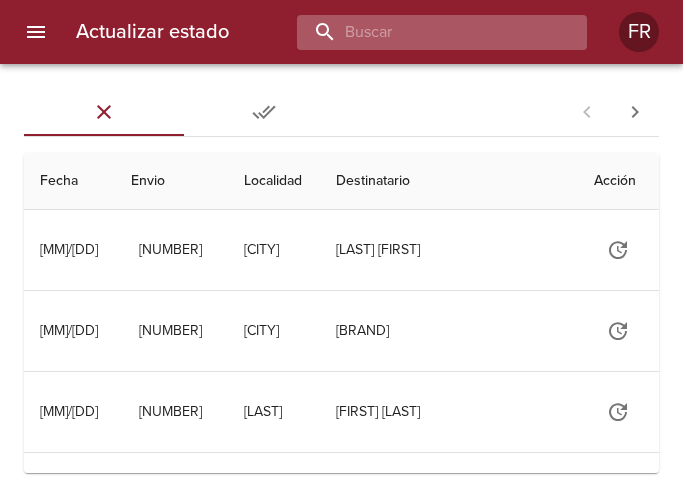 click at bounding box center [425, 32] 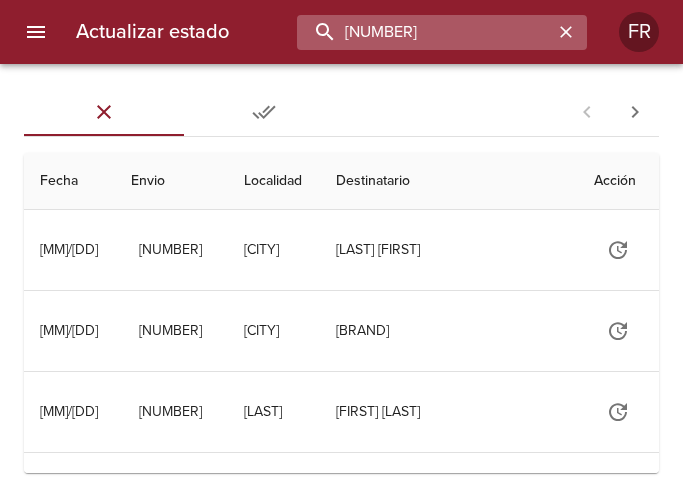 type on "9338033" 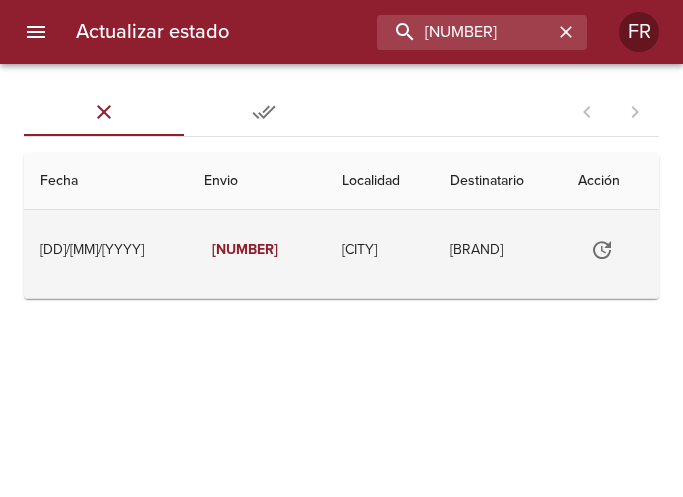 click at bounding box center [602, 250] 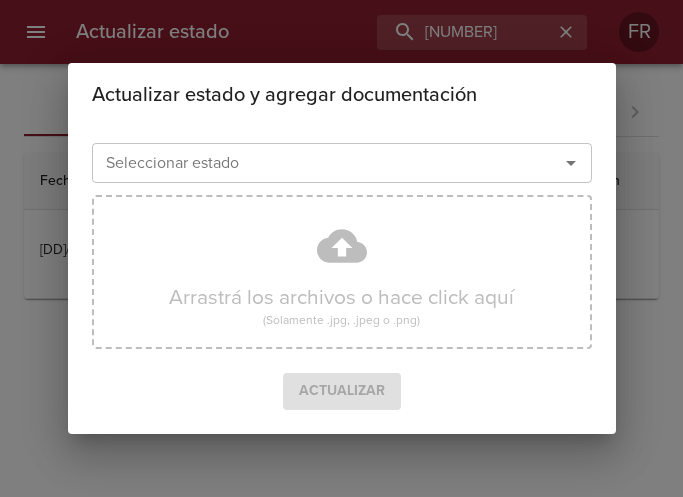 click at bounding box center [571, 163] 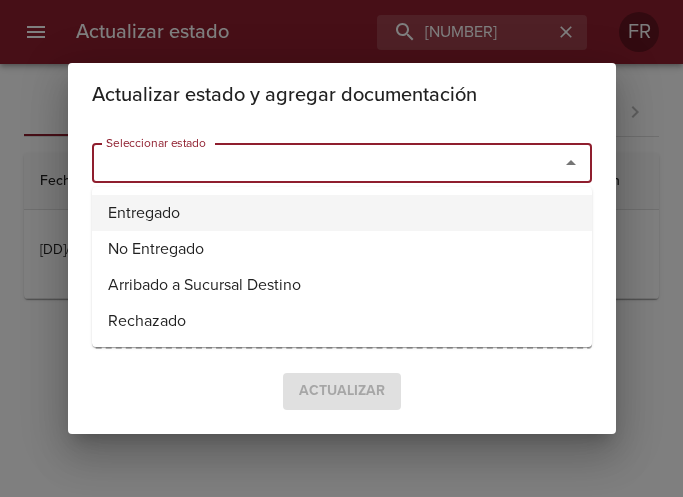 click on "Entregado" at bounding box center [342, 213] 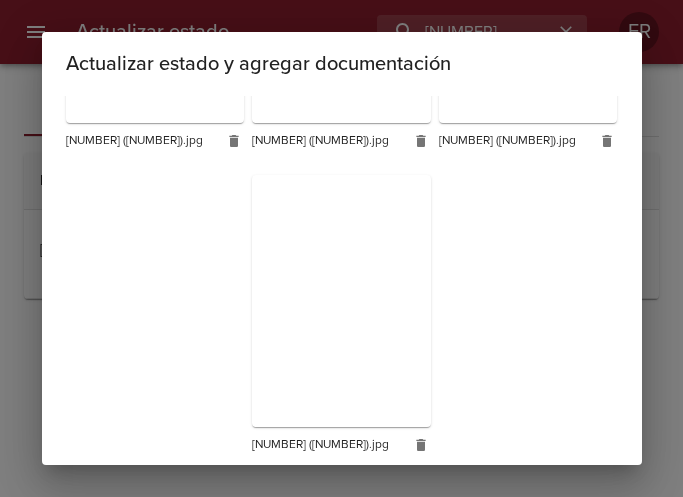 scroll, scrollTop: 565, scrollLeft: 0, axis: vertical 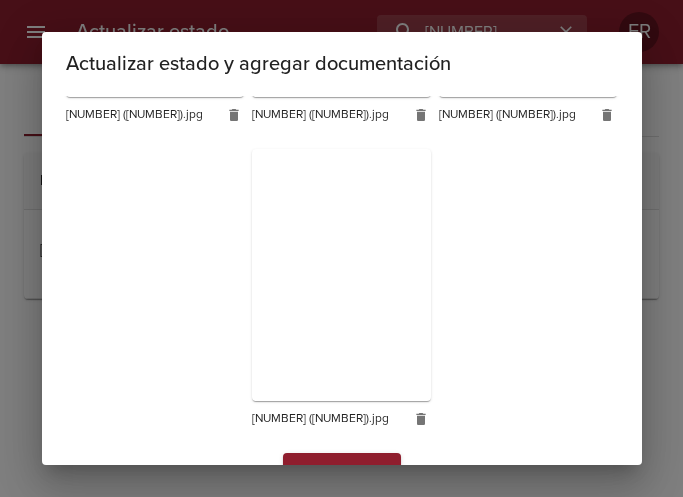 click on "Actualizar" at bounding box center [342, 471] 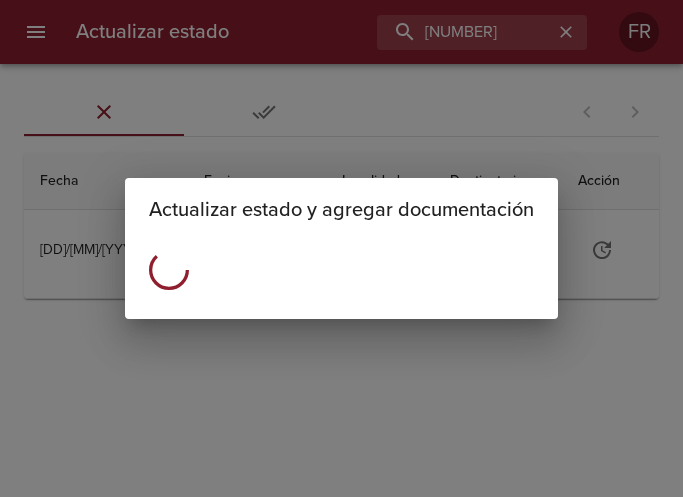 scroll, scrollTop: 0, scrollLeft: 0, axis: both 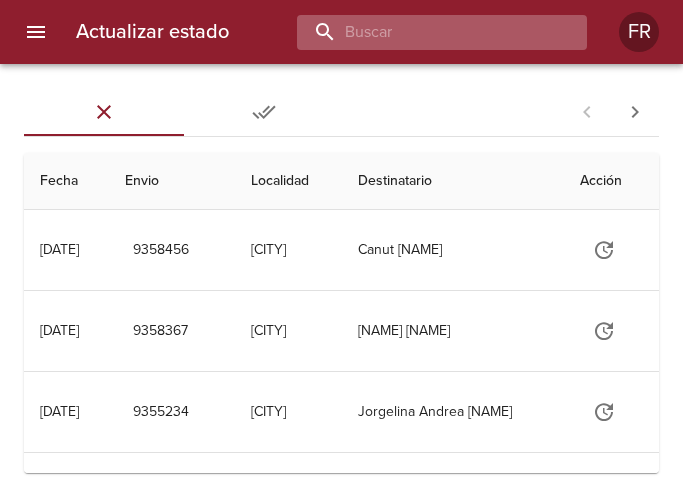 click at bounding box center (425, 32) 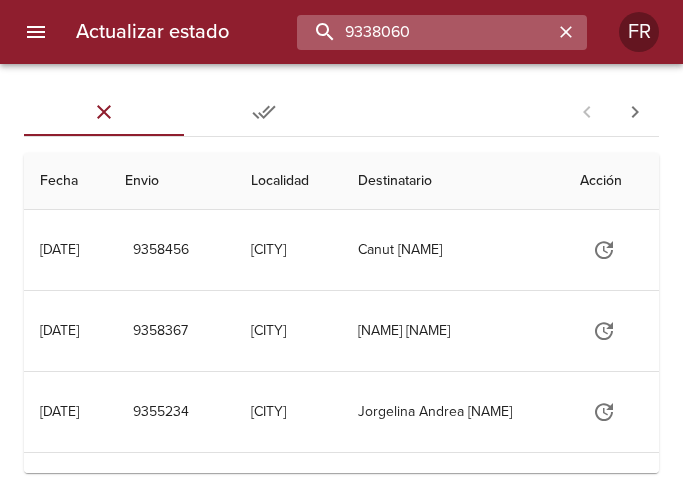 type on "9338060" 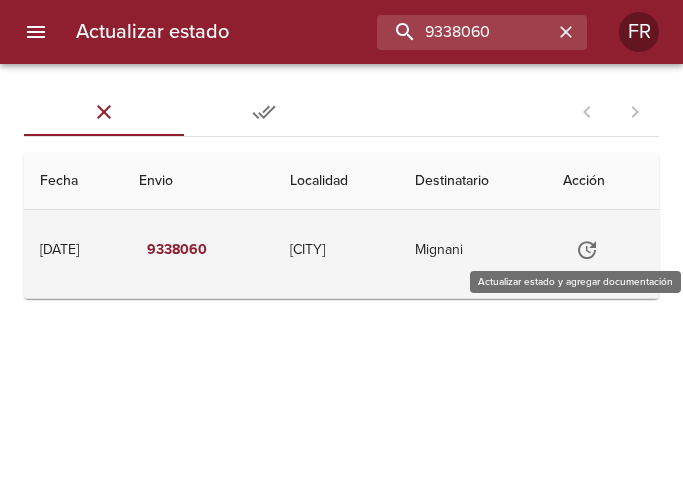 click at bounding box center (601, 250) 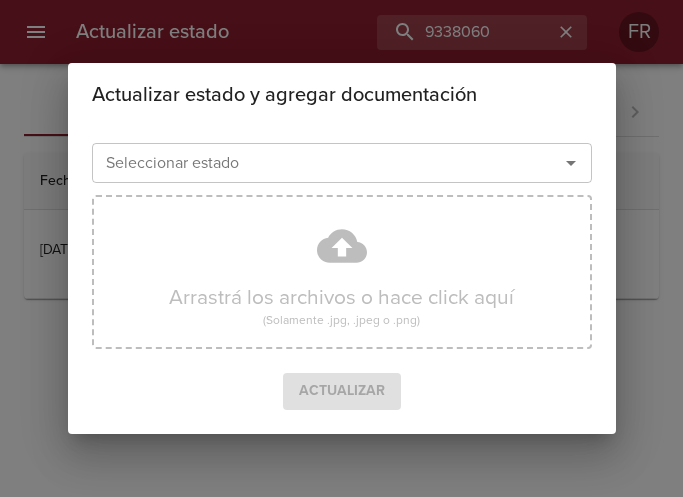 click at bounding box center [571, 163] 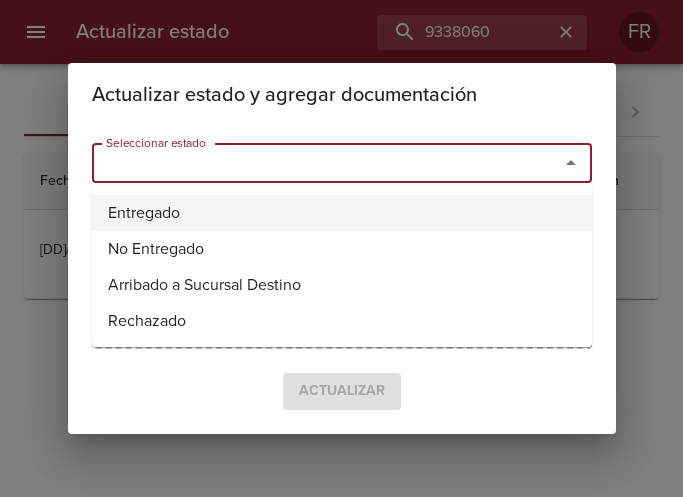 click on "Entregado" at bounding box center (342, 213) 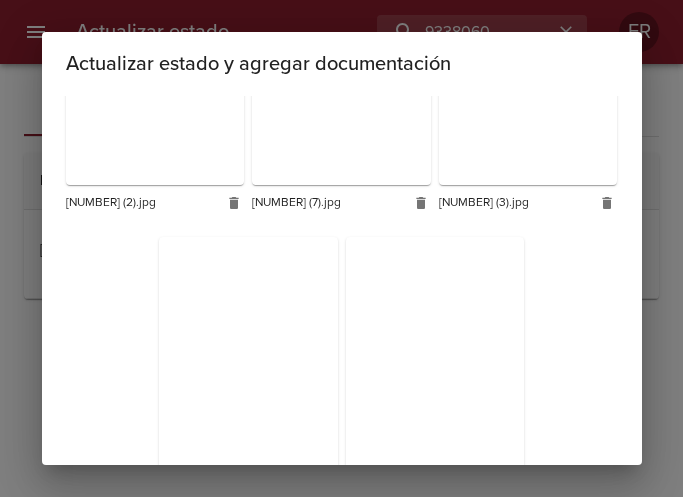 scroll, scrollTop: 1193, scrollLeft: 0, axis: vertical 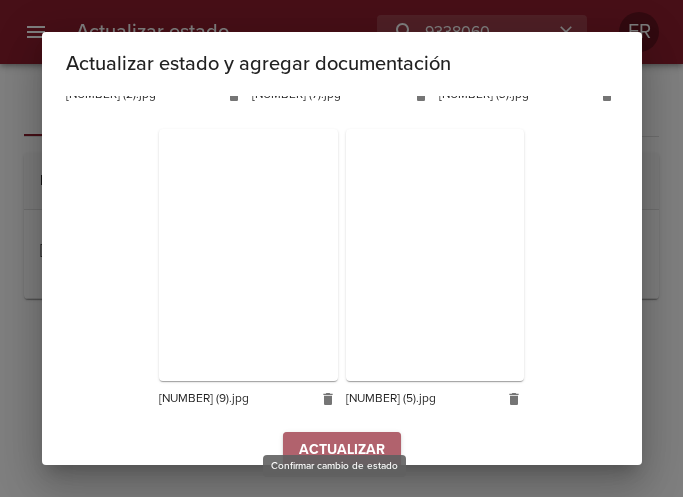 click on "Actualizar" at bounding box center [342, 450] 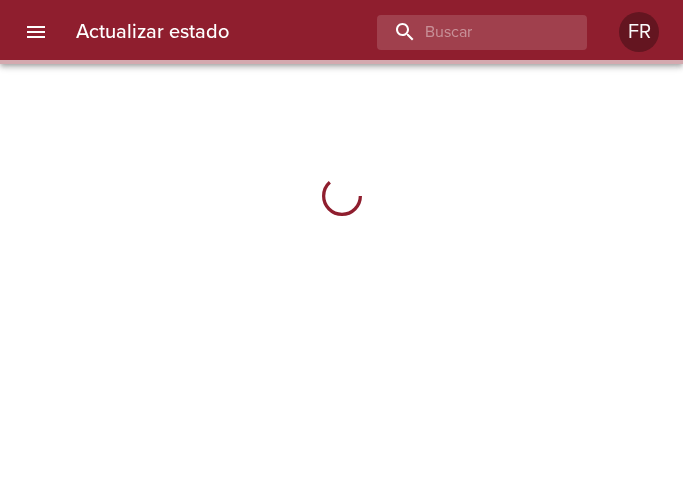 scroll, scrollTop: 0, scrollLeft: 0, axis: both 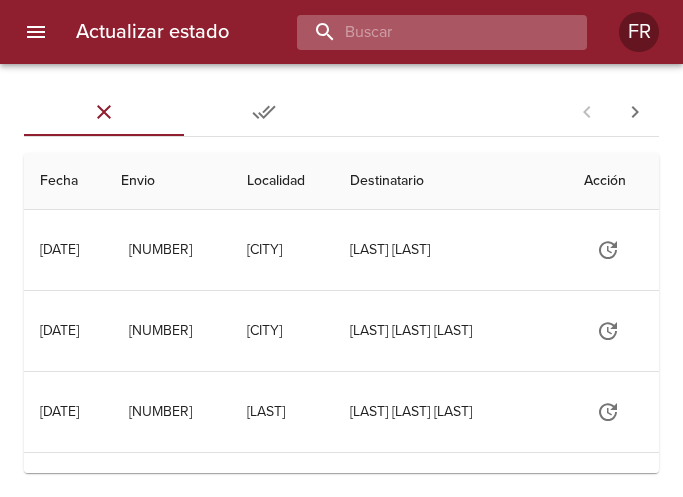 click at bounding box center [425, 32] 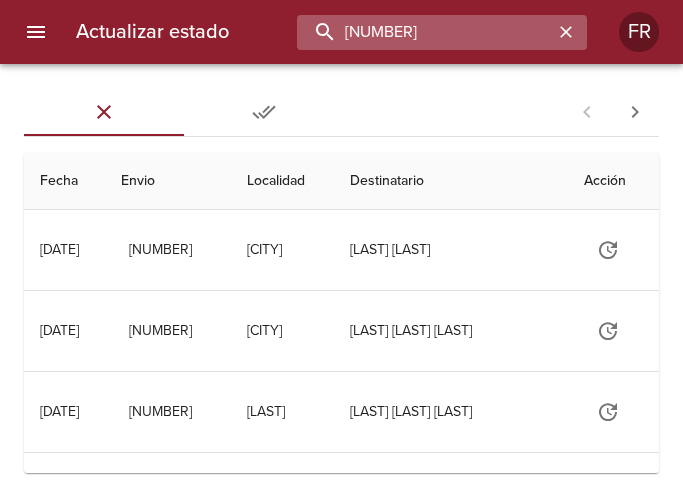 type on "[NUMBER]" 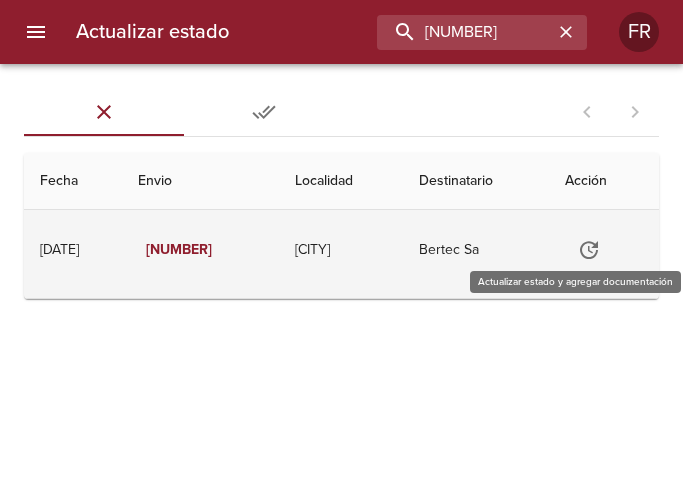 click at bounding box center [589, 250] 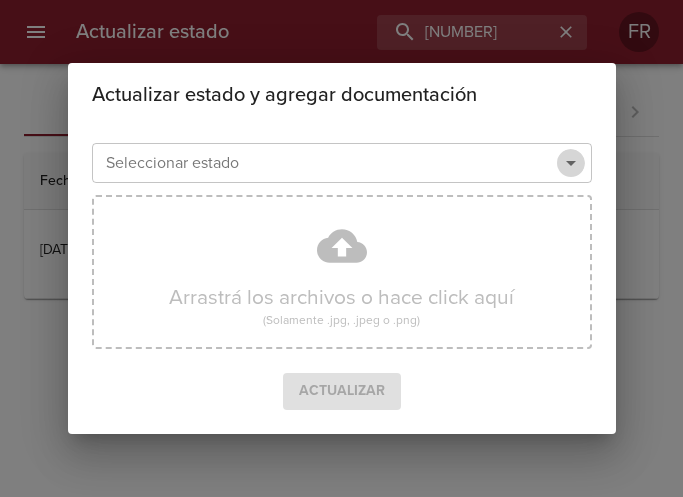 click at bounding box center [571, 163] 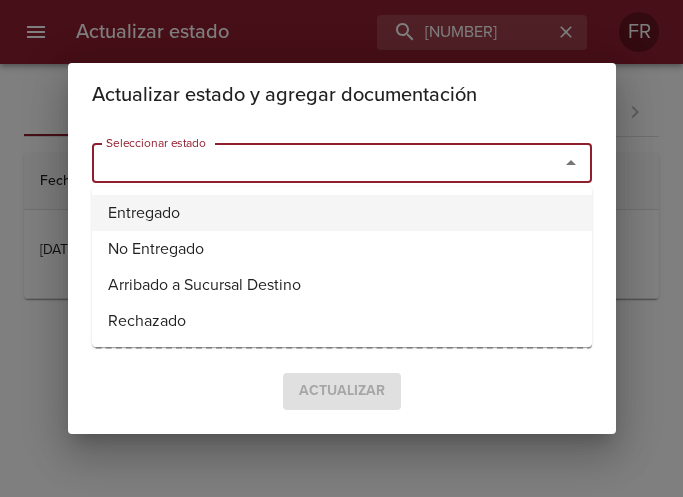 click on "Entregado" at bounding box center [342, 213] 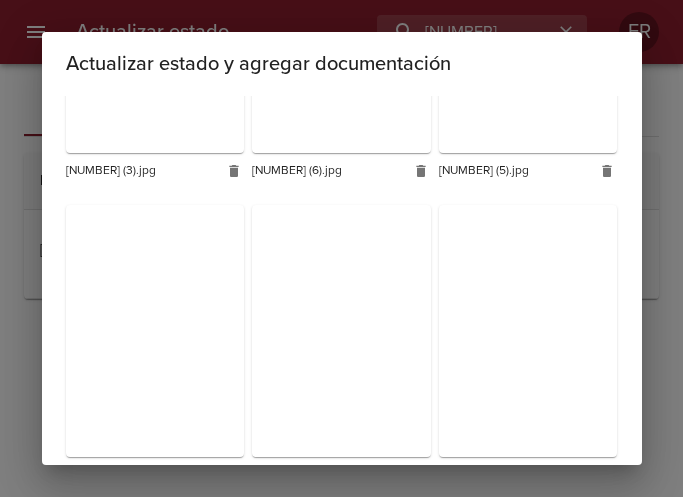 scroll, scrollTop: 599, scrollLeft: 0, axis: vertical 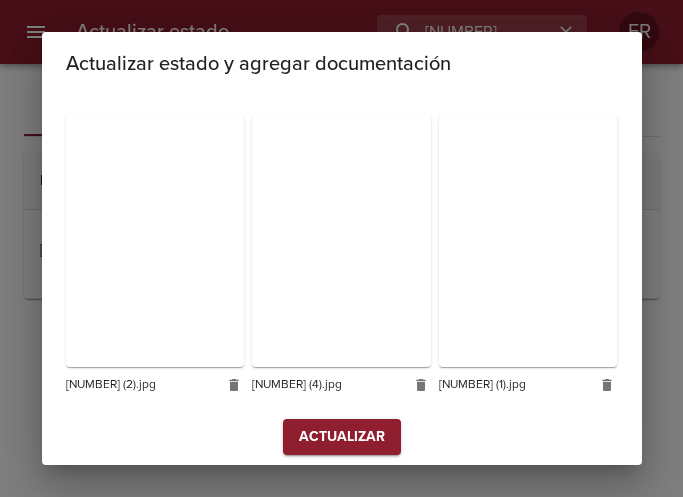 click on "Actualizar" at bounding box center (342, 422) 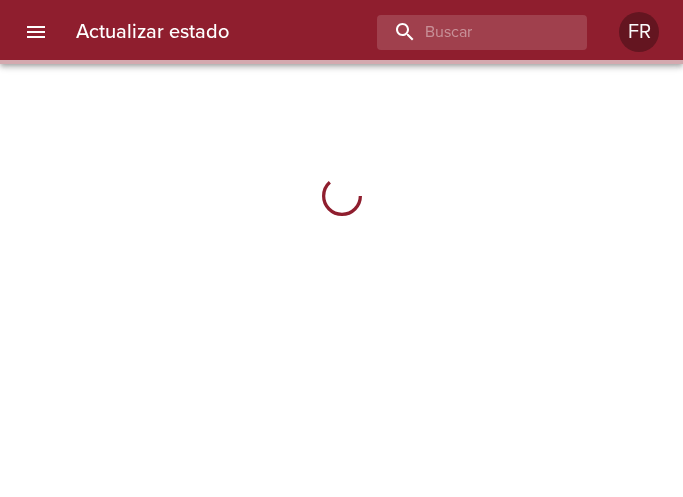 scroll, scrollTop: 0, scrollLeft: 0, axis: both 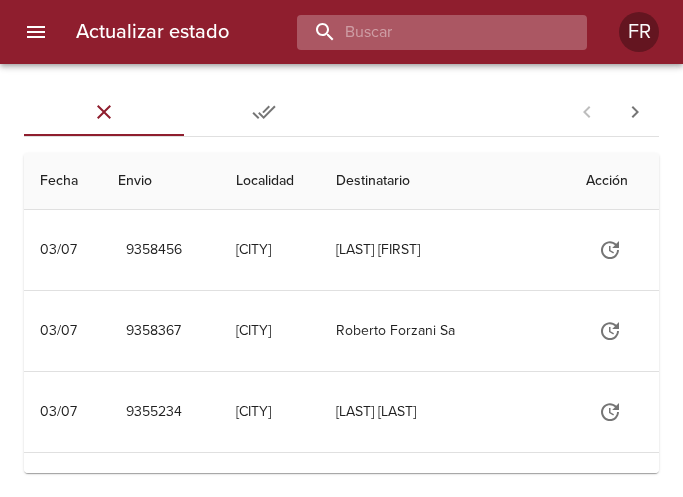 click at bounding box center [425, 32] 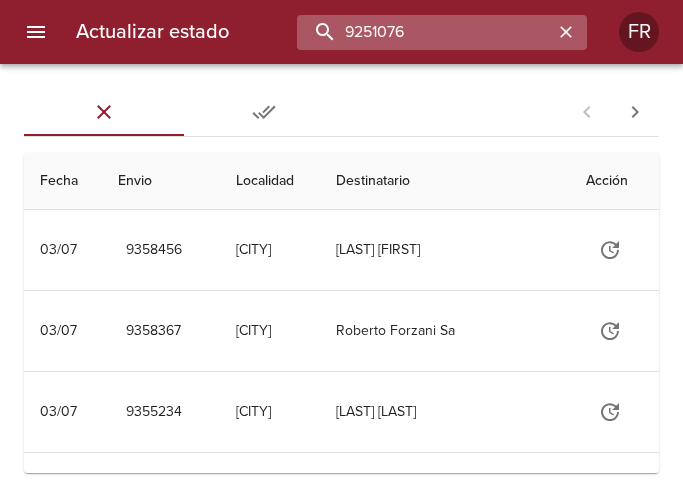 type on "9251076" 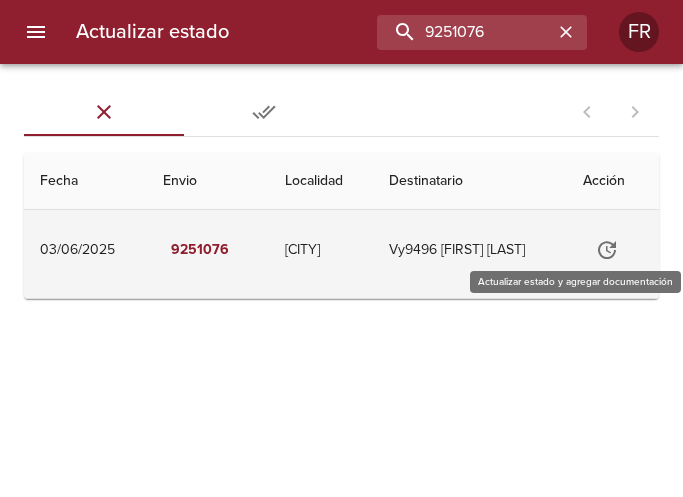 click at bounding box center (611, 250) 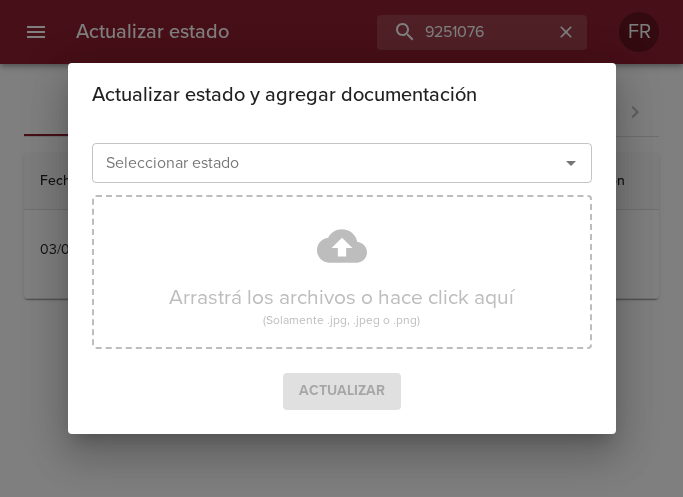 click at bounding box center (571, 163) 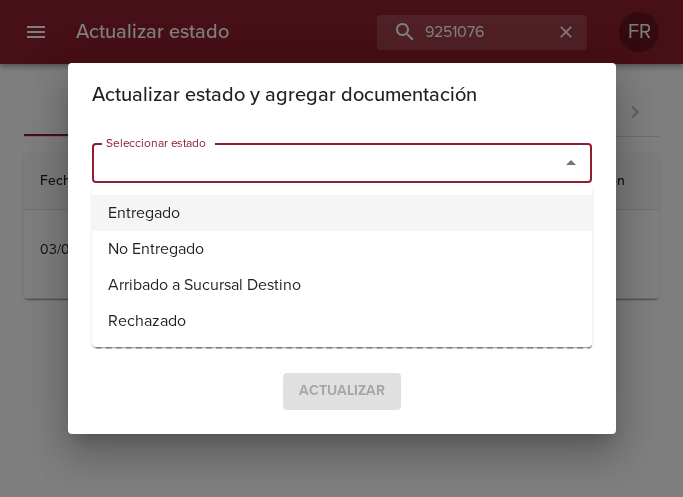 click on "Entregado" at bounding box center (342, 213) 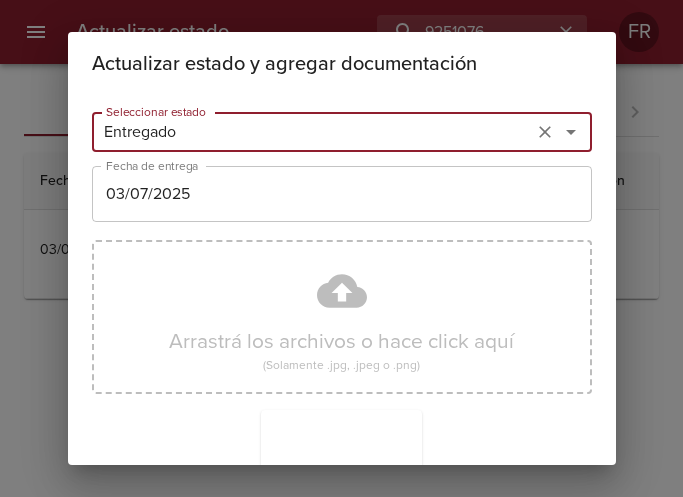 scroll, scrollTop: 285, scrollLeft: 0, axis: vertical 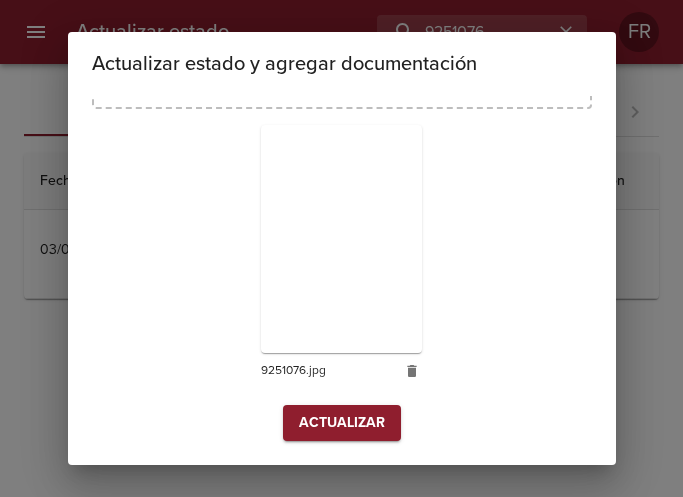 click on "Actualizar" at bounding box center (342, 423) 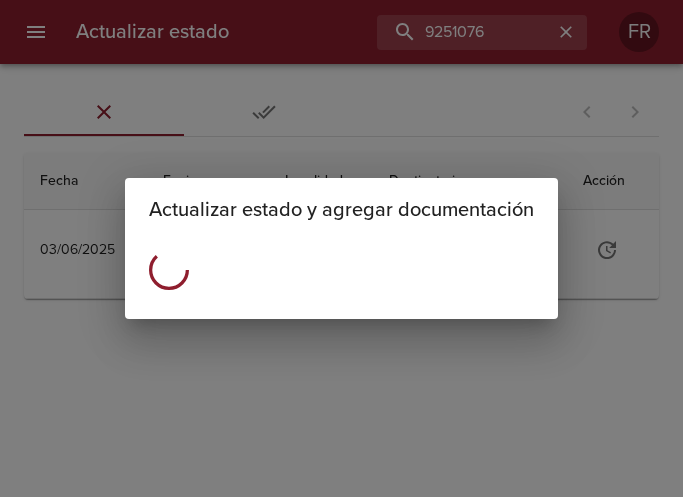 scroll, scrollTop: 0, scrollLeft: 0, axis: both 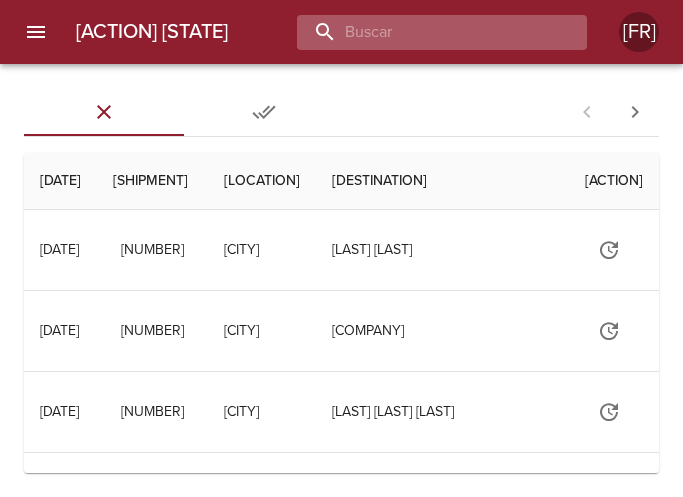 click at bounding box center [425, 32] 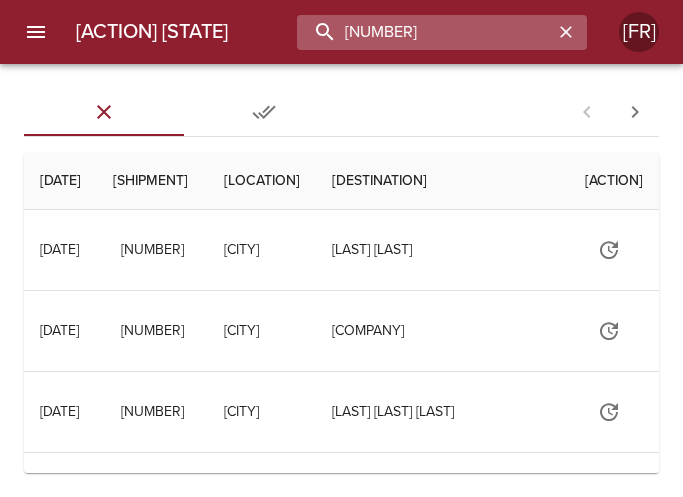 type on "9188061" 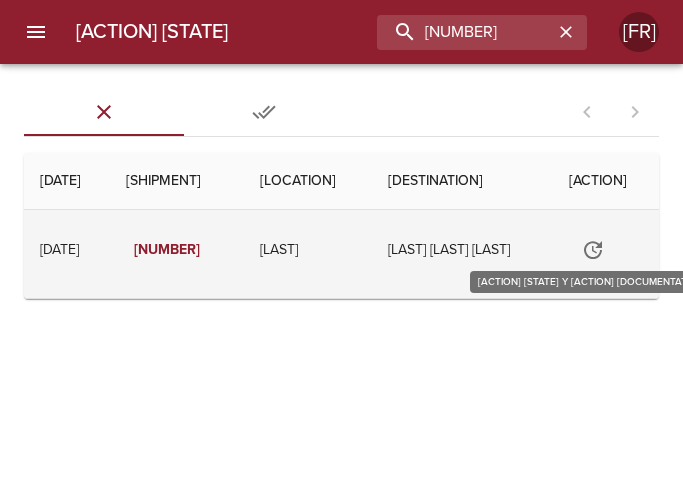 click at bounding box center [600, 250] 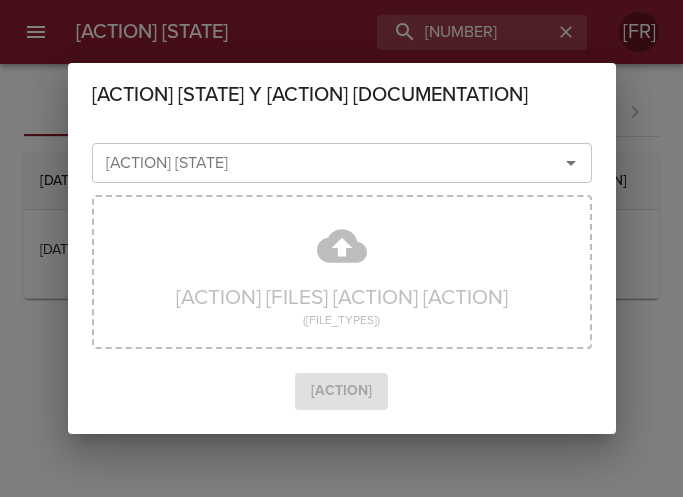 click at bounding box center [571, 163] 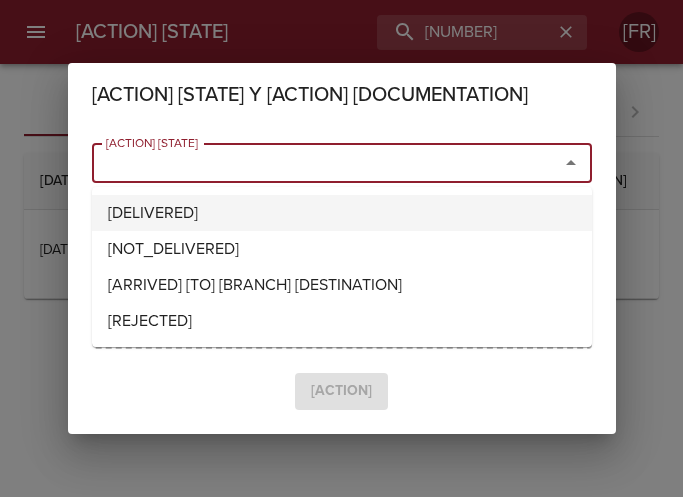 click on "Entregado" at bounding box center [342, 213] 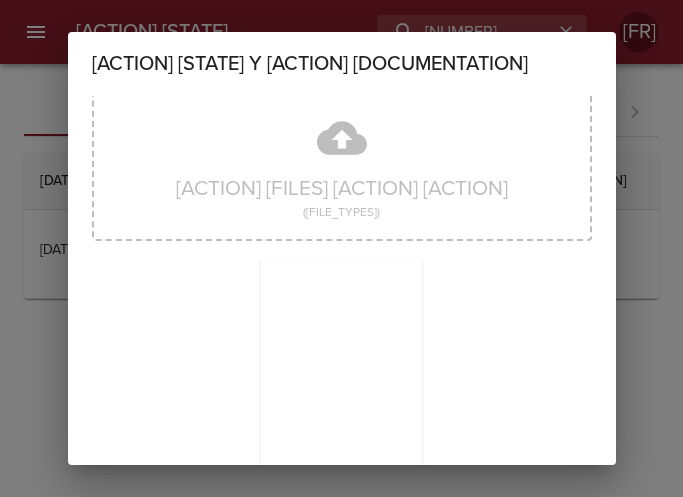 scroll, scrollTop: 285, scrollLeft: 0, axis: vertical 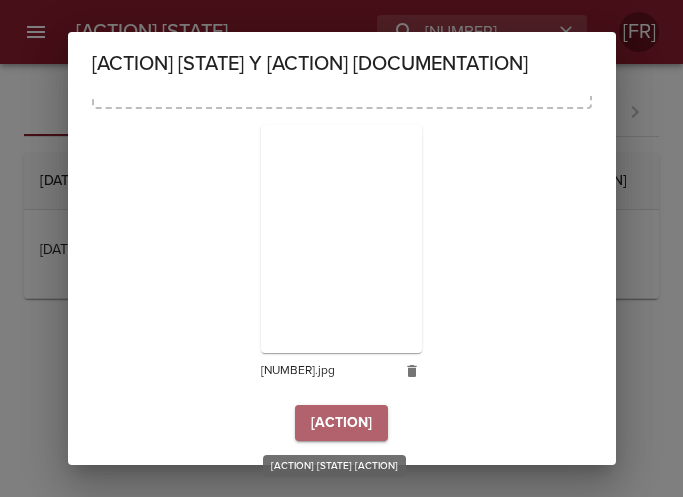 click on "Actualizar" at bounding box center (342, 423) 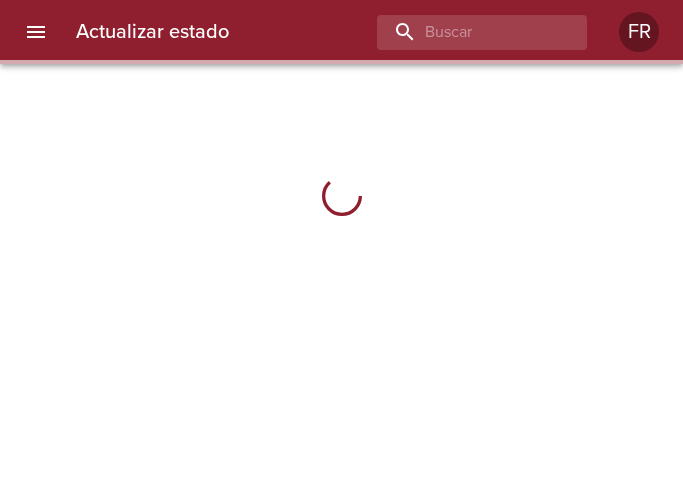 scroll, scrollTop: 0, scrollLeft: 0, axis: both 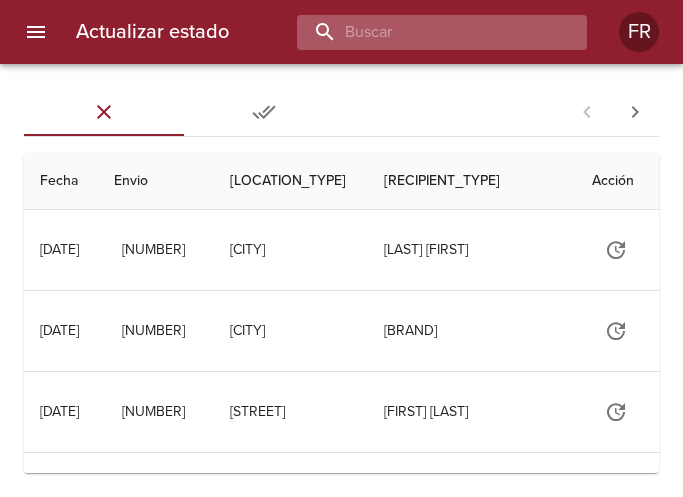 click at bounding box center [425, 32] 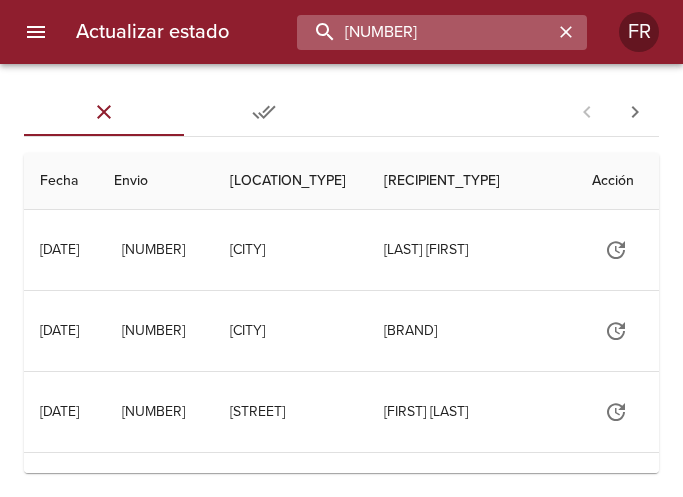 type on "9239431" 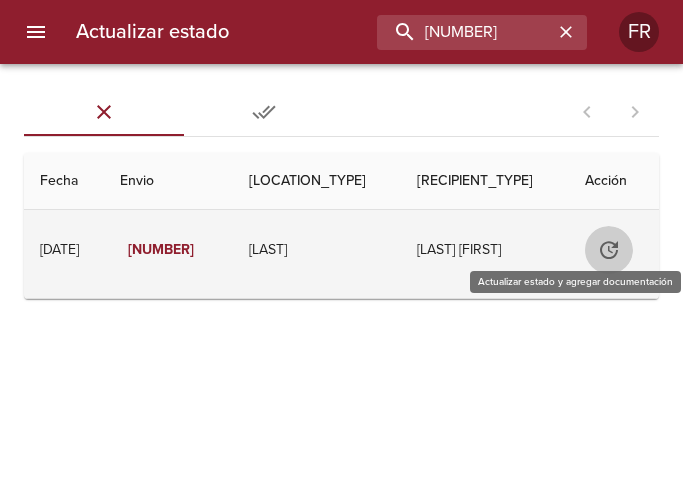click at bounding box center [614, 250] 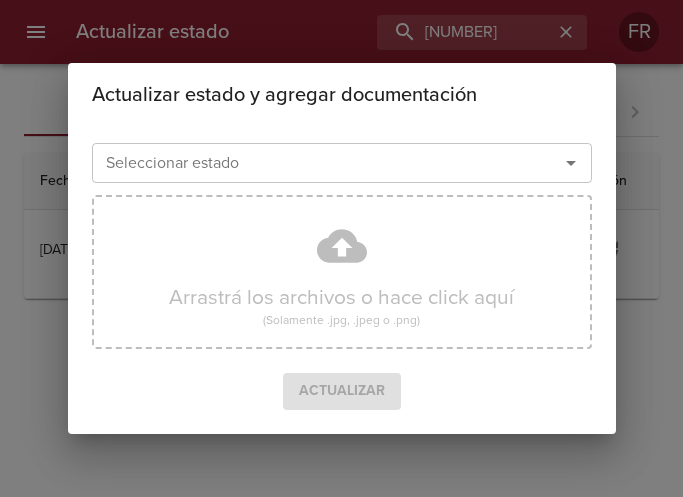 click at bounding box center [571, 163] 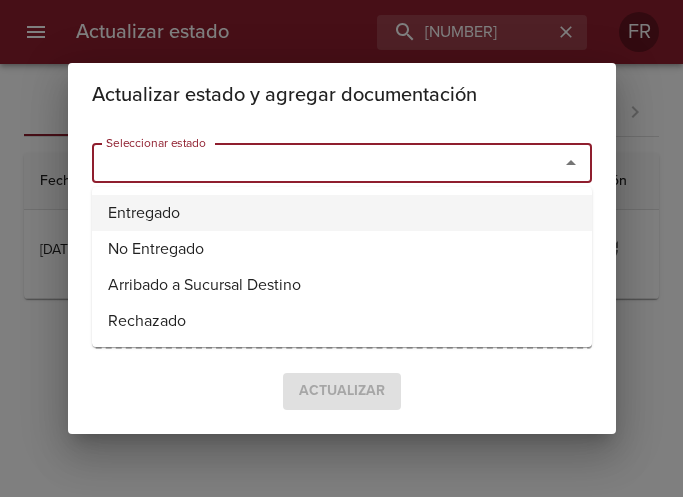 click on "Entregado" at bounding box center [342, 213] 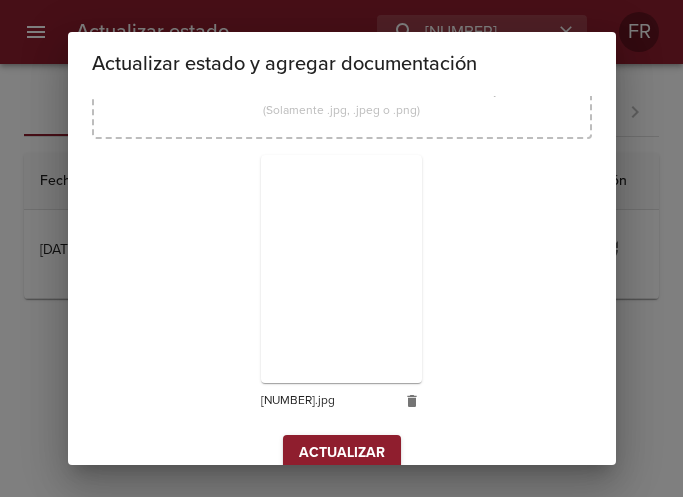 scroll, scrollTop: 285, scrollLeft: 0, axis: vertical 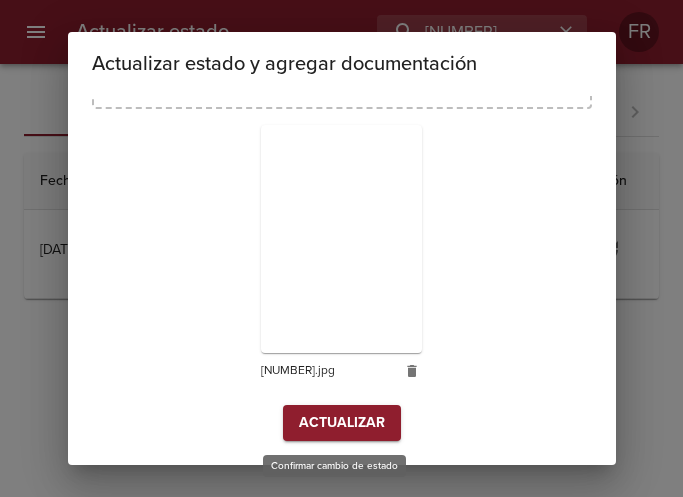 click on "Actualizar" at bounding box center [342, 423] 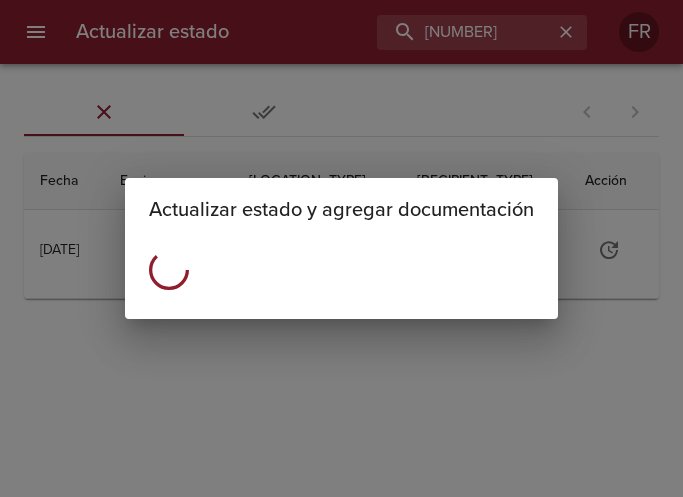 scroll, scrollTop: 0, scrollLeft: 0, axis: both 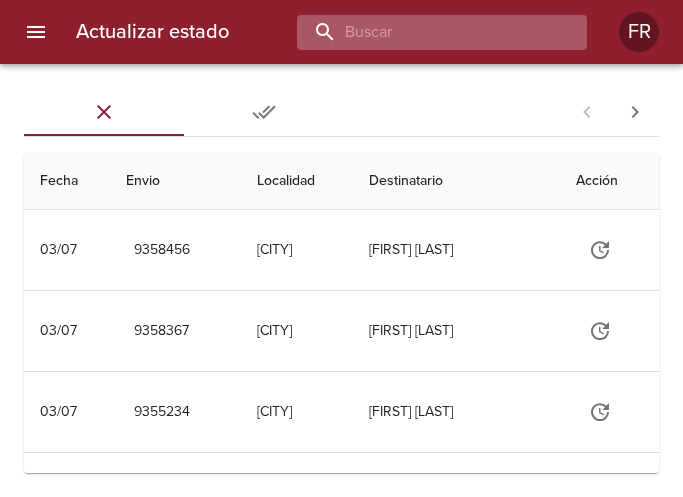 click at bounding box center [425, 32] 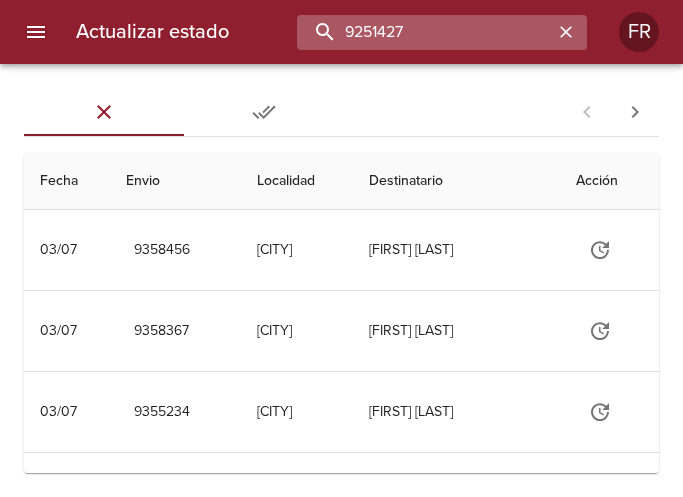 type on "9251427" 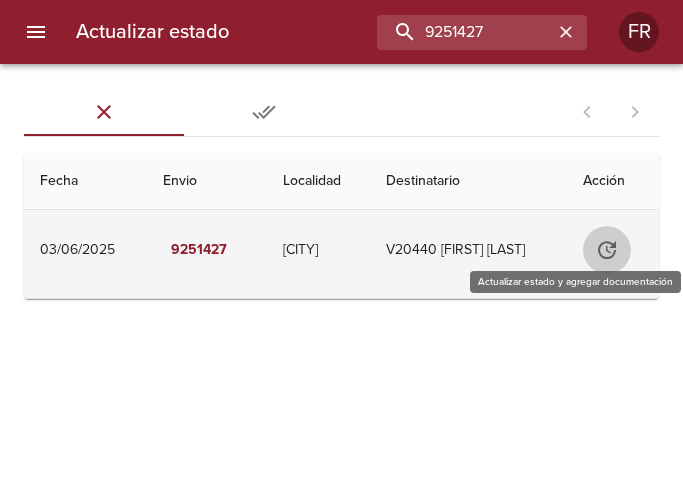 click at bounding box center [604, 250] 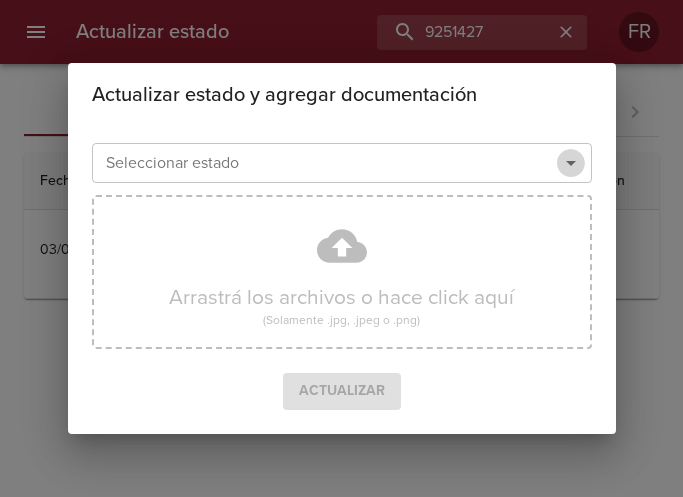click at bounding box center [571, 163] 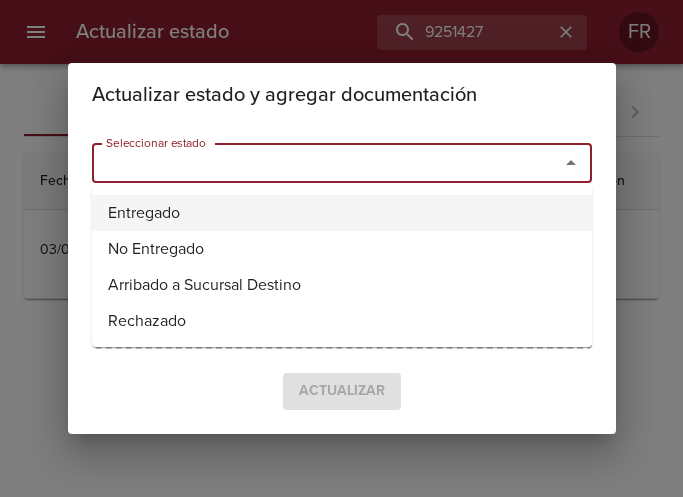 click on "Entregado" at bounding box center [342, 213] 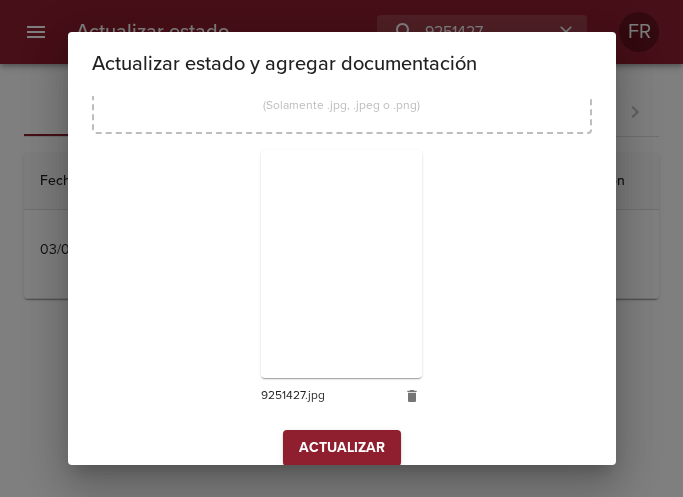 scroll, scrollTop: 285, scrollLeft: 0, axis: vertical 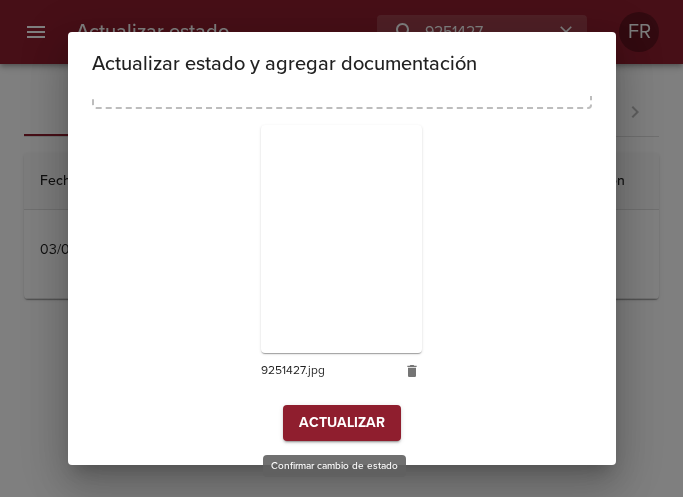 click on "Actualizar" at bounding box center [342, 423] 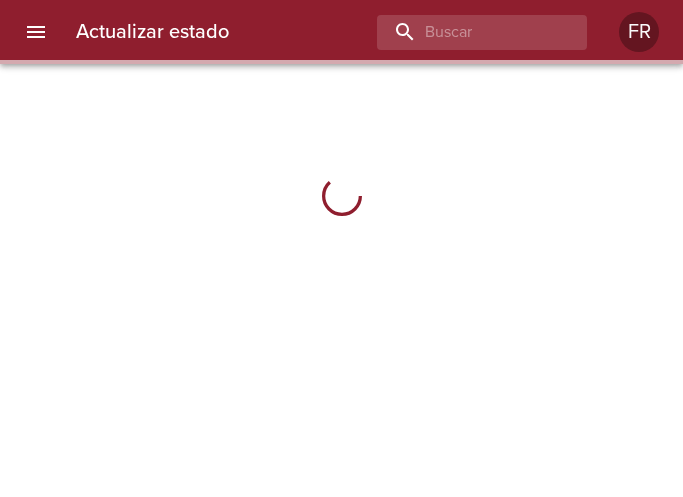 scroll, scrollTop: 0, scrollLeft: 0, axis: both 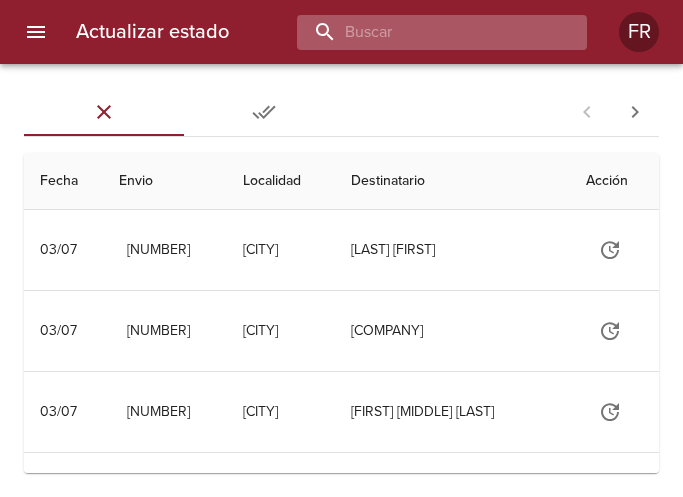 click at bounding box center (425, 32) 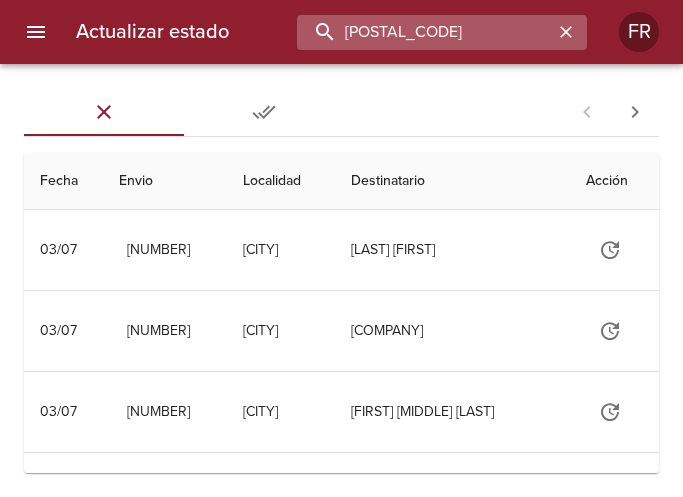 type on "[POSTAL_CODE]" 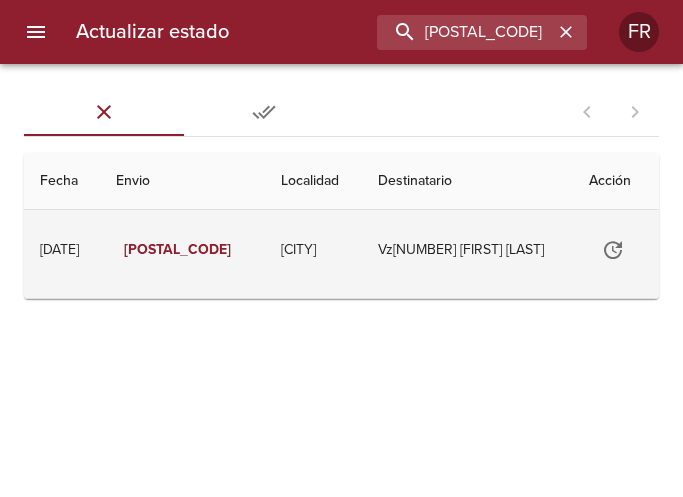 click at bounding box center (613, 250) 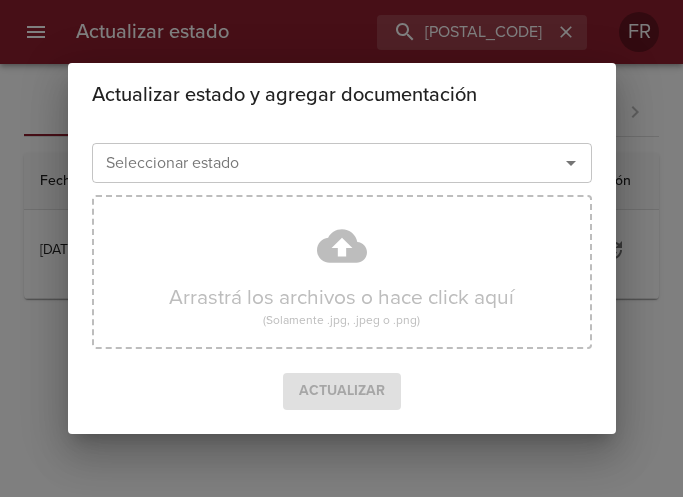 click at bounding box center [571, 163] 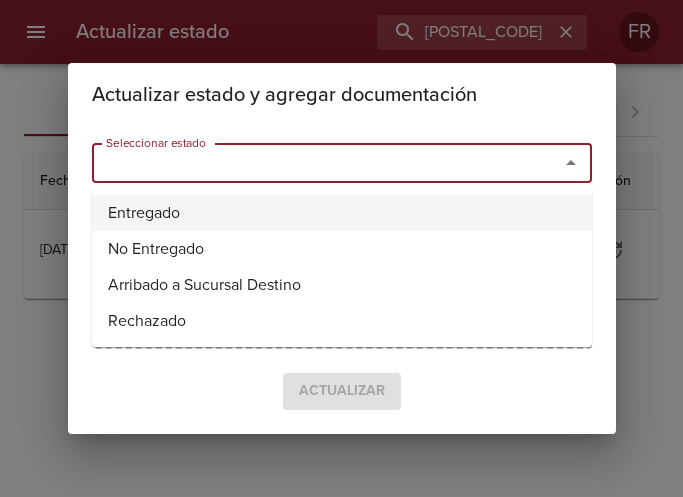 click on "Entregado" at bounding box center [342, 213] 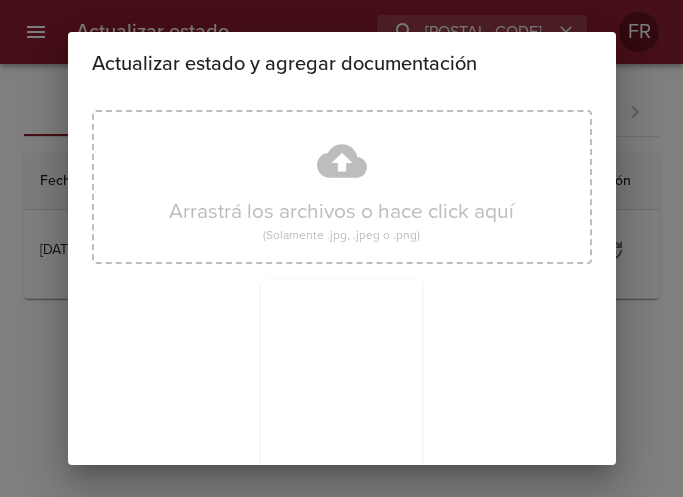scroll, scrollTop: 285, scrollLeft: 0, axis: vertical 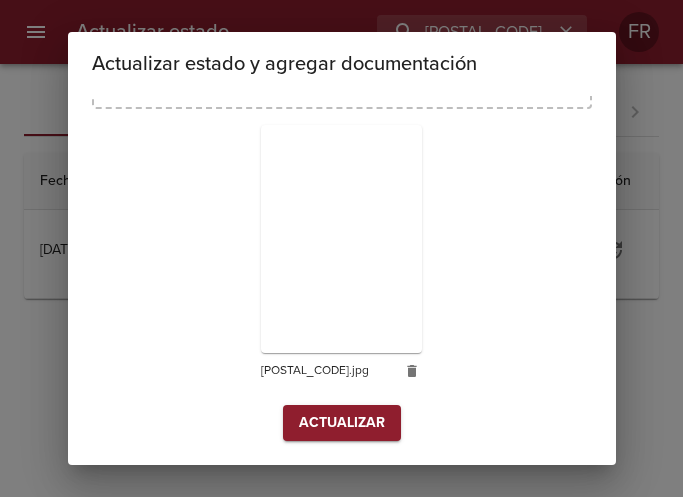 click on "Actualizar" at bounding box center (342, 423) 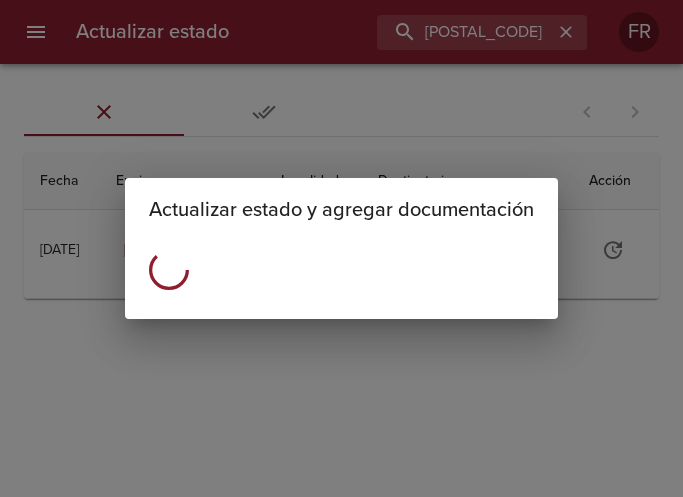 scroll, scrollTop: 0, scrollLeft: 0, axis: both 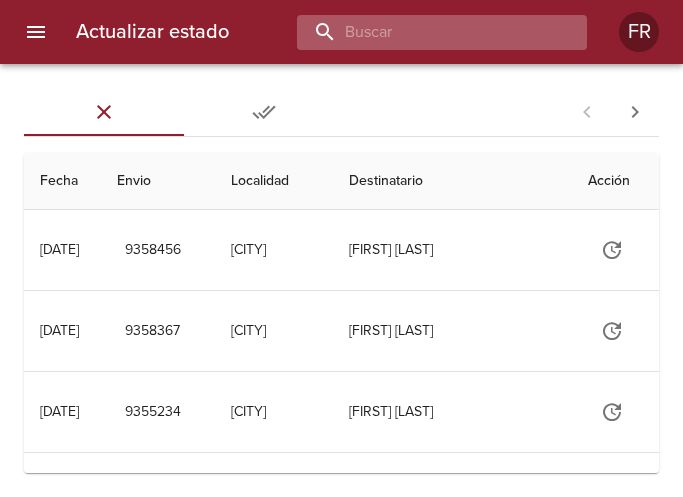 click at bounding box center (425, 32) 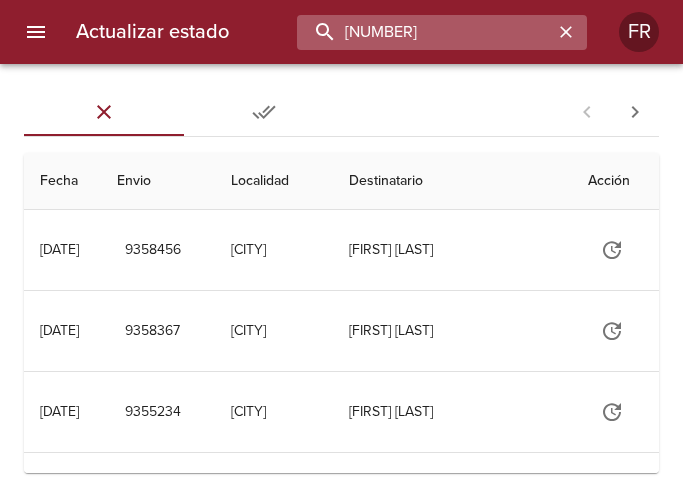 type on "9278015" 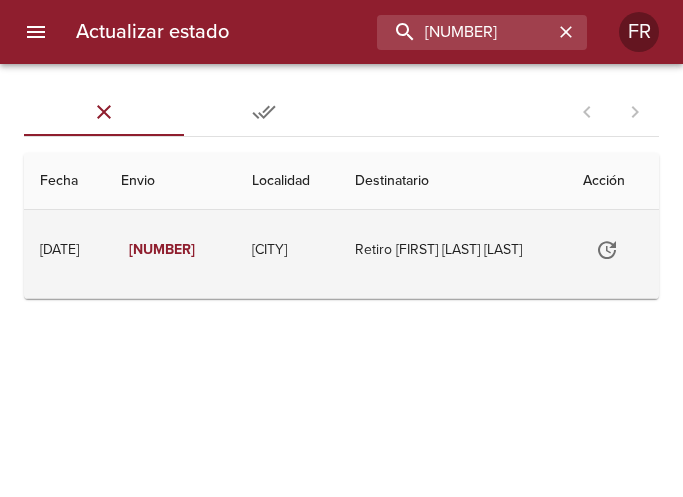 click at bounding box center (599, 250) 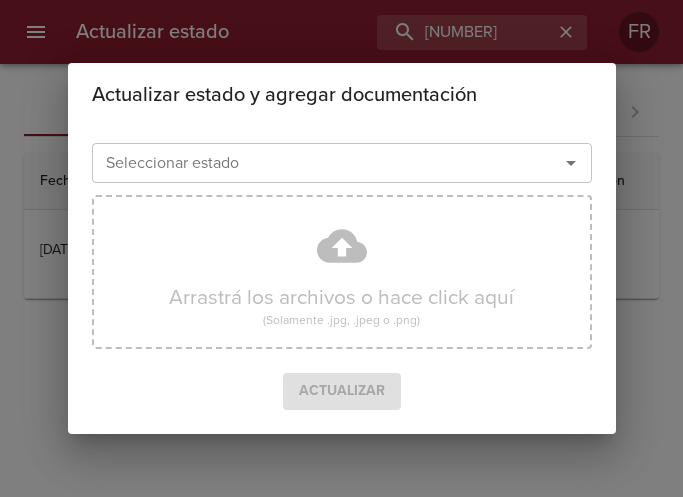 click at bounding box center (571, 163) 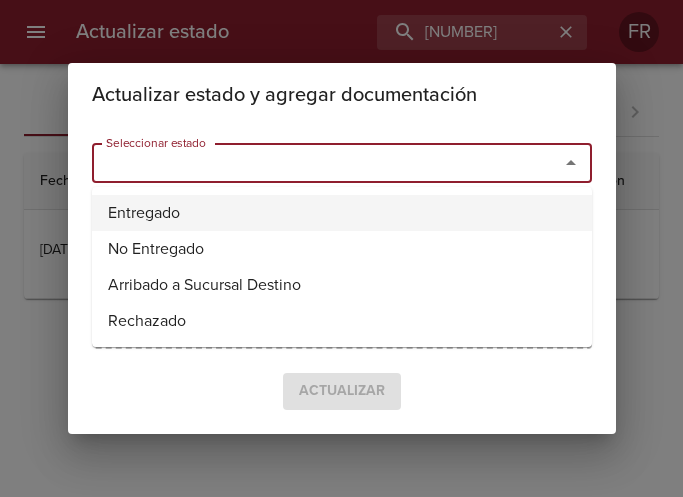 click on "Entregado" at bounding box center [342, 213] 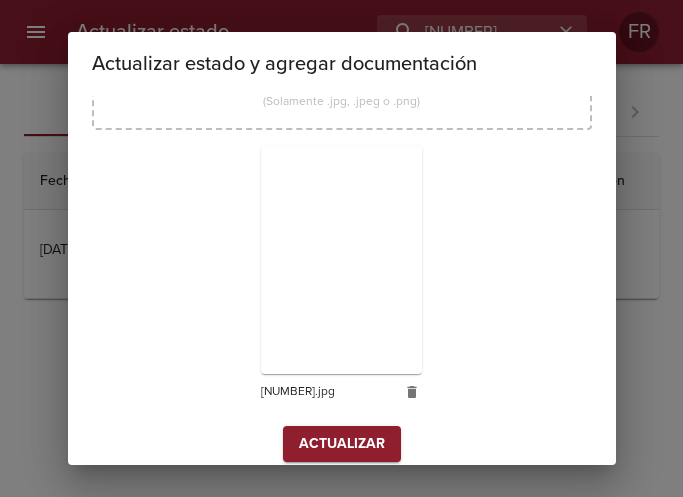 scroll, scrollTop: 285, scrollLeft: 0, axis: vertical 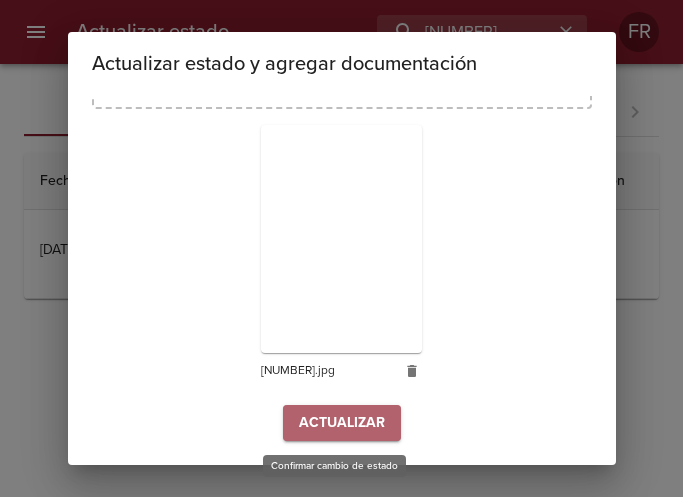 click on "Actualizar" at bounding box center [342, 423] 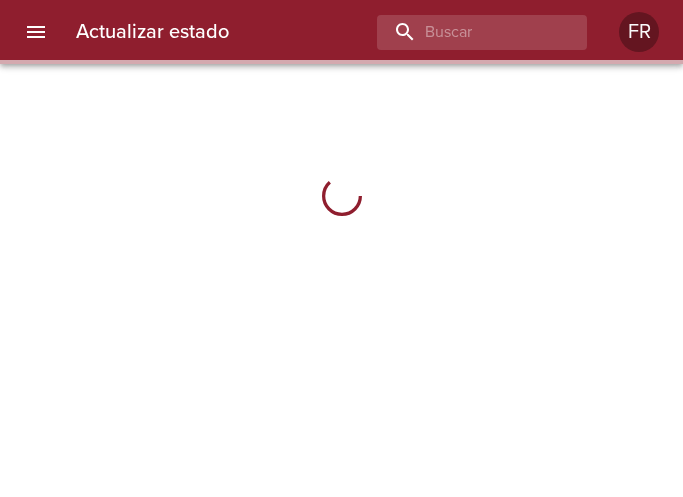 scroll, scrollTop: 0, scrollLeft: 0, axis: both 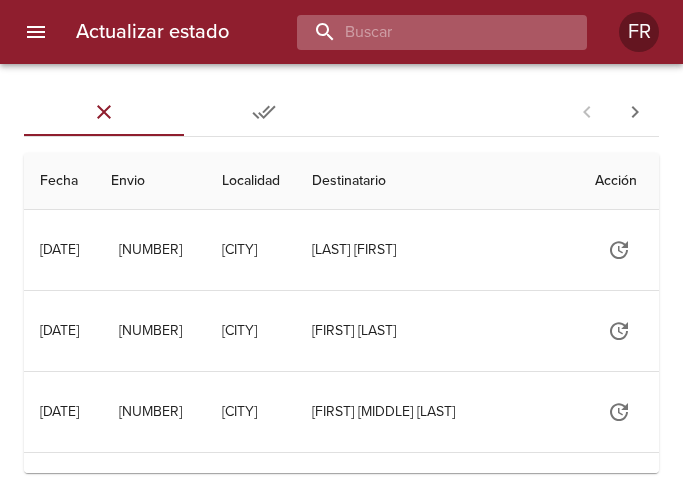 click at bounding box center (425, 32) 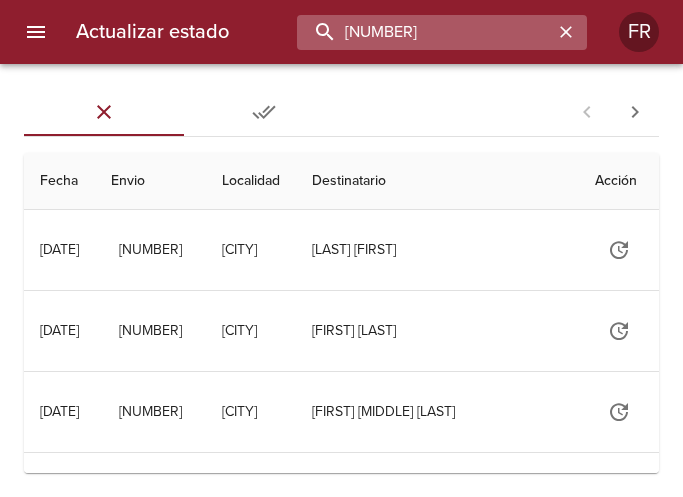 type on "[PHONE]" 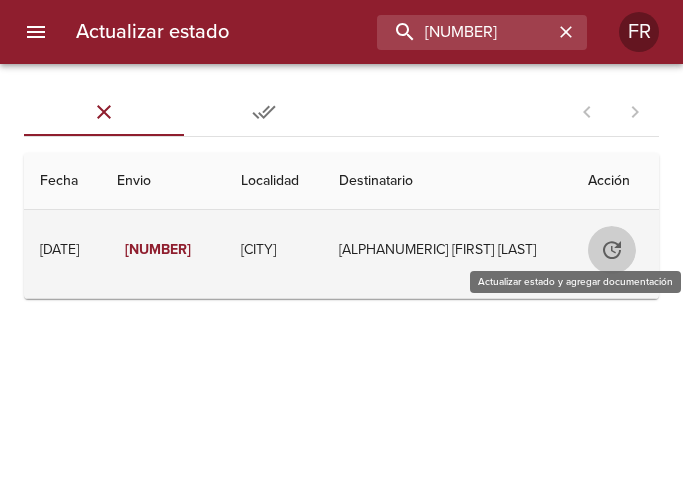 click at bounding box center (616, 250) 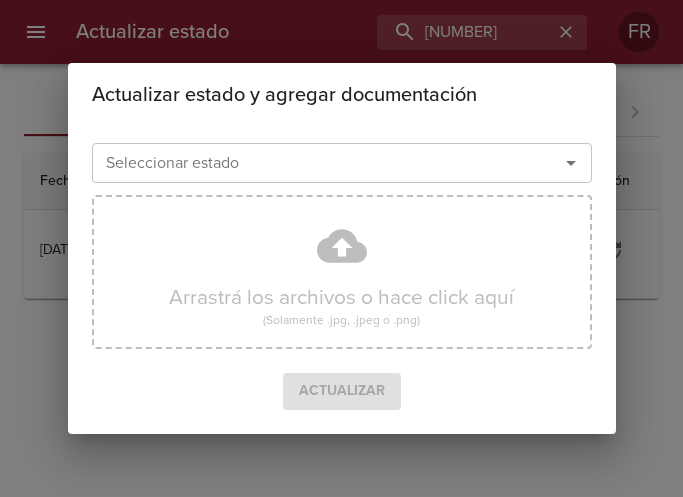 click at bounding box center [571, 163] 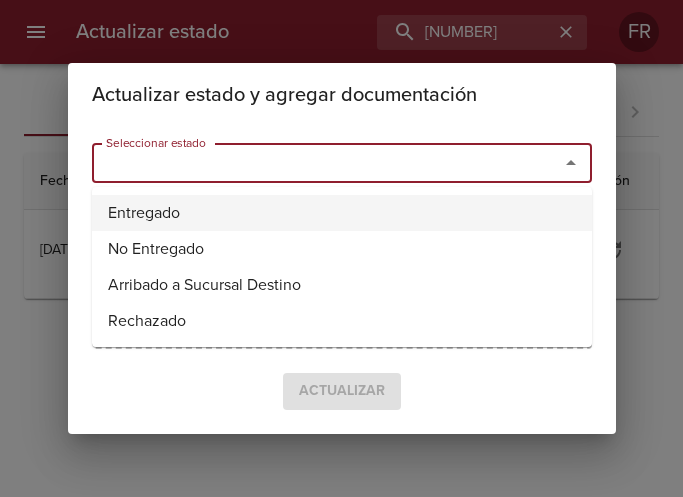 click on "Entregado" at bounding box center (342, 213) 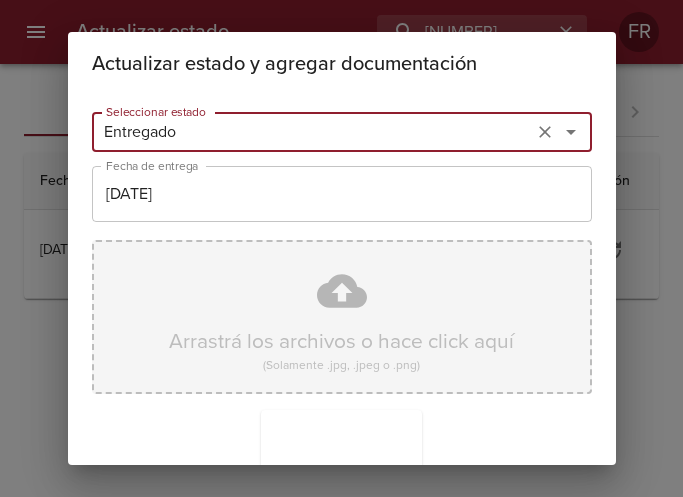 scroll, scrollTop: 285, scrollLeft: 0, axis: vertical 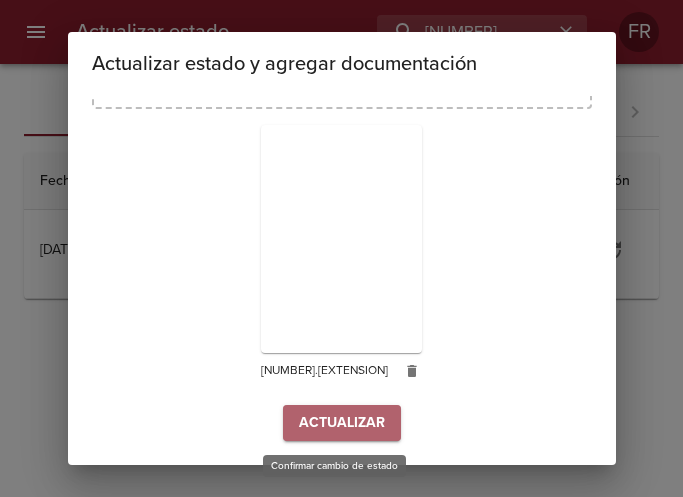 click on "Actualizar" at bounding box center [342, 423] 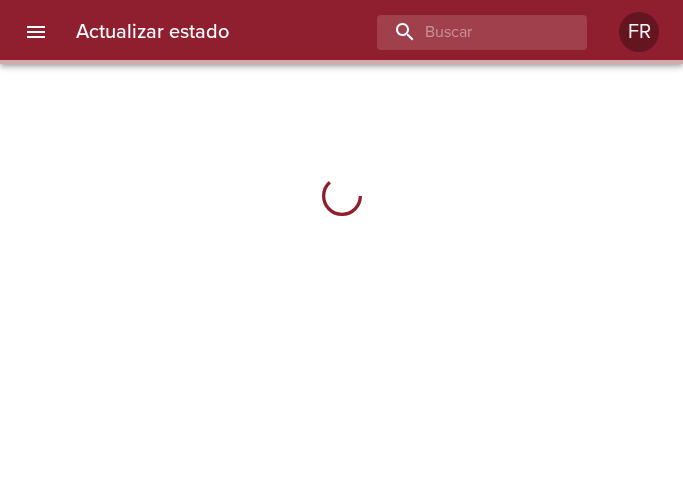 scroll, scrollTop: 0, scrollLeft: 0, axis: both 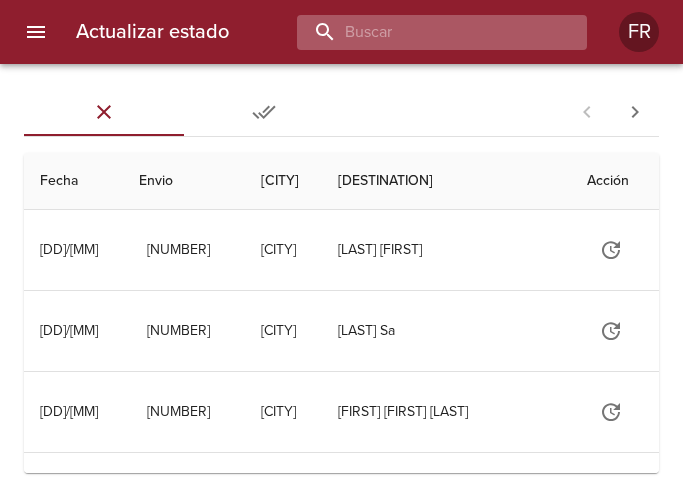 click at bounding box center (425, 32) 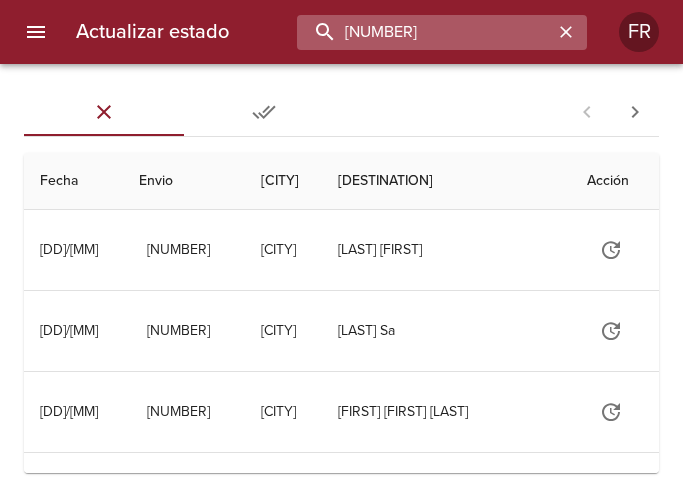 type on "9262569" 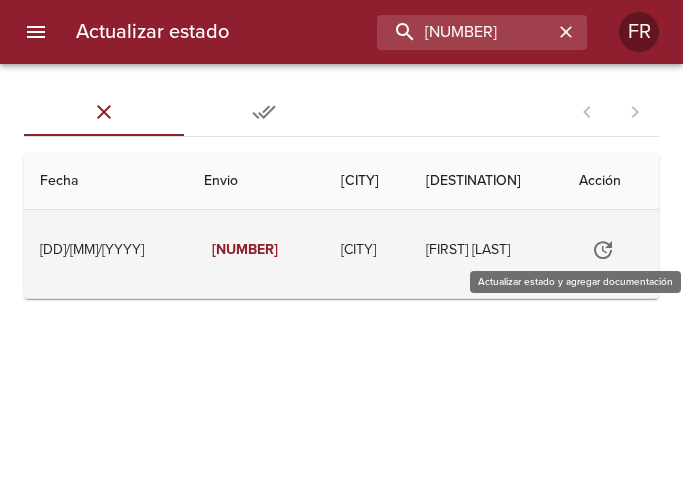 click at bounding box center (596, 250) 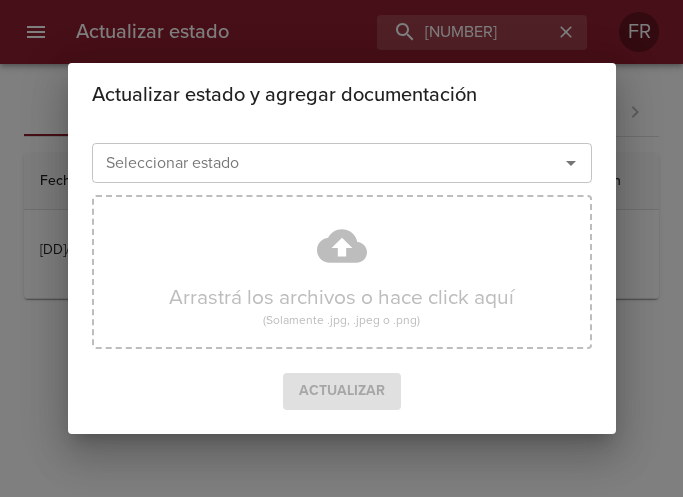 click at bounding box center [571, 163] 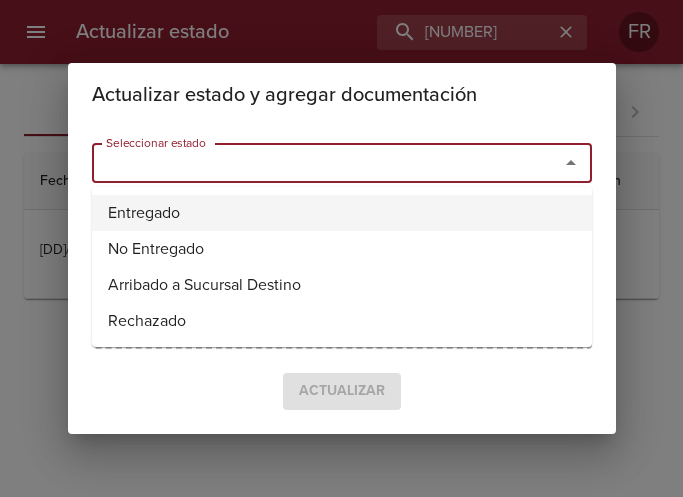 click on "Entregado" at bounding box center (342, 213) 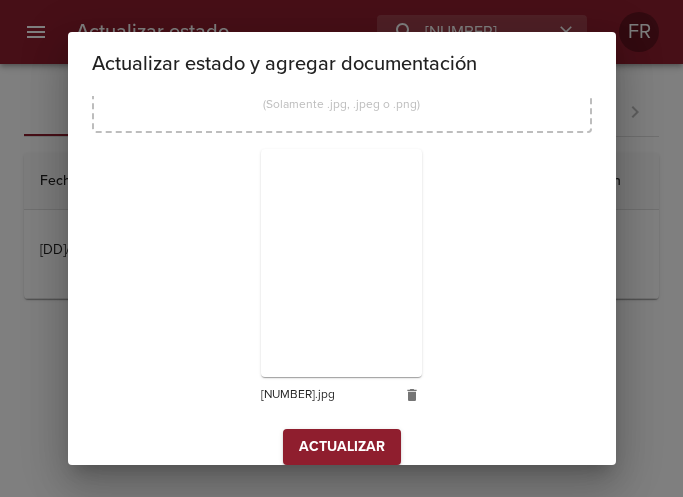 scroll, scrollTop: 285, scrollLeft: 0, axis: vertical 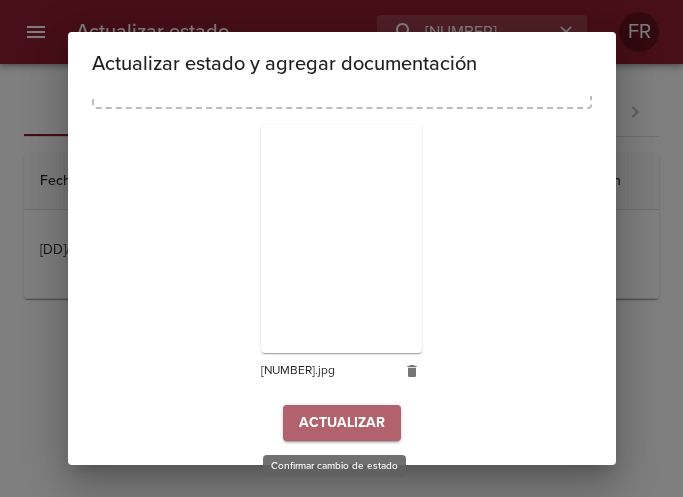 click on "Actualizar" at bounding box center (342, 423) 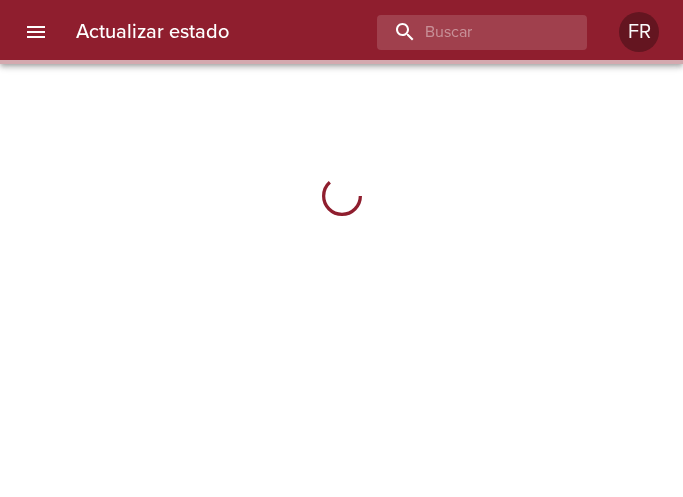 scroll, scrollTop: 0, scrollLeft: 0, axis: both 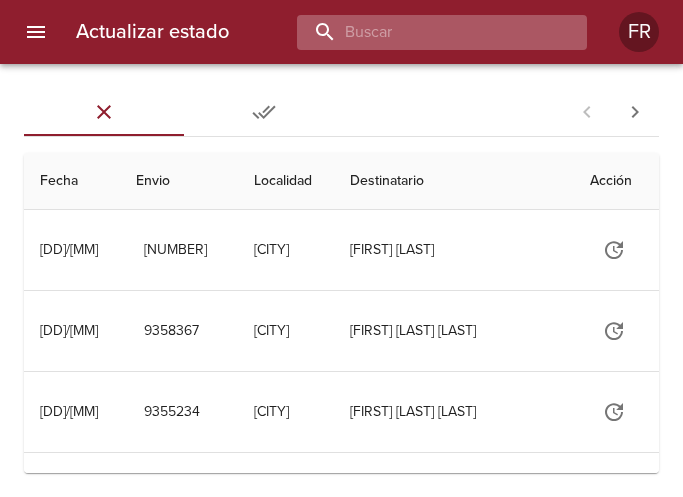 click at bounding box center [425, 32] 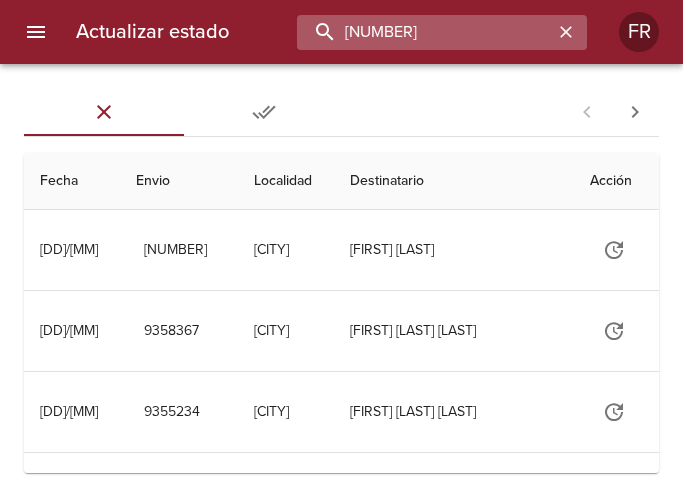 type on "[NUMBER]" 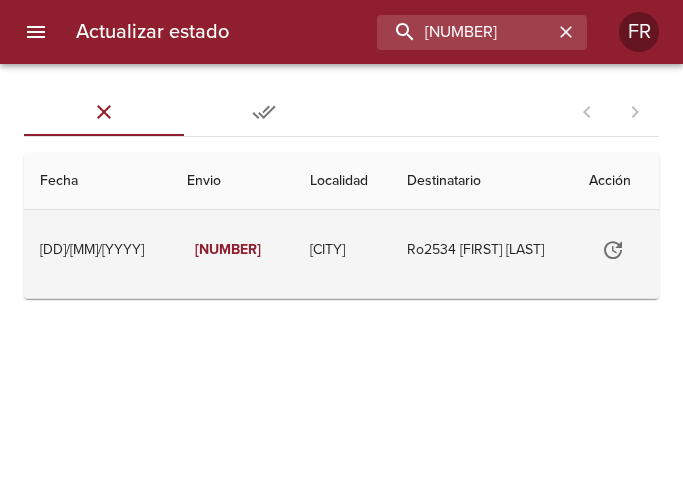 click at bounding box center [601, 250] 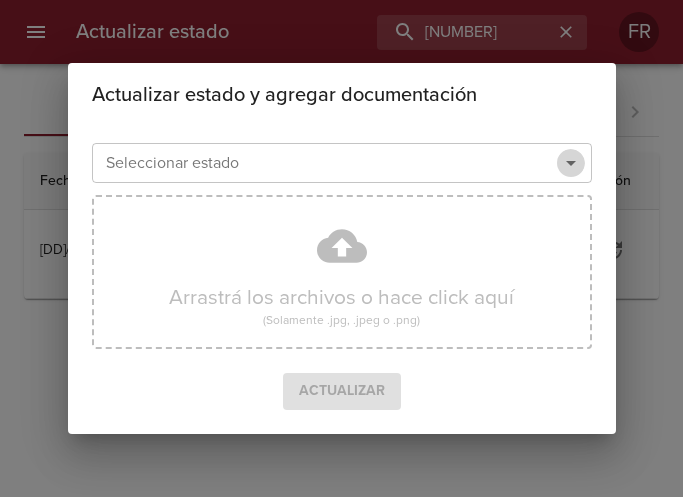 click at bounding box center [571, 163] 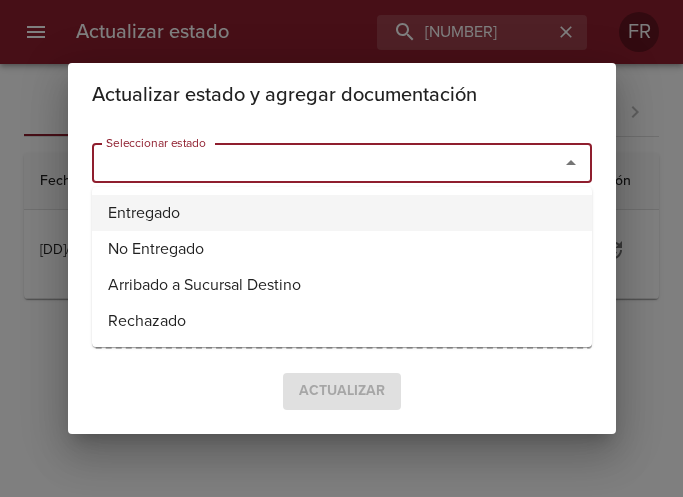 click on "Entregado" at bounding box center (342, 213) 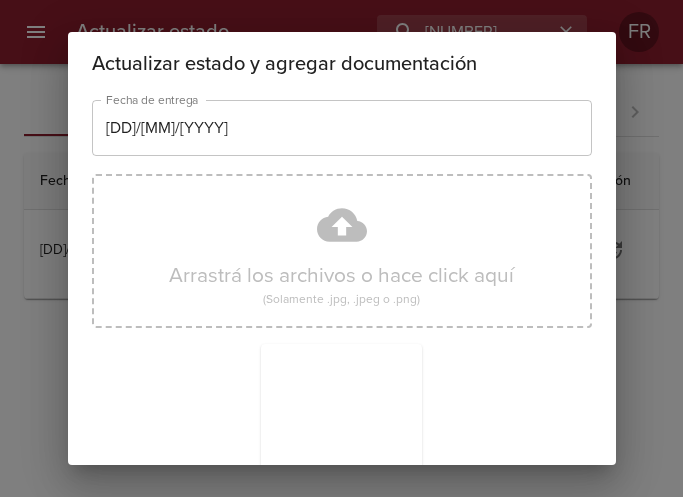 scroll, scrollTop: 285, scrollLeft: 0, axis: vertical 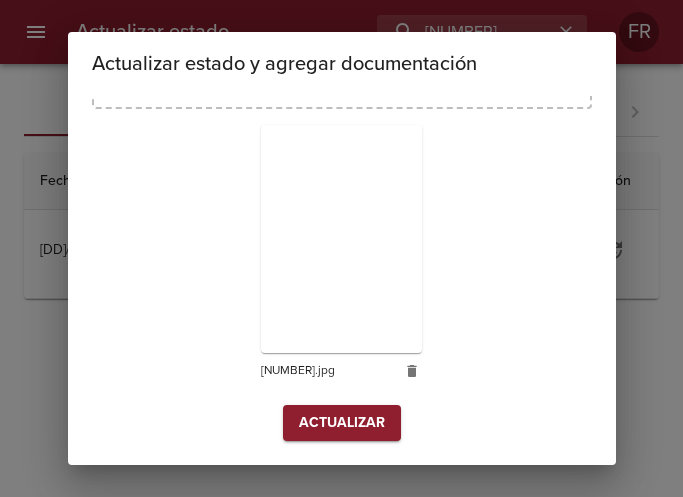 click on "Actualizar" at bounding box center [342, 423] 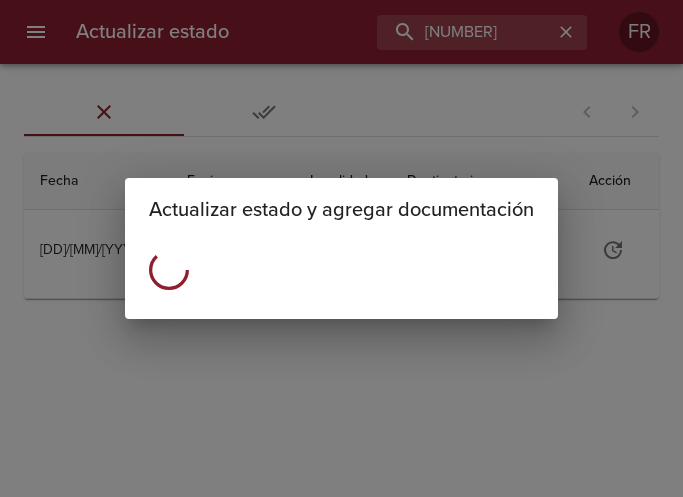 scroll, scrollTop: 0, scrollLeft: 0, axis: both 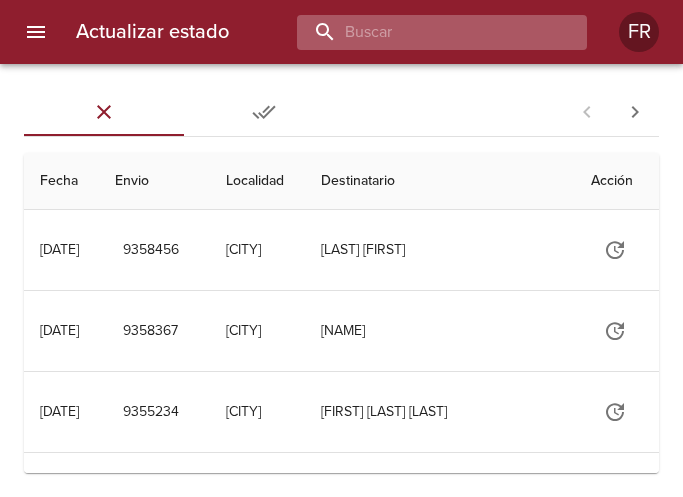 click at bounding box center (425, 32) 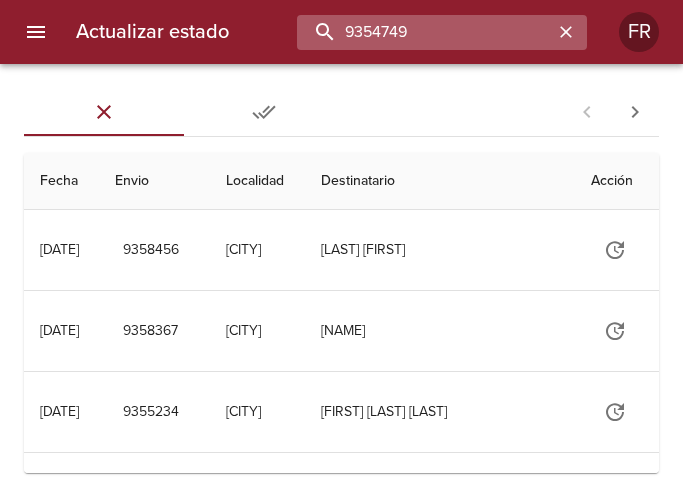 type on "9354749" 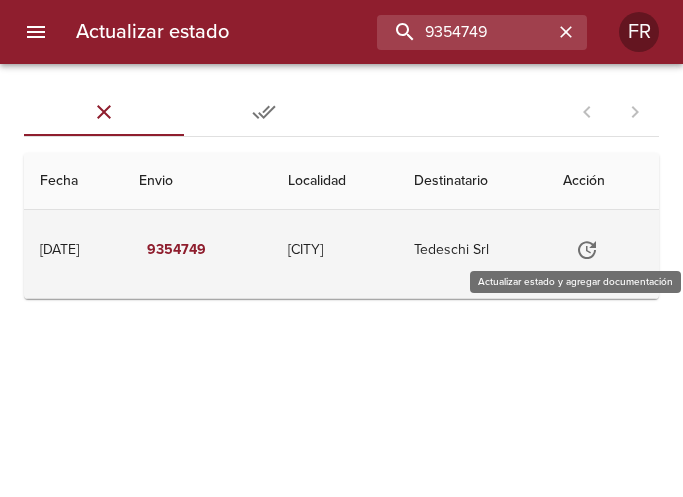 click at bounding box center [587, 250] 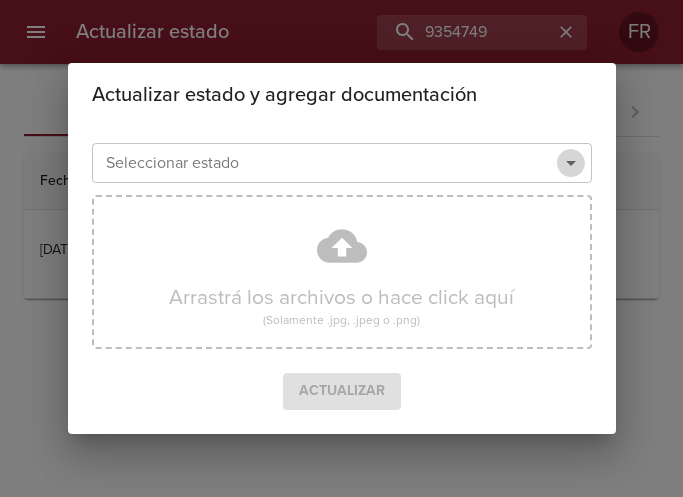 click at bounding box center (571, 163) 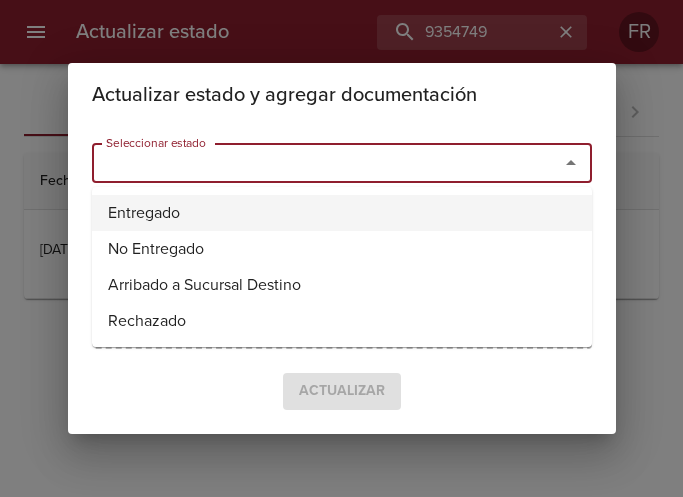 click on "Entregado" at bounding box center (342, 213) 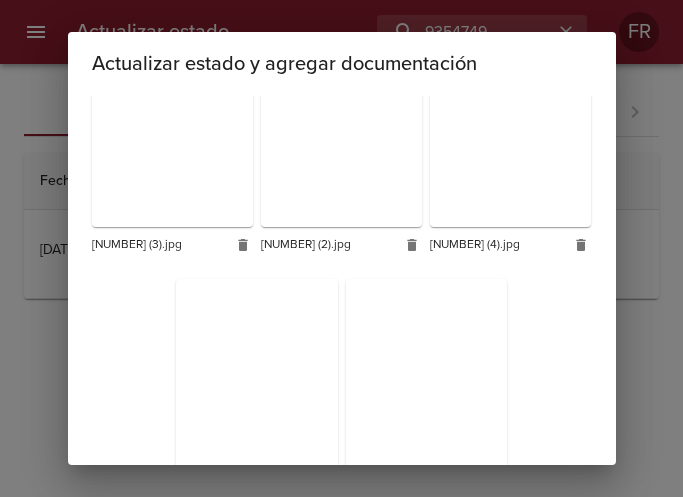 scroll, scrollTop: 565, scrollLeft: 0, axis: vertical 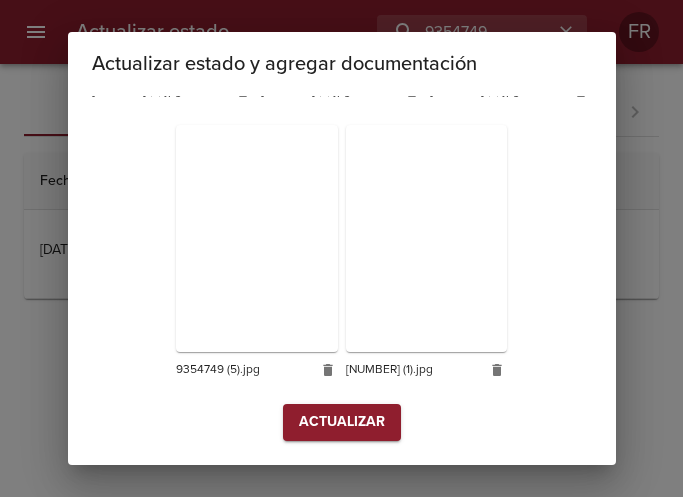 click on "Actualizar" at bounding box center [342, 422] 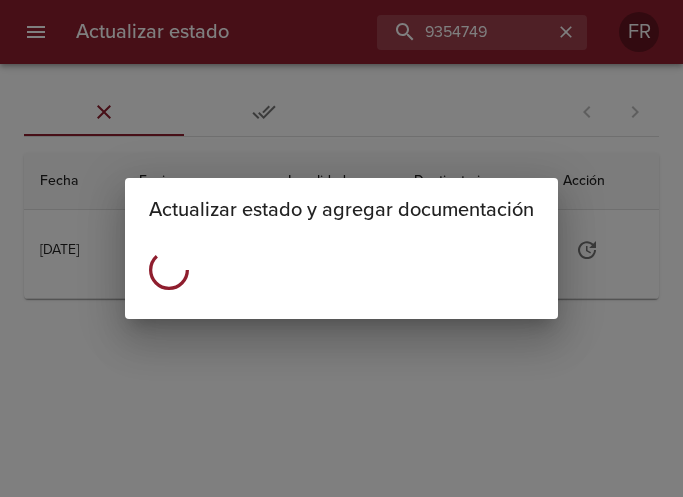 scroll, scrollTop: 0, scrollLeft: 0, axis: both 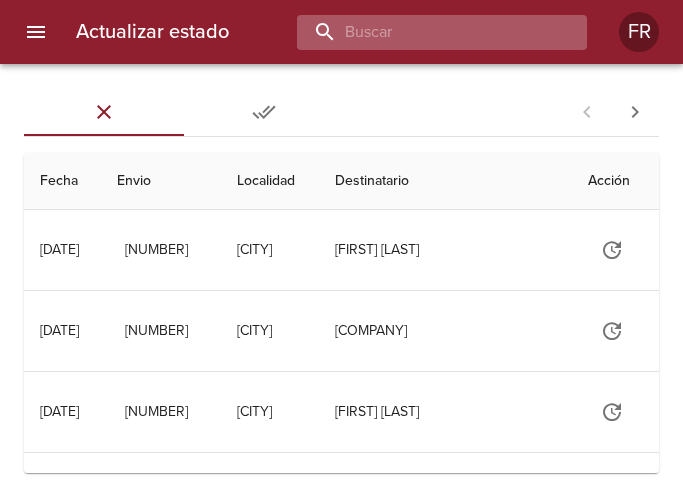 drag, startPoint x: 0, startPoint y: 0, endPoint x: 442, endPoint y: 43, distance: 444.0867 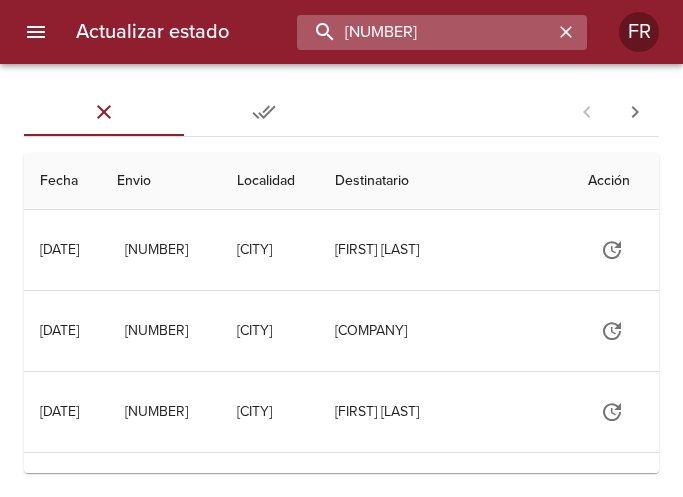 type on "9323179" 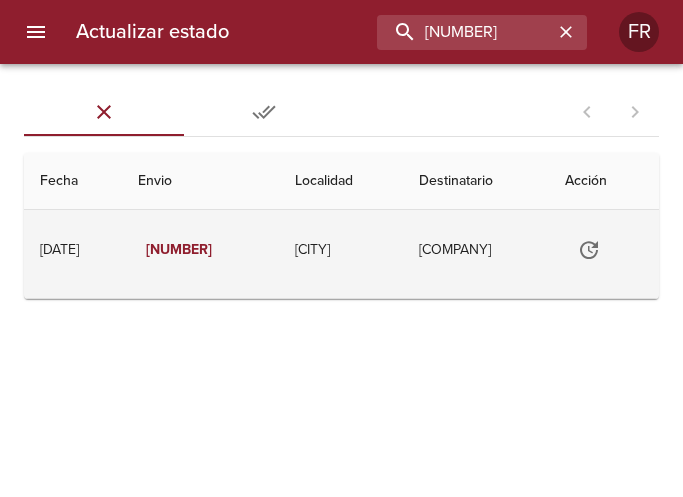 click at bounding box center [598, 250] 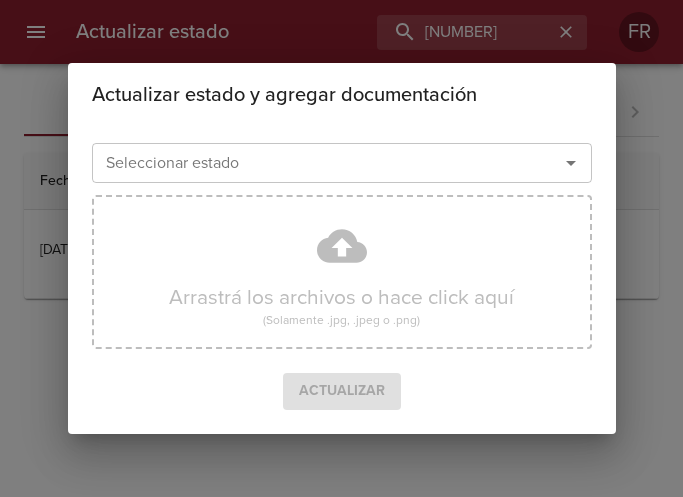 click at bounding box center [571, 163] 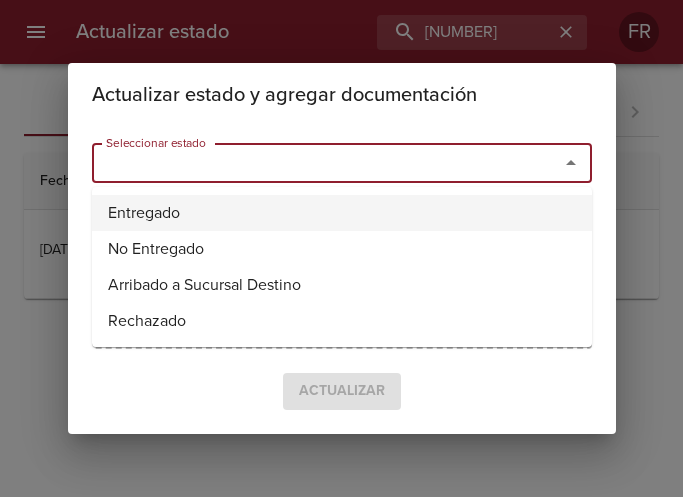 click on "Entregado" at bounding box center [342, 213] 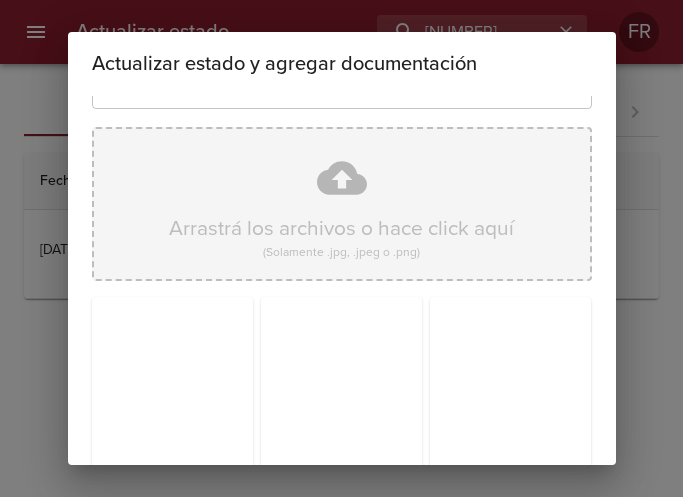 scroll, scrollTop: 285, scrollLeft: 0, axis: vertical 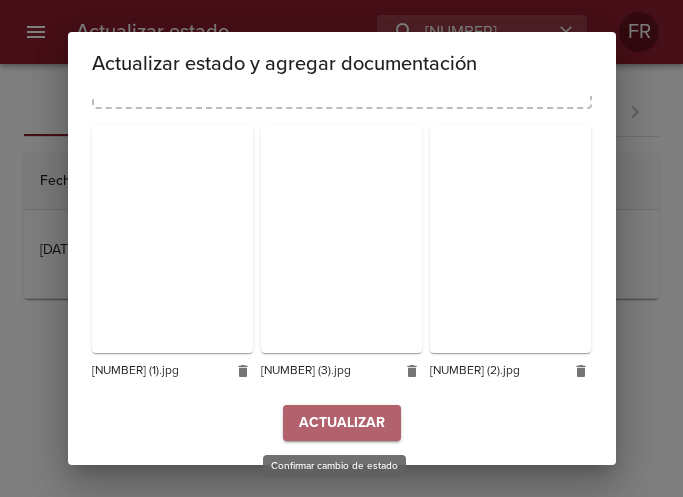 click on "Actualizar" at bounding box center (342, 423) 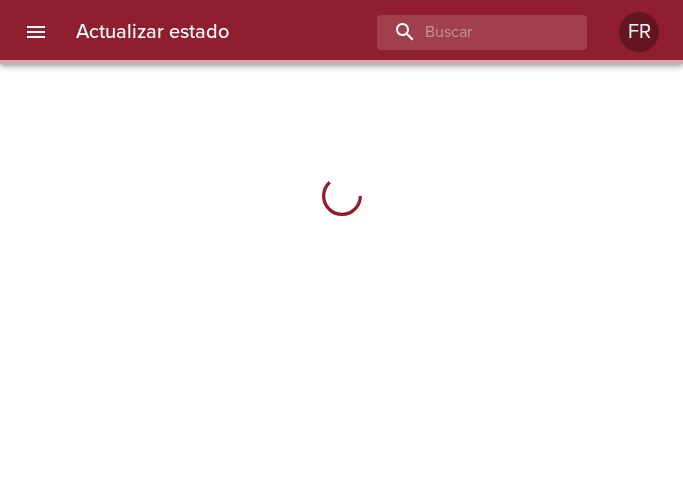 scroll, scrollTop: 0, scrollLeft: 0, axis: both 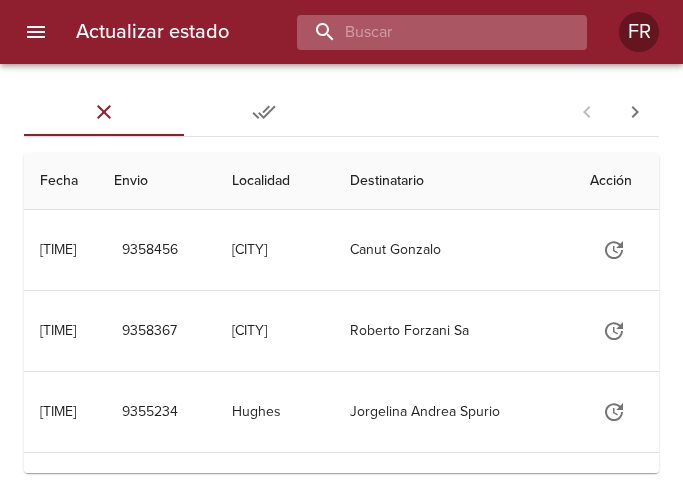 click at bounding box center [425, 32] 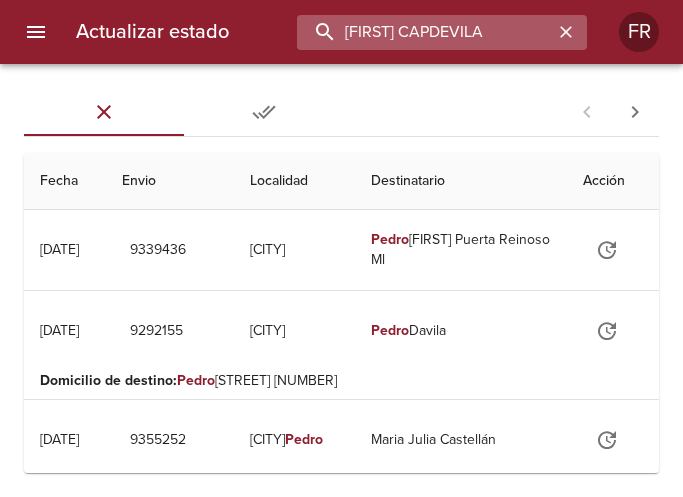 type on "PEDRO CAPDEVILA" 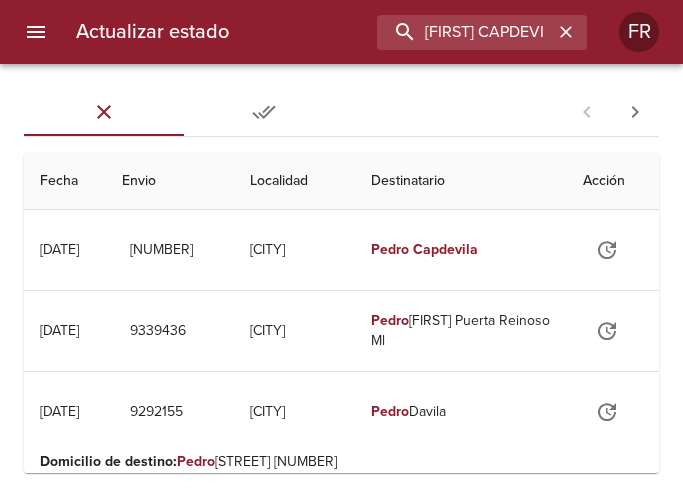 click on "Sin Entregar Entregadas 1 - 25  de  1.381" at bounding box center [341, 112] 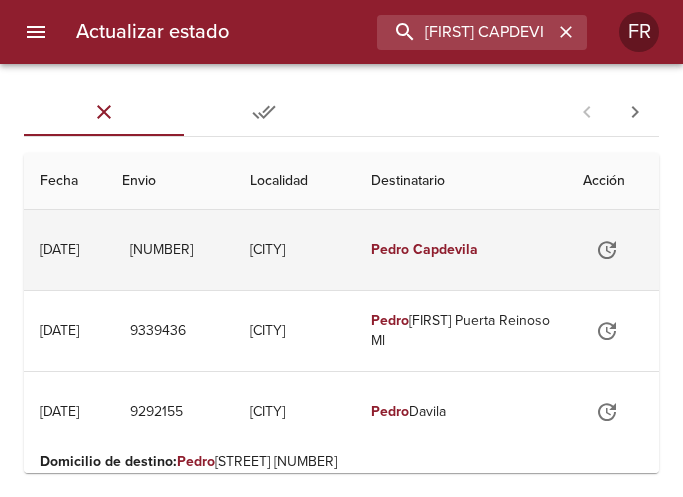click on "Pedro" at bounding box center (386, 249) 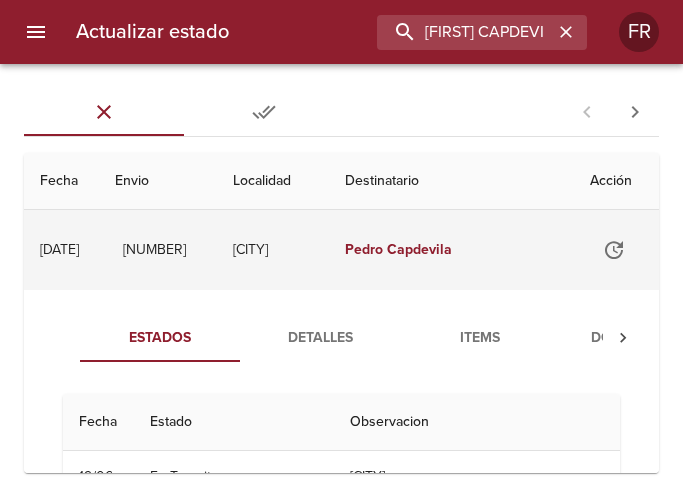 click at bounding box center [618, 250] 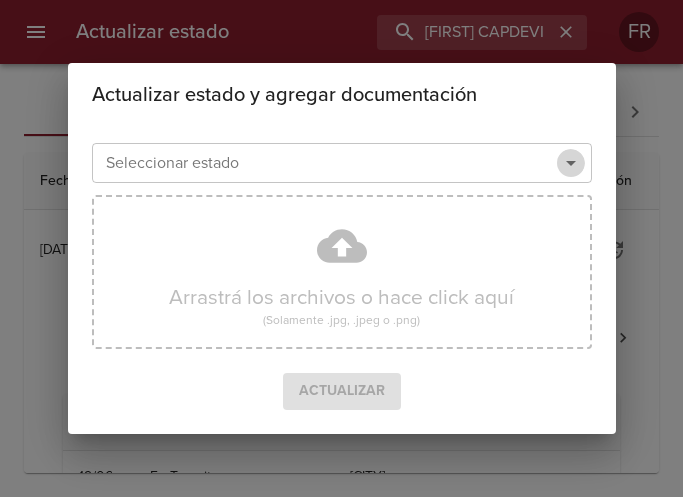 click at bounding box center (571, 163) 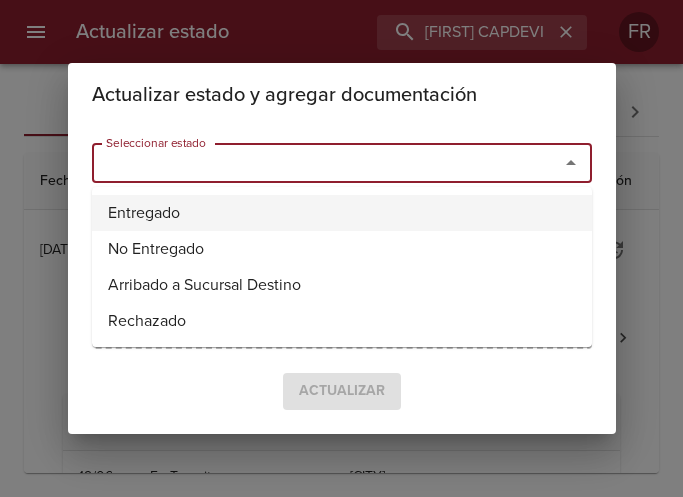 click on "Entregado" at bounding box center [342, 213] 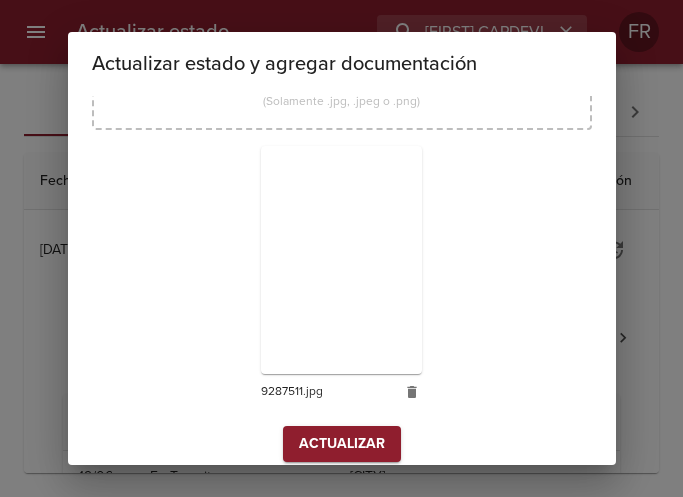 scroll, scrollTop: 285, scrollLeft: 0, axis: vertical 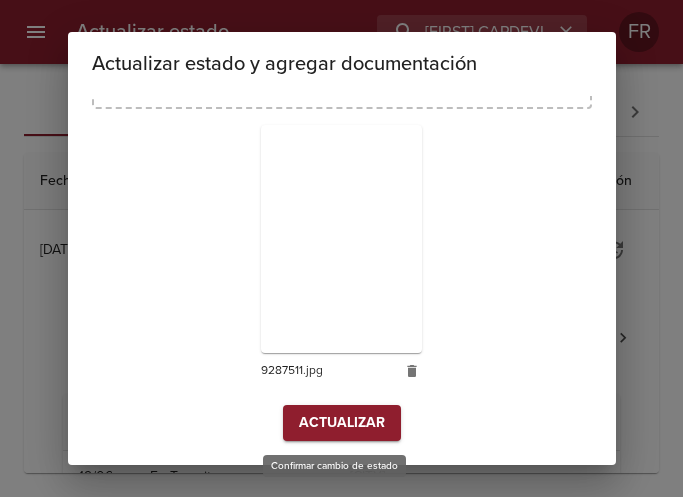 click on "Actualizar" at bounding box center (342, 423) 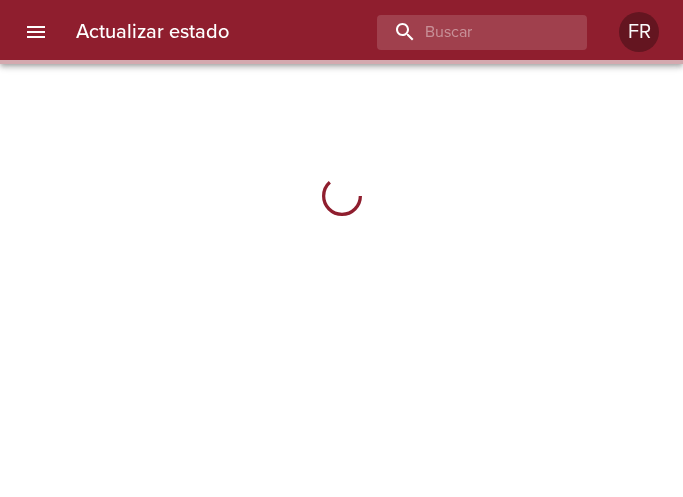 scroll, scrollTop: 0, scrollLeft: 0, axis: both 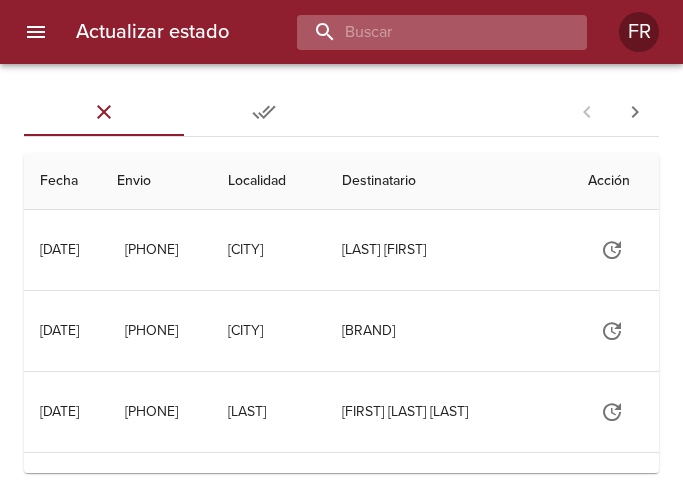 click at bounding box center [425, 32] 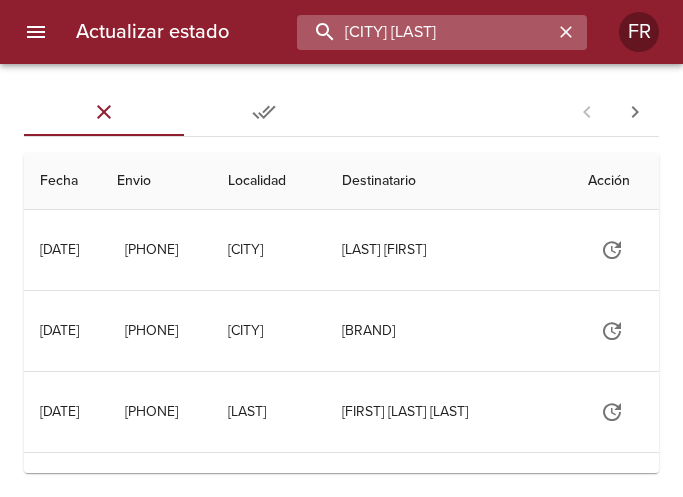 type on "CELINA GUZMAN" 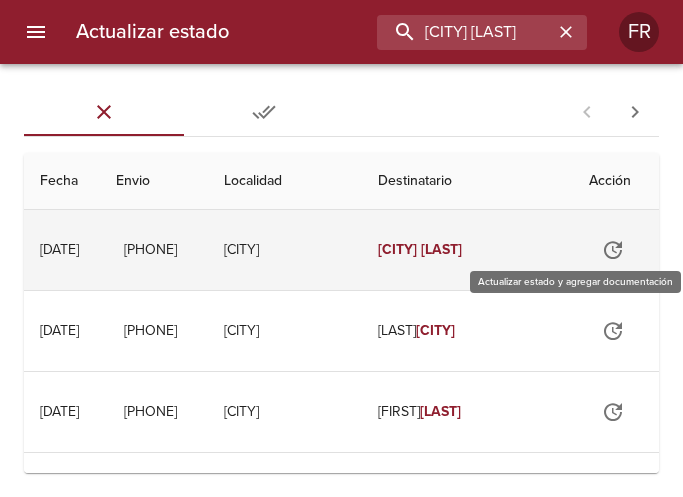 click at bounding box center (619, 250) 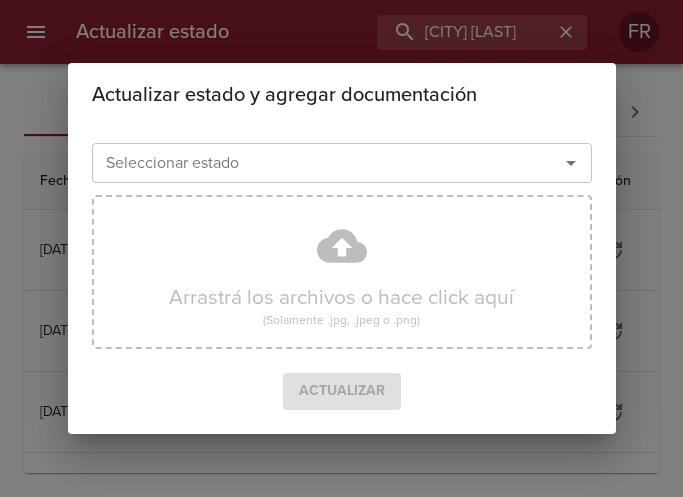 click at bounding box center (571, 163) 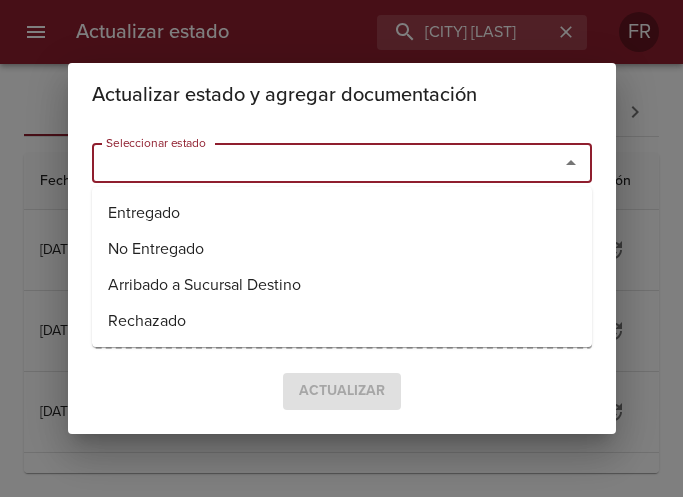 click on "Entregado" at bounding box center (342, 213) 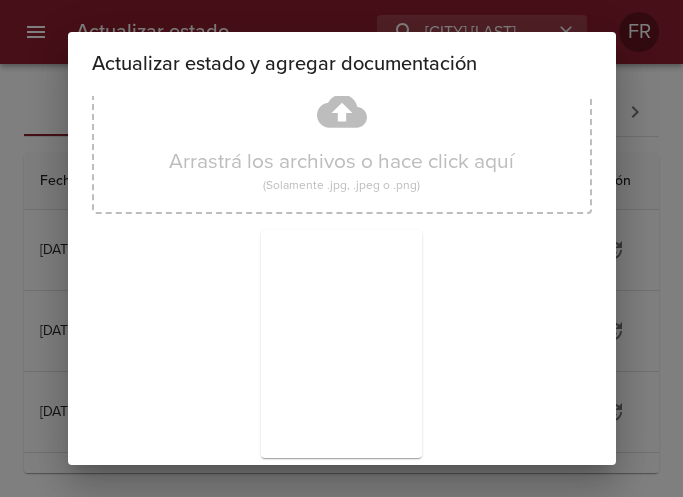 scroll, scrollTop: 285, scrollLeft: 0, axis: vertical 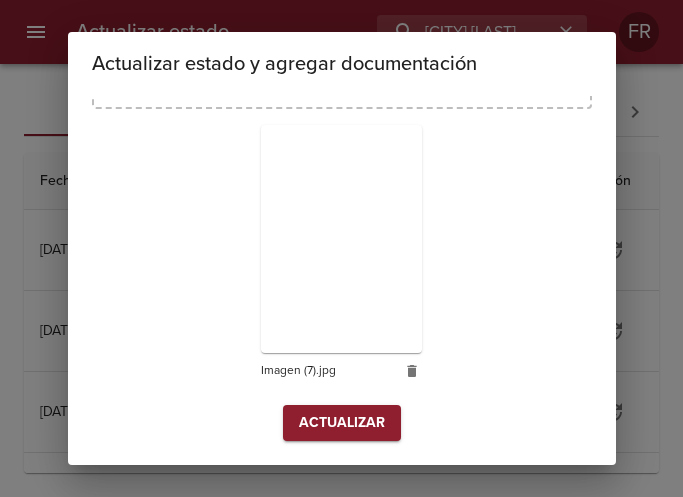 click on "Actualizar" at bounding box center [342, 423] 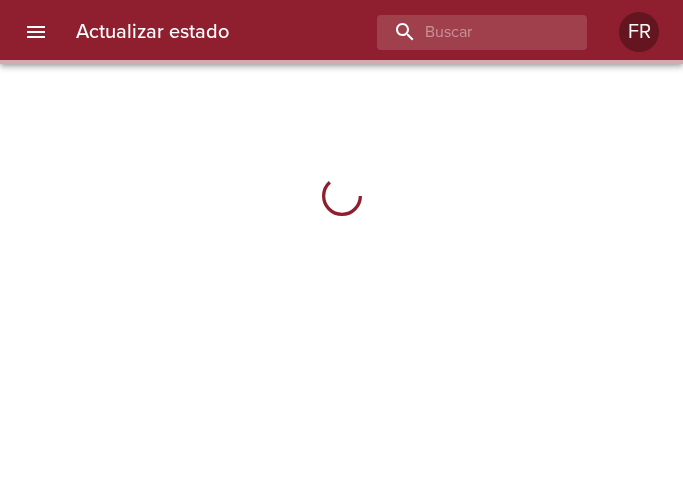 scroll, scrollTop: 0, scrollLeft: 0, axis: both 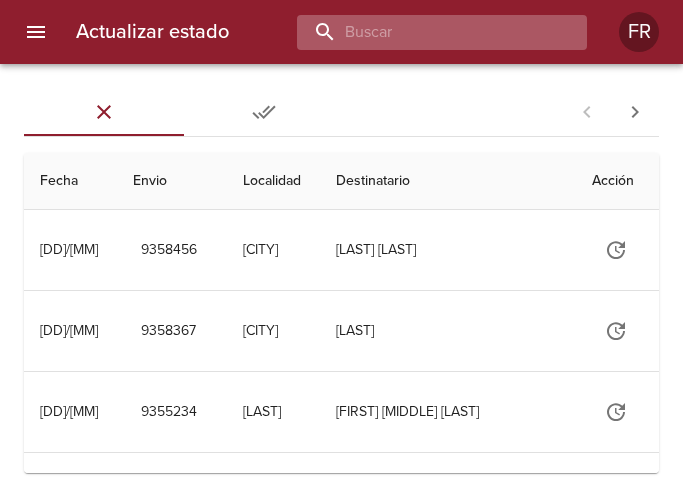 click at bounding box center (425, 32) 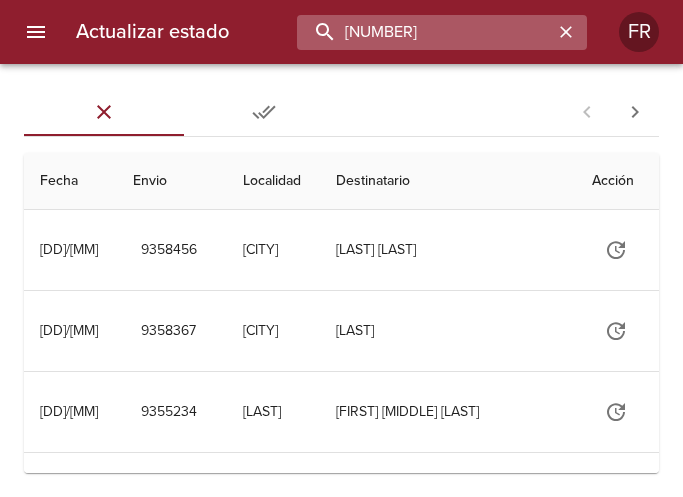 type on "9166313" 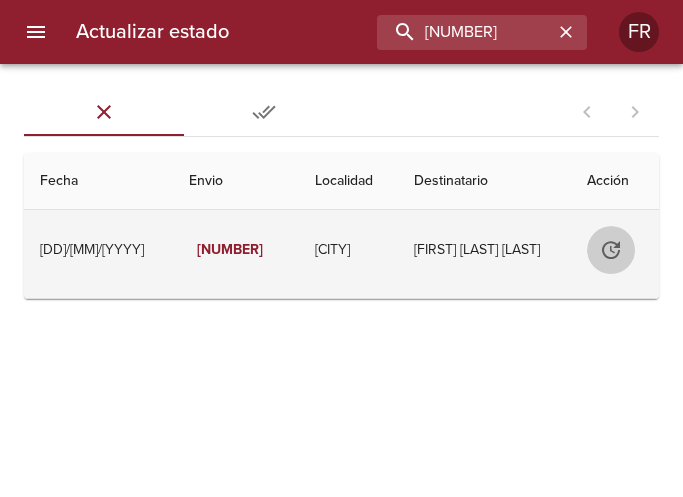 click at bounding box center (599, 250) 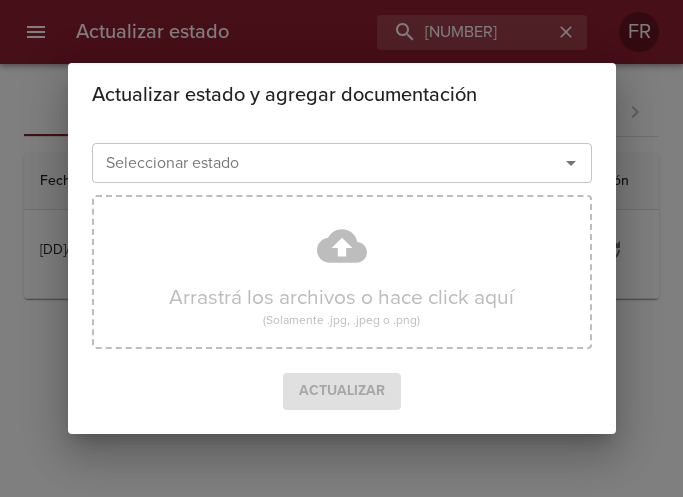click at bounding box center [571, 163] 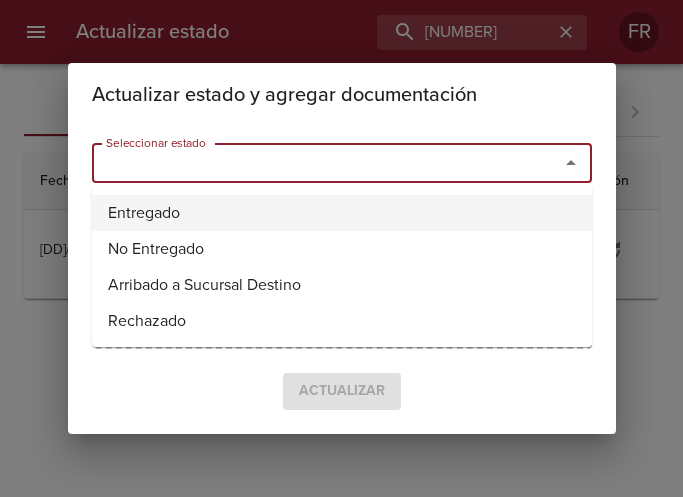 click on "Entregado" at bounding box center (342, 213) 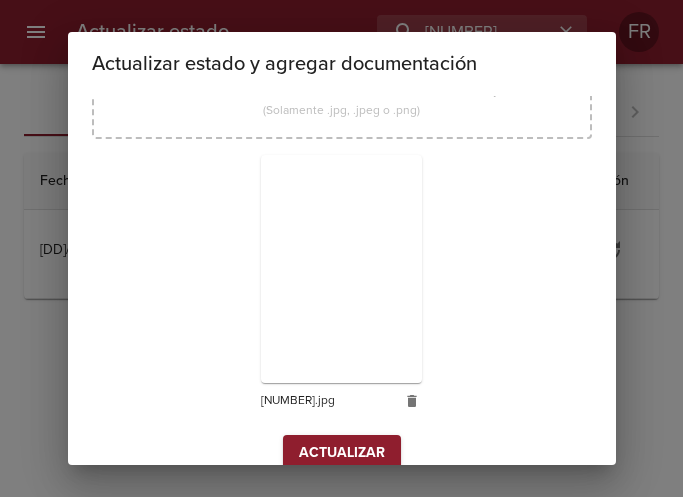 scroll, scrollTop: 285, scrollLeft: 0, axis: vertical 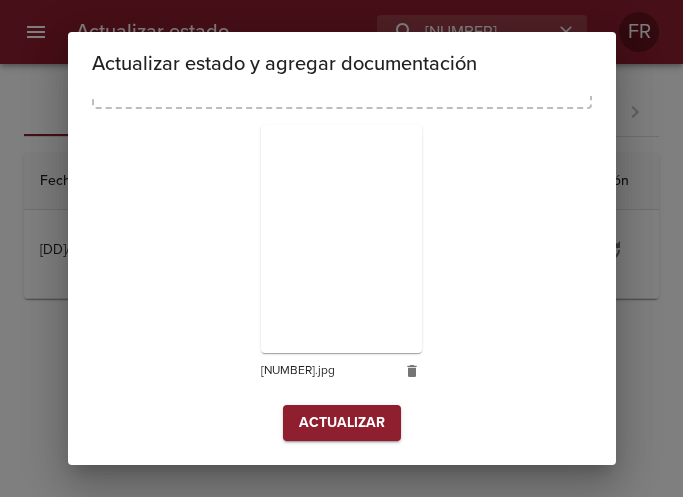 click on "Actualizar" at bounding box center [342, 423] 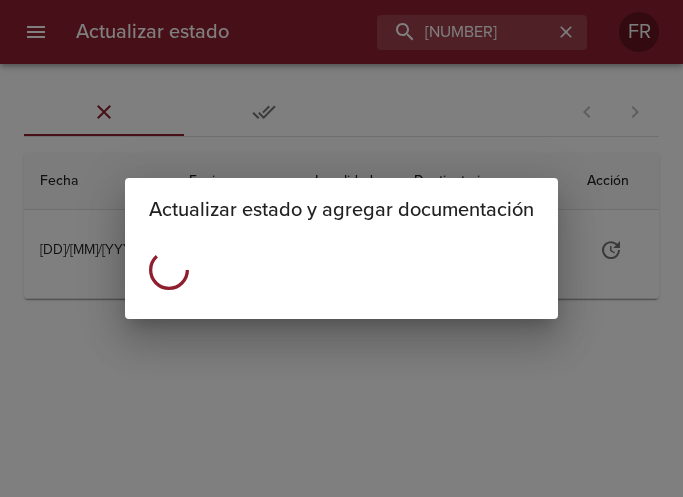 scroll, scrollTop: 0, scrollLeft: 0, axis: both 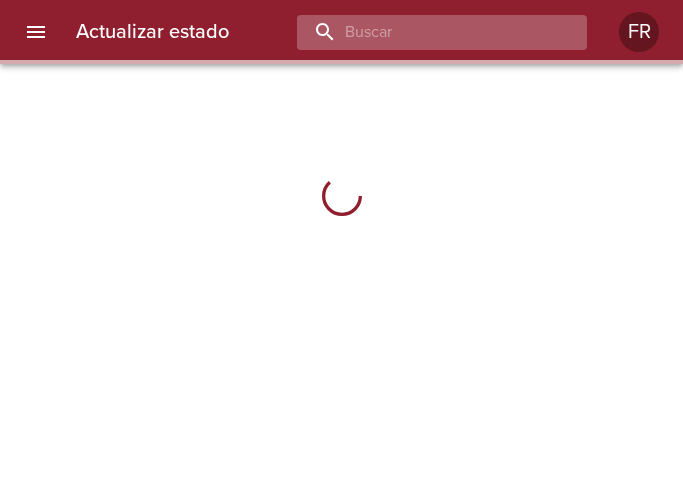 click at bounding box center (425, 32) 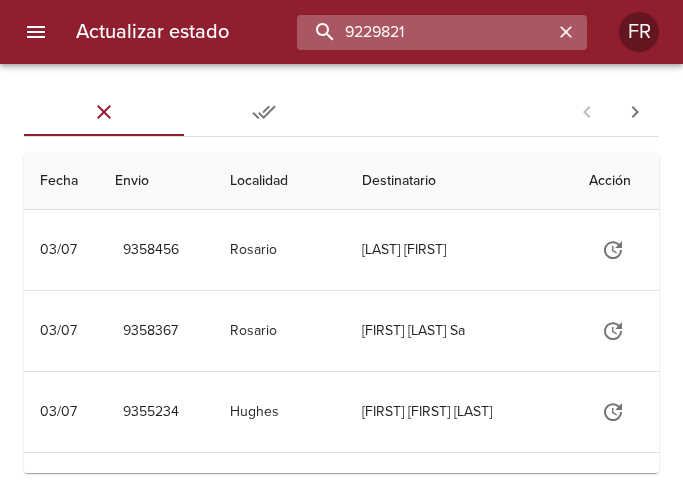 type on "[NUMBER]" 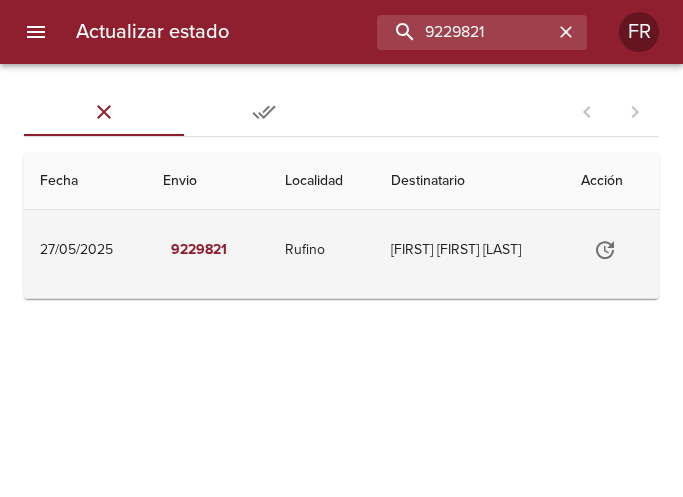 click at bounding box center (611, 250) 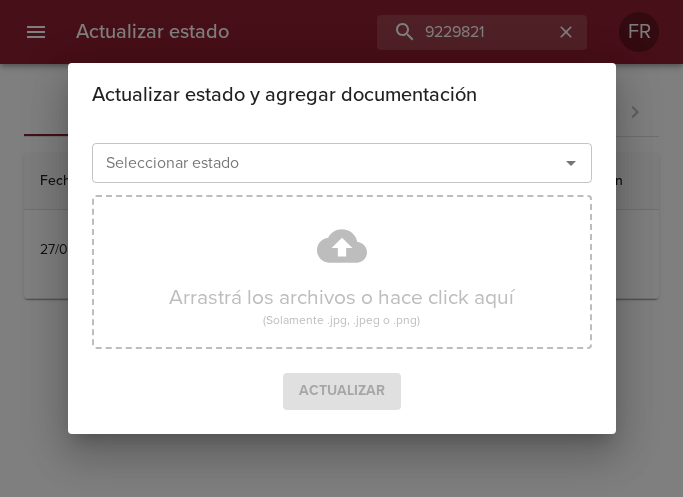 click at bounding box center [571, 163] 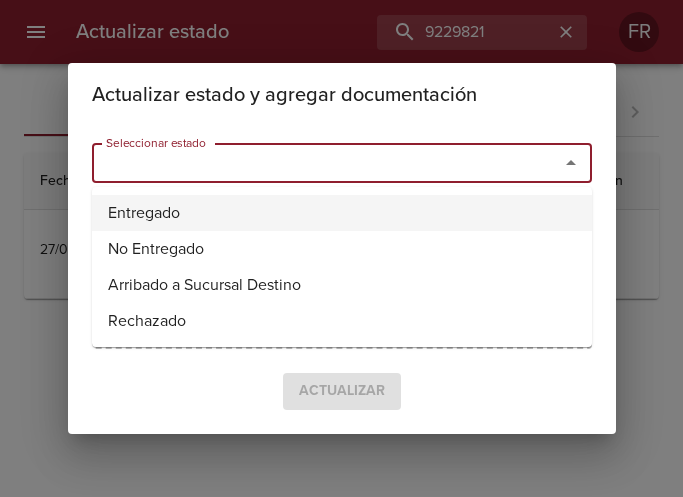 click on "Entregado" at bounding box center [342, 213] 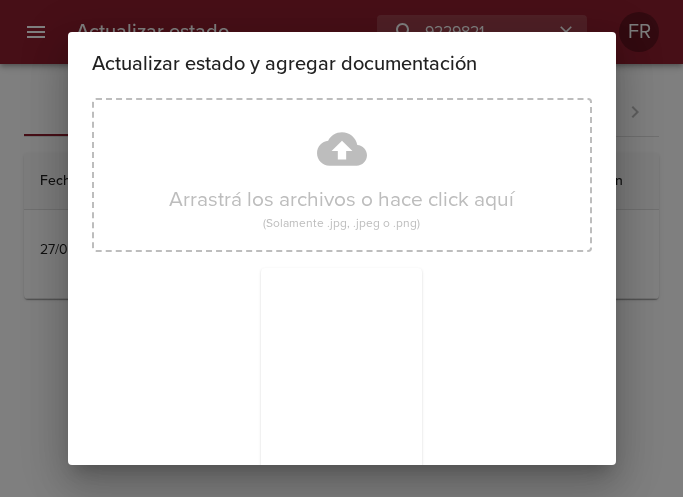 scroll, scrollTop: 285, scrollLeft: 0, axis: vertical 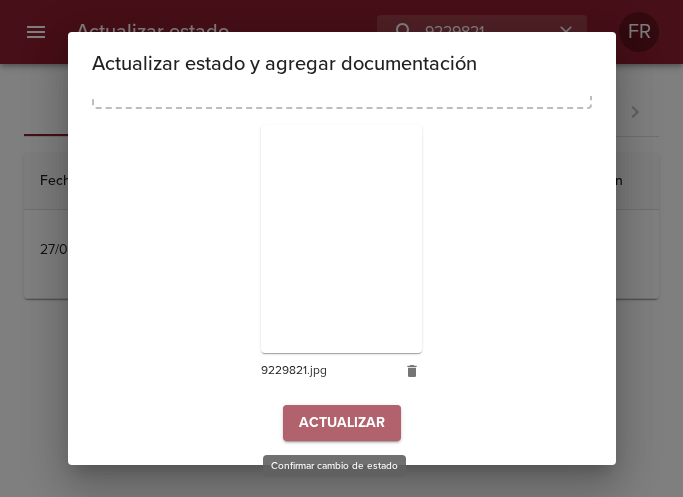 click on "Actualizar" at bounding box center (342, 423) 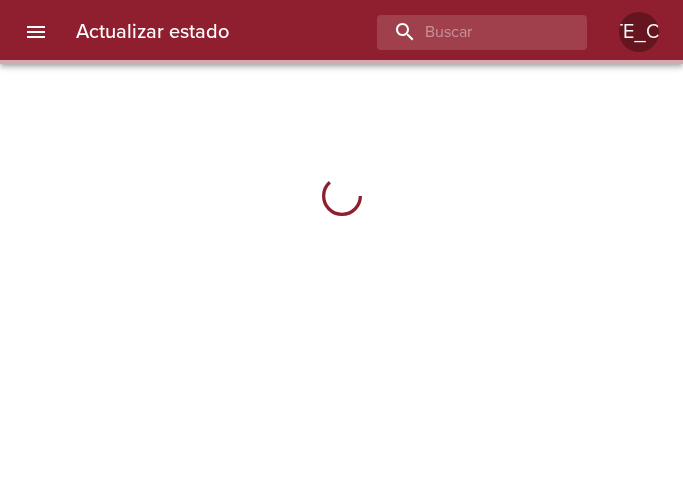 scroll, scrollTop: 0, scrollLeft: 0, axis: both 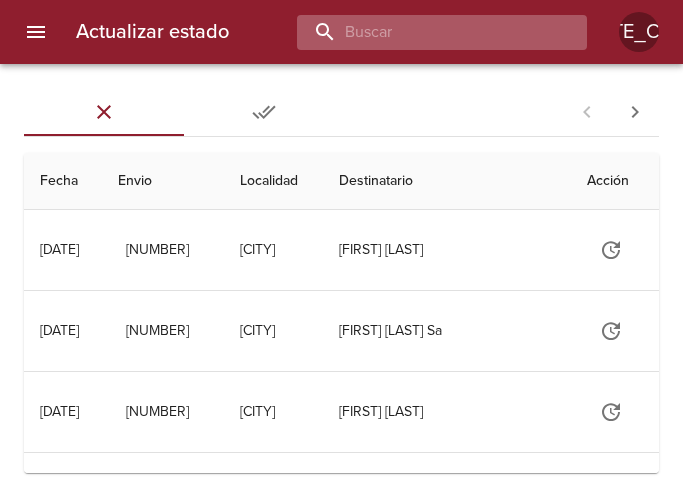 click at bounding box center (425, 32) 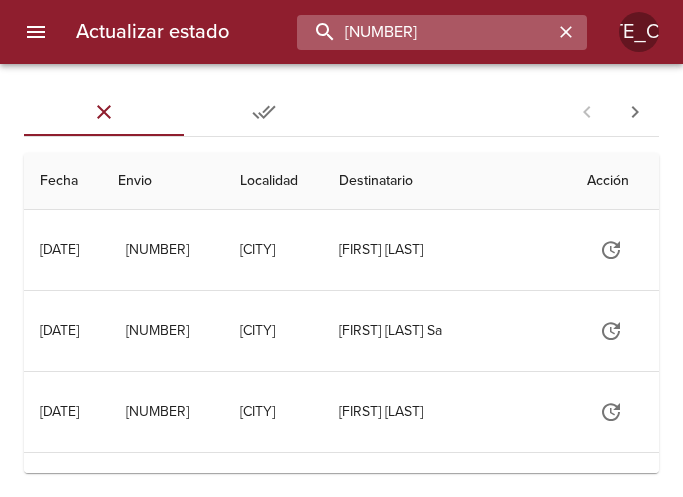 type on "9257050" 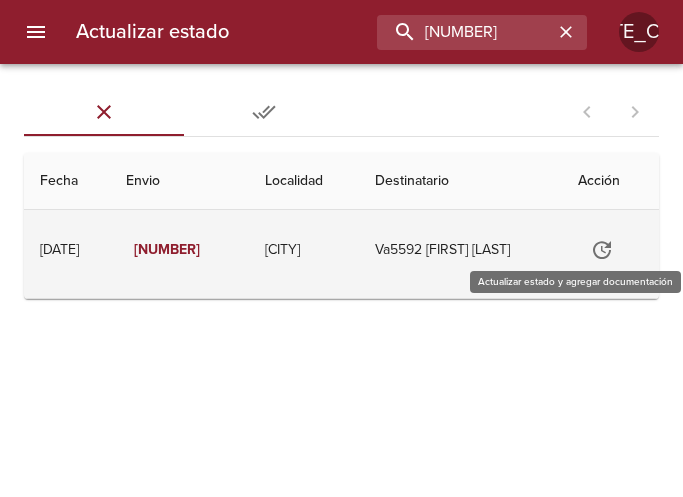 click at bounding box center [609, 250] 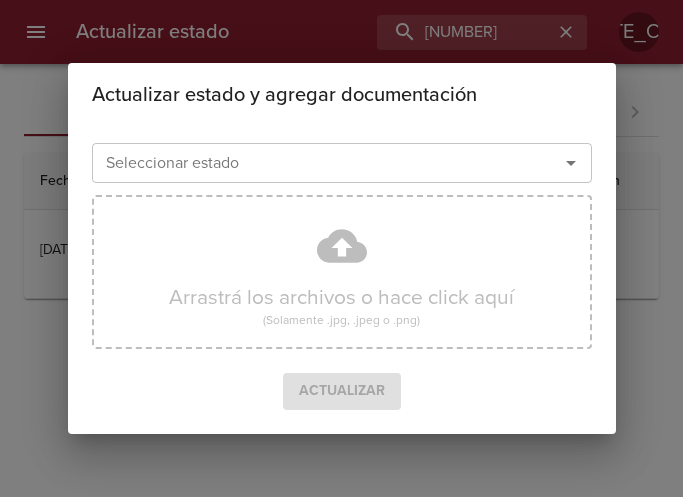 click at bounding box center [571, 163] 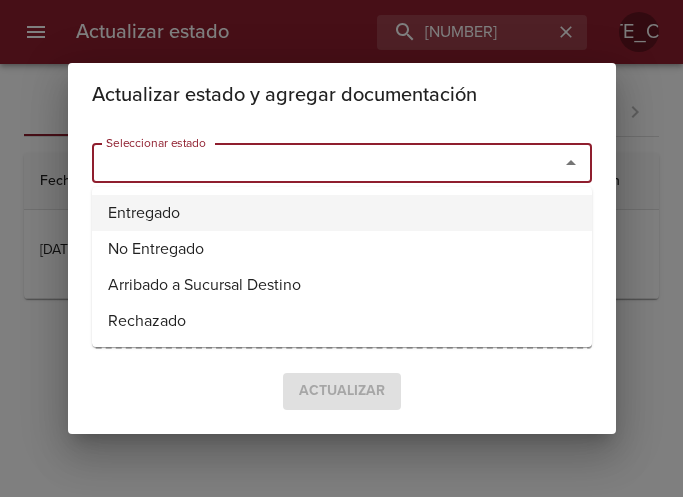 click on "Entregado" at bounding box center [342, 213] 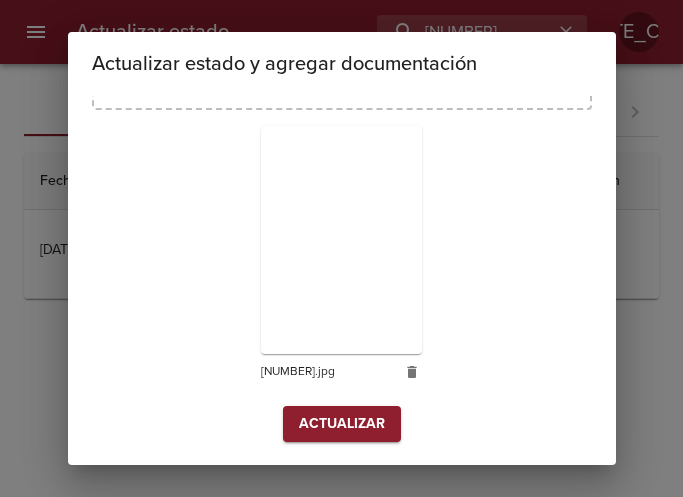 scroll, scrollTop: 285, scrollLeft: 0, axis: vertical 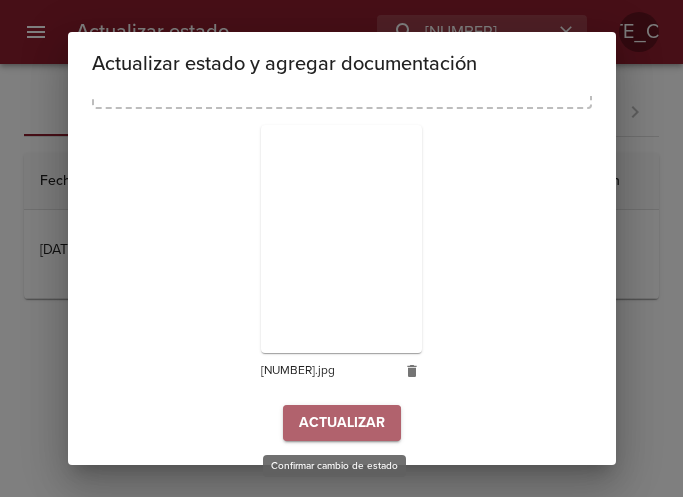 click on "Actualizar" at bounding box center [341, 423] 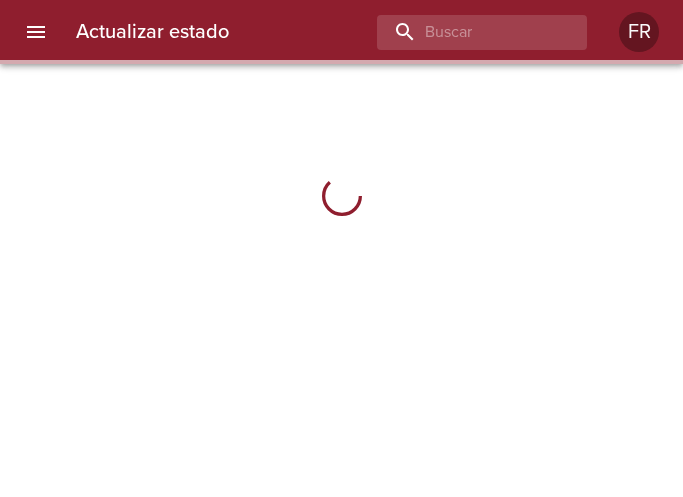 scroll, scrollTop: 0, scrollLeft: 0, axis: both 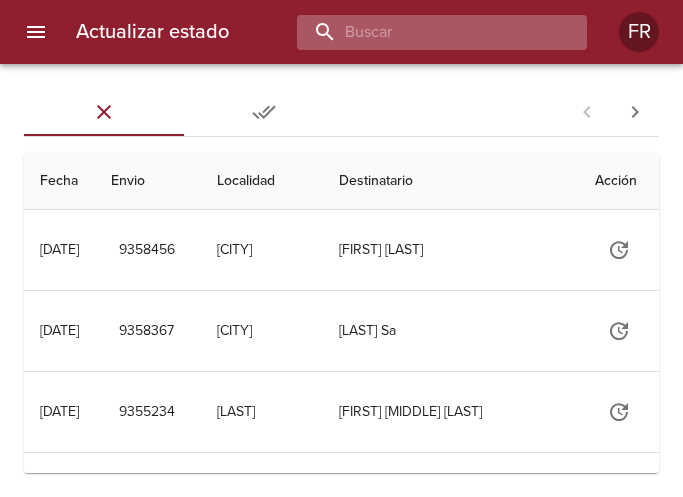 click at bounding box center (425, 32) 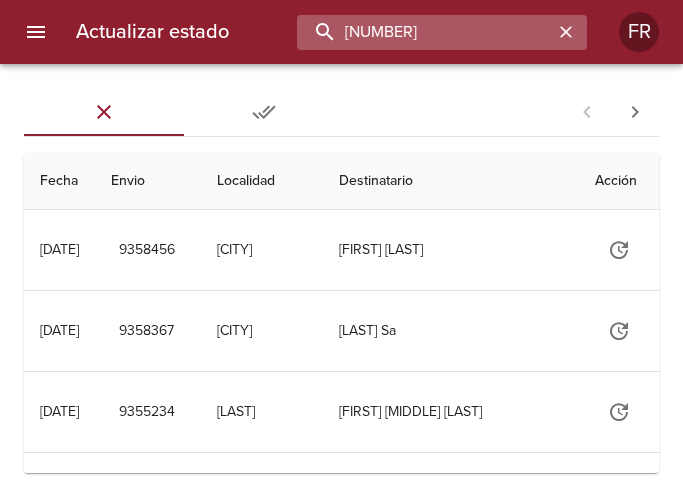 type on "9289798" 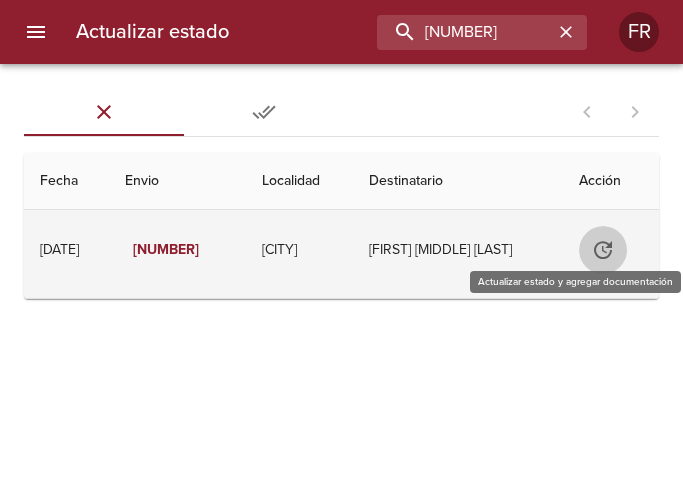 click at bounding box center (611, 250) 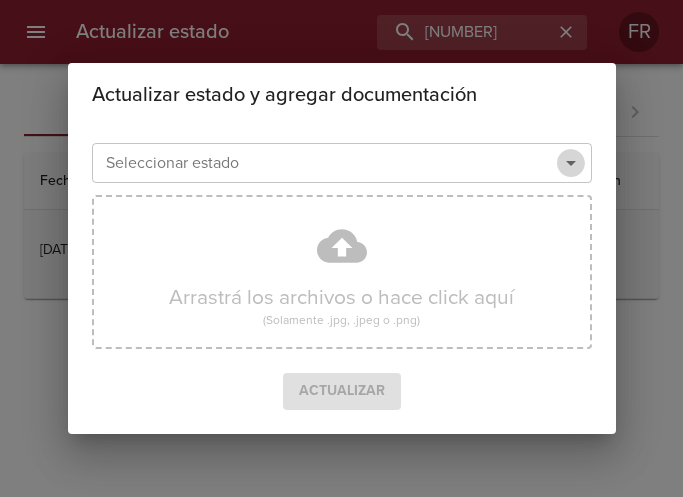 click at bounding box center (571, 163) 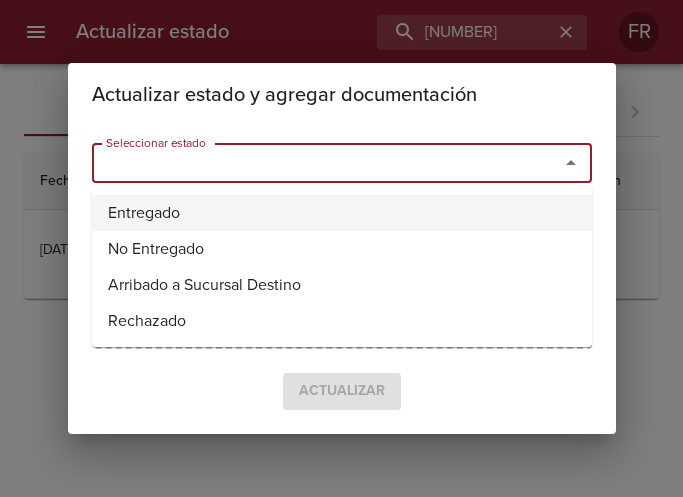 click on "Entregado" at bounding box center (342, 213) 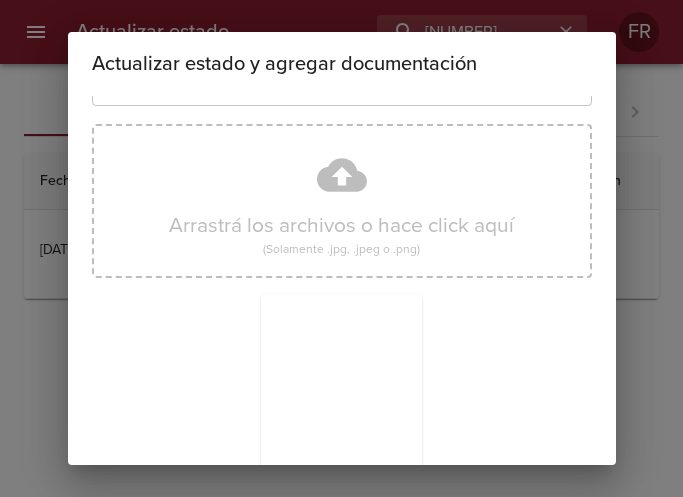 scroll, scrollTop: 285, scrollLeft: 0, axis: vertical 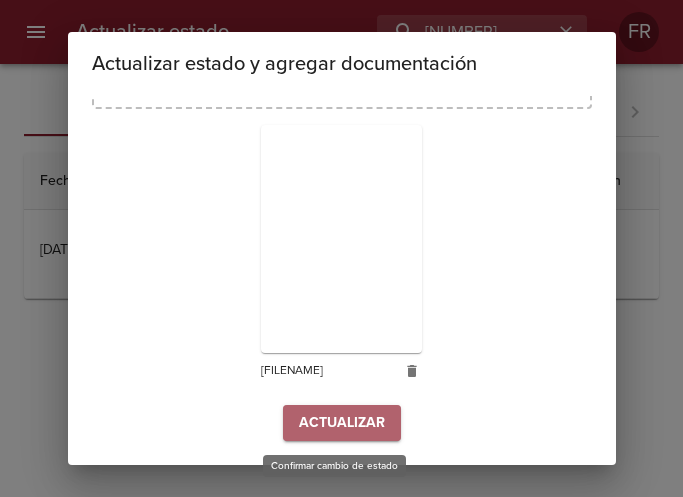 click on "Actualizar" at bounding box center [342, 423] 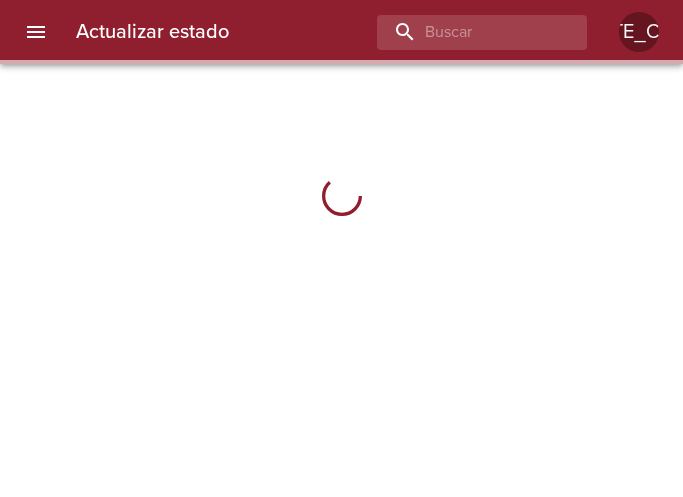 scroll, scrollTop: 0, scrollLeft: 0, axis: both 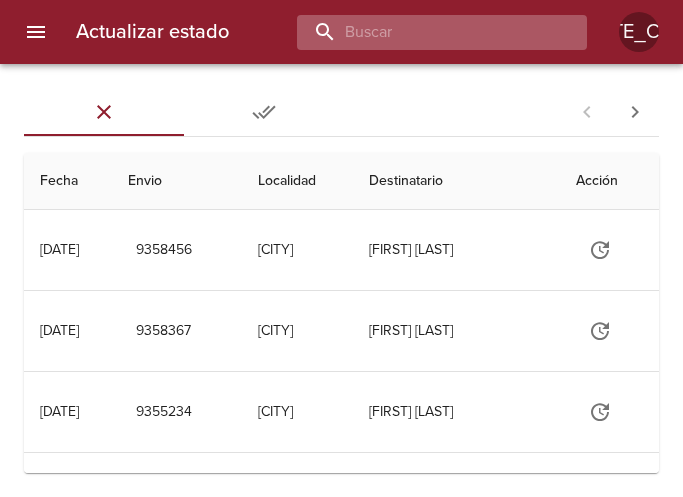 click at bounding box center [425, 32] 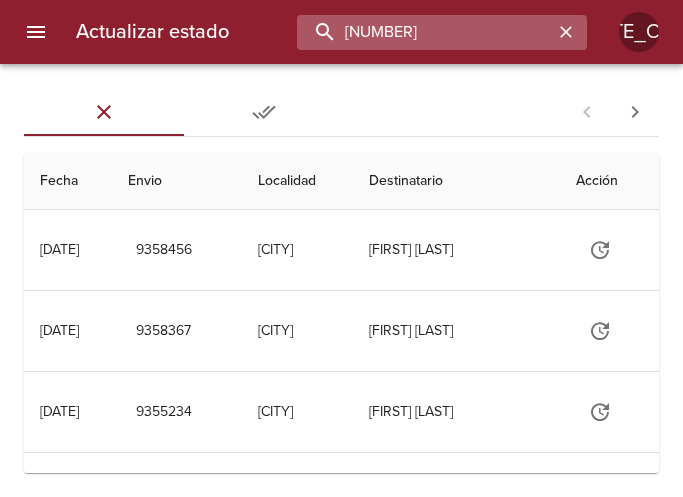 type on "9287300" 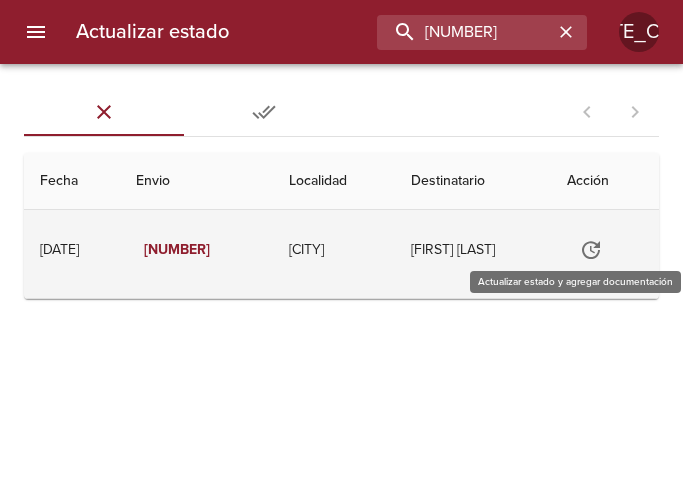 click at bounding box center [619, 250] 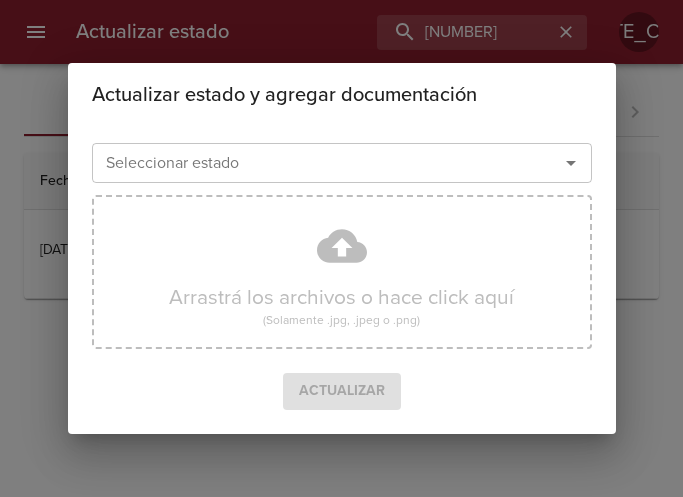 click at bounding box center (571, 163) 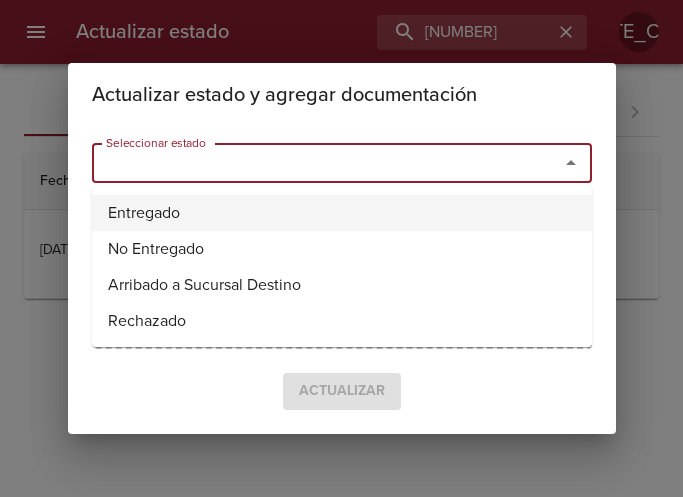 click on "Entregado" at bounding box center (342, 213) 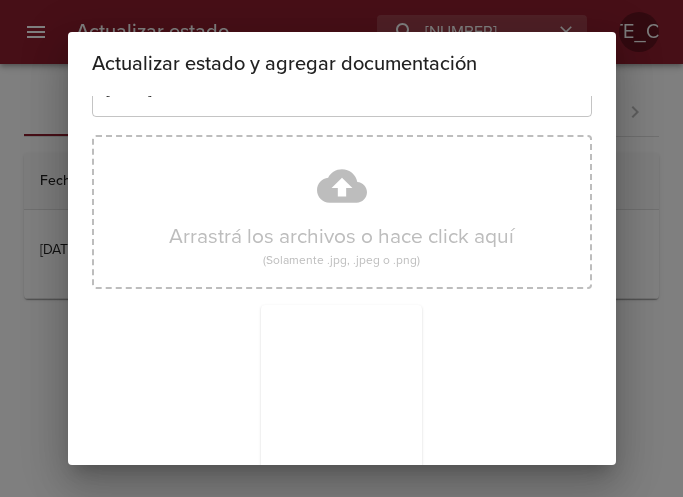 scroll, scrollTop: 285, scrollLeft: 0, axis: vertical 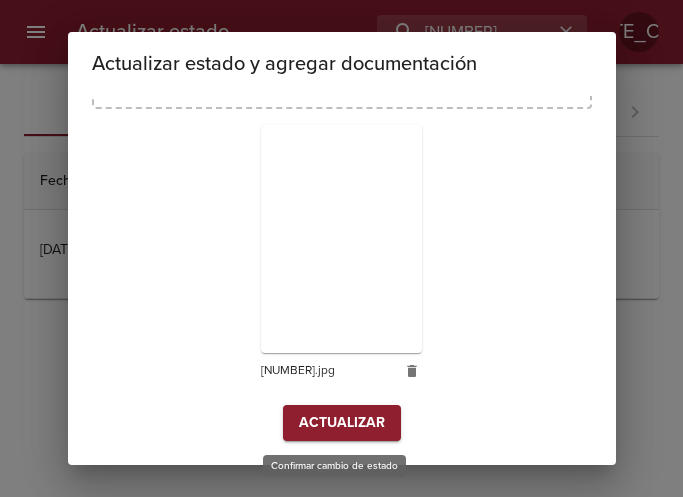 click on "Actualizar" at bounding box center [342, 423] 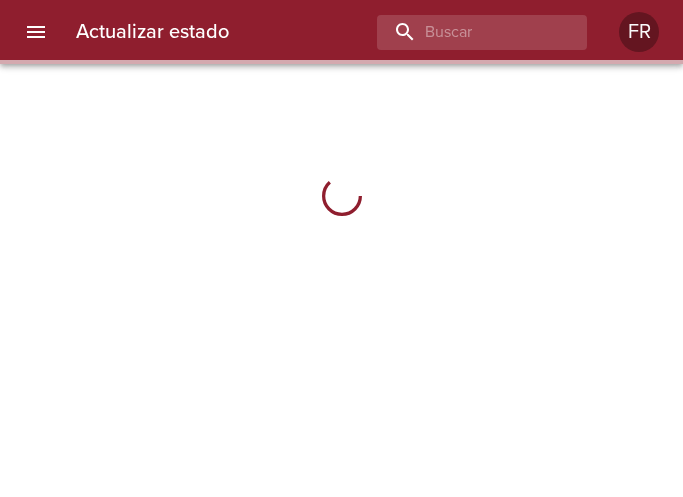 scroll, scrollTop: 0, scrollLeft: 0, axis: both 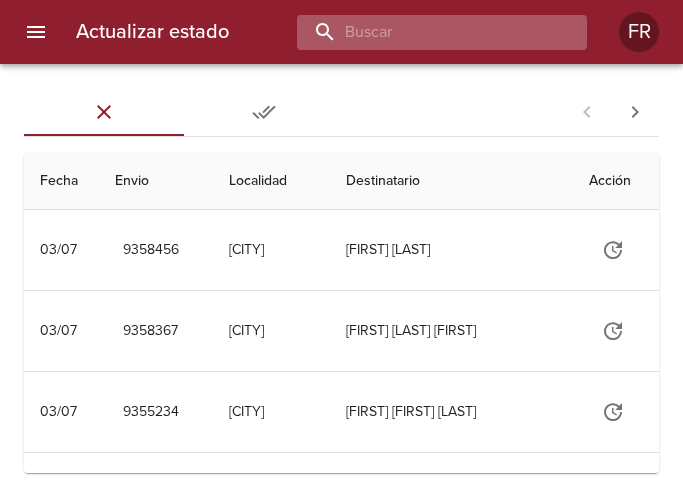 click at bounding box center [425, 32] 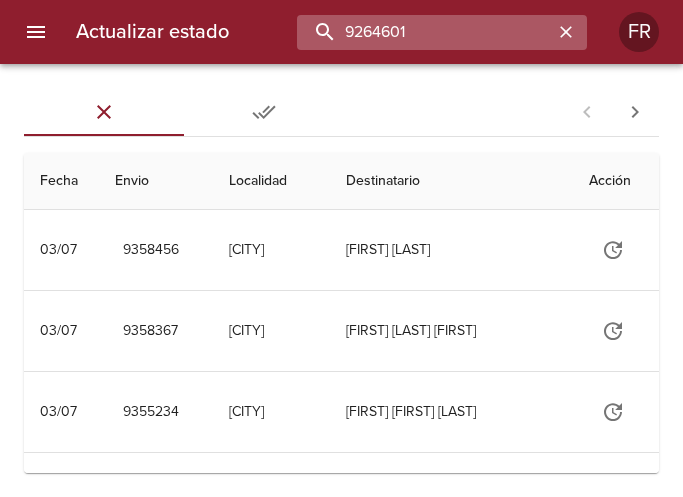 type on "[NUMBER]" 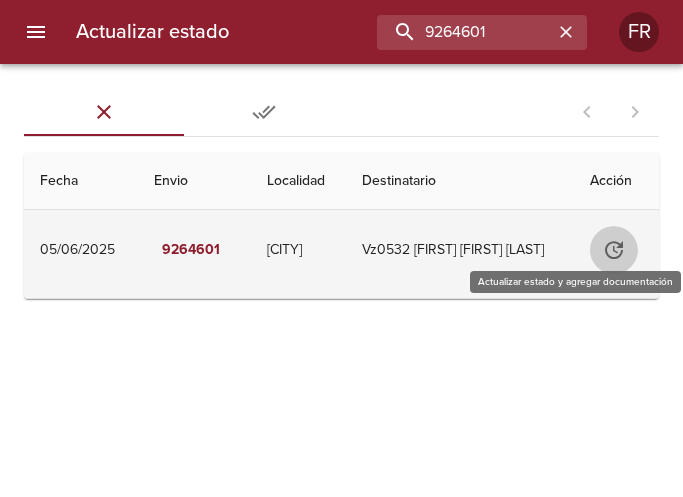 click at bounding box center [604, 250] 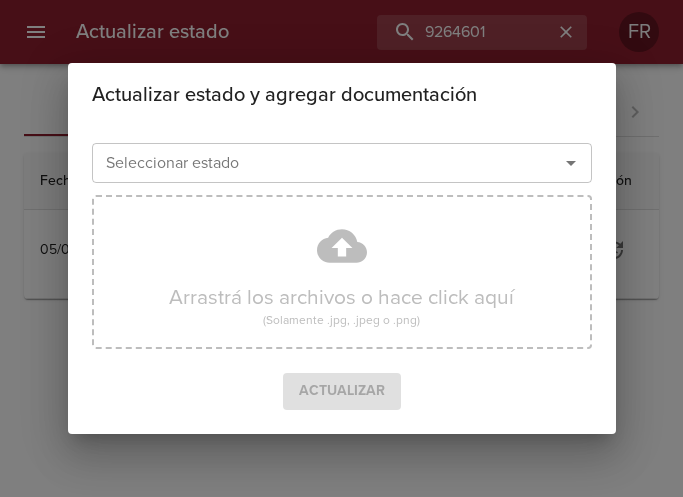 click at bounding box center (571, 163) 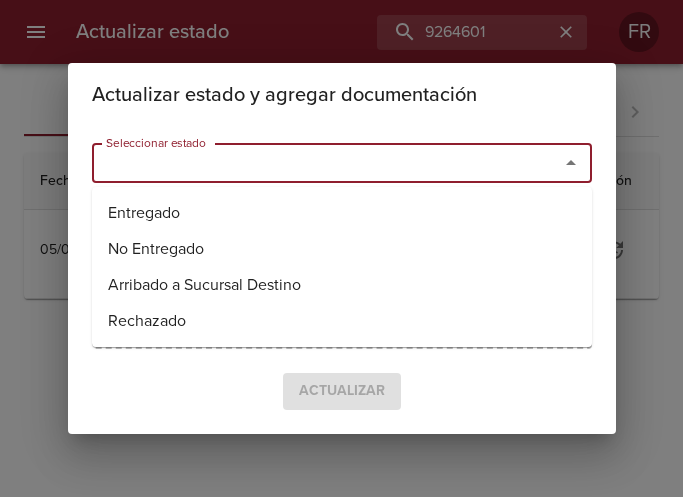 click on "Entregado No Entregado Arribado a Sucursal Destino Rechazado" at bounding box center [342, 267] 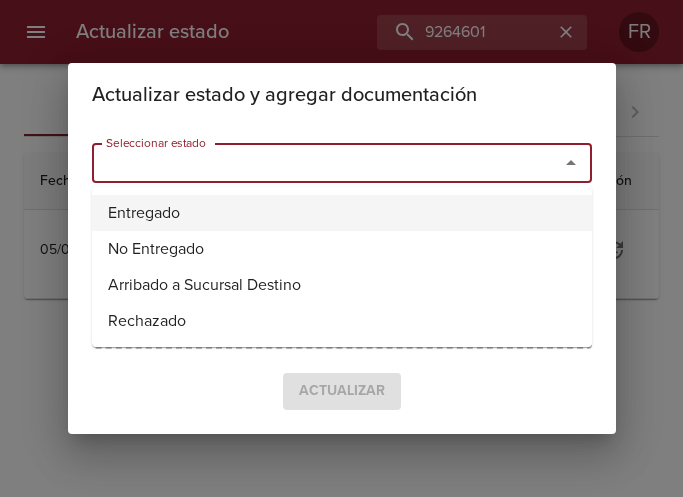 click on "Entregado" at bounding box center [342, 213] 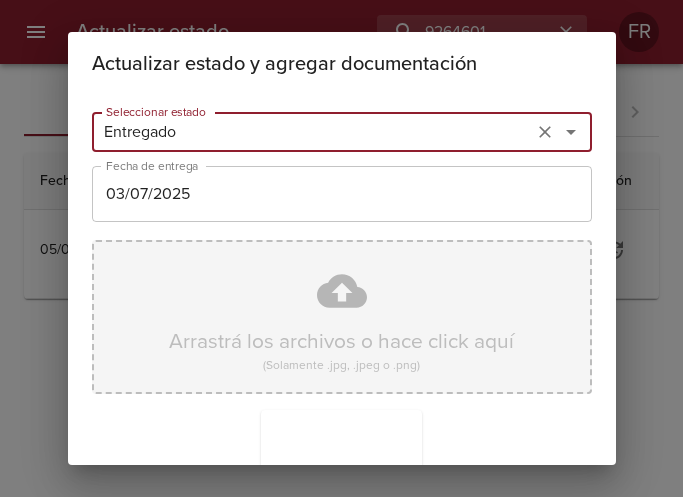 scroll, scrollTop: 285, scrollLeft: 0, axis: vertical 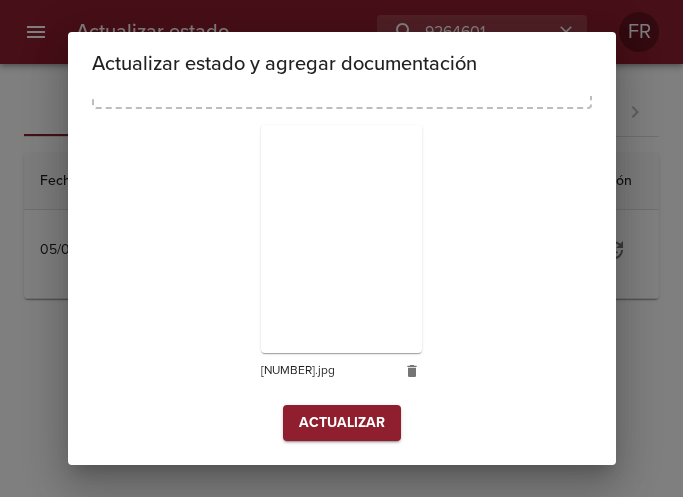 click on "Actualizar" at bounding box center [342, 423] 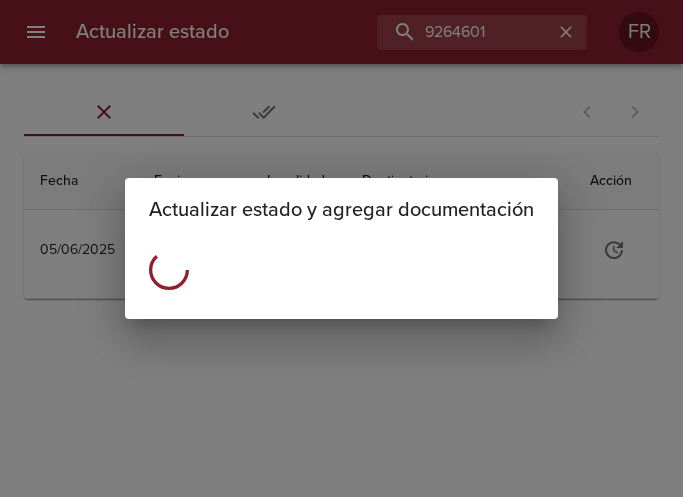 scroll, scrollTop: 0, scrollLeft: 0, axis: both 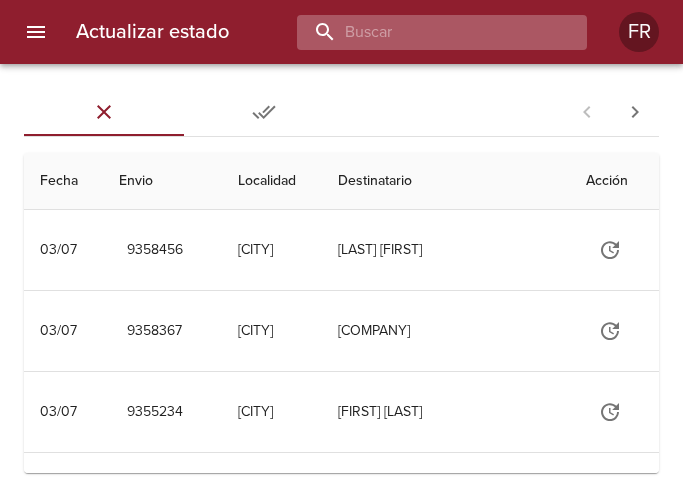 click at bounding box center (425, 32) 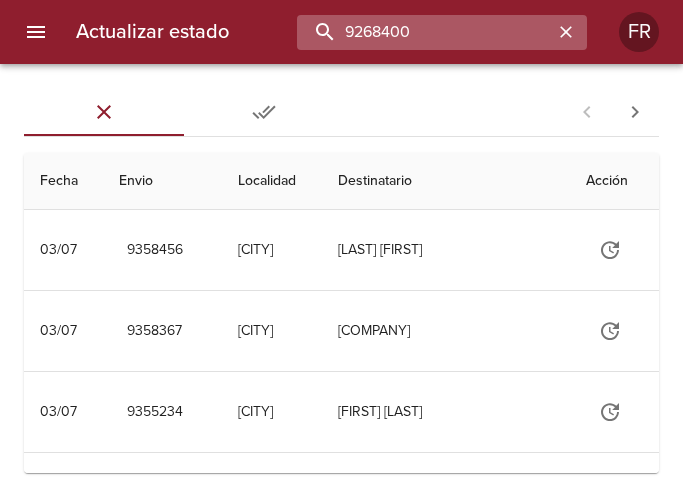 type on "9268400" 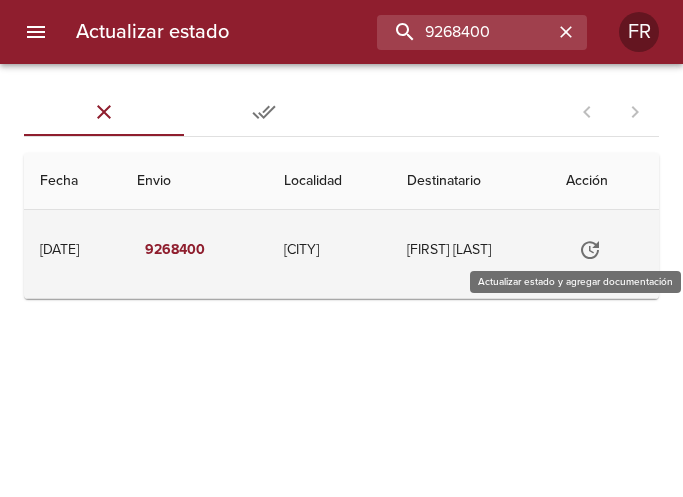 click at bounding box center (598, 250) 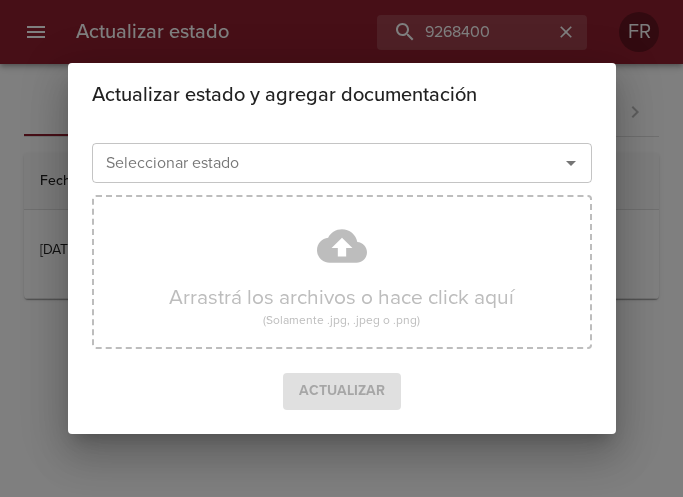 click at bounding box center (571, 163) 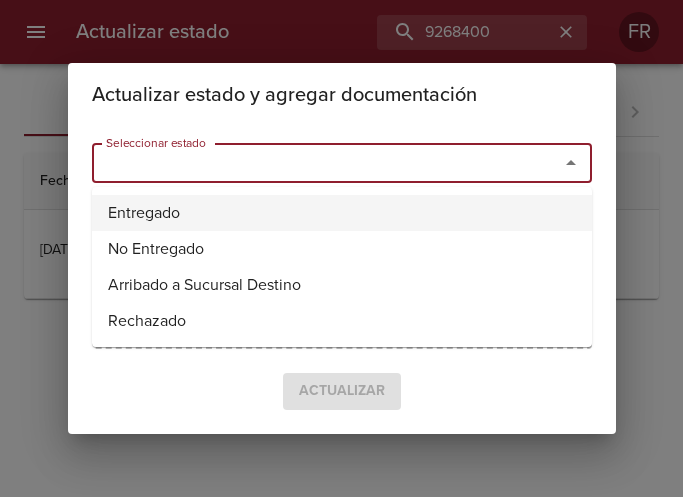 click on "Entregado" at bounding box center [342, 213] 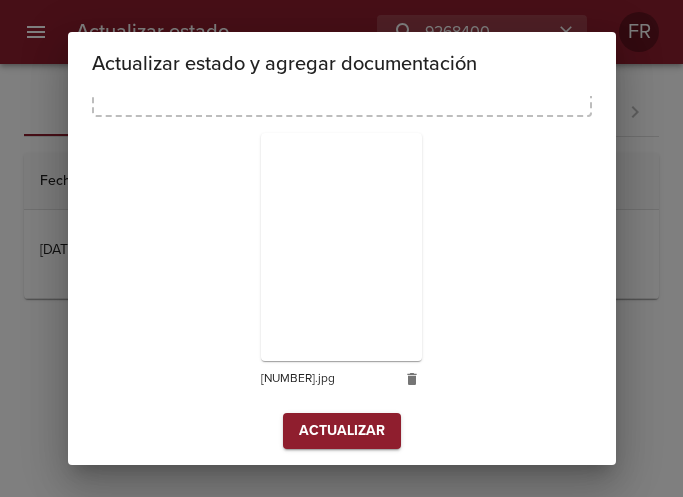 scroll, scrollTop: 285, scrollLeft: 0, axis: vertical 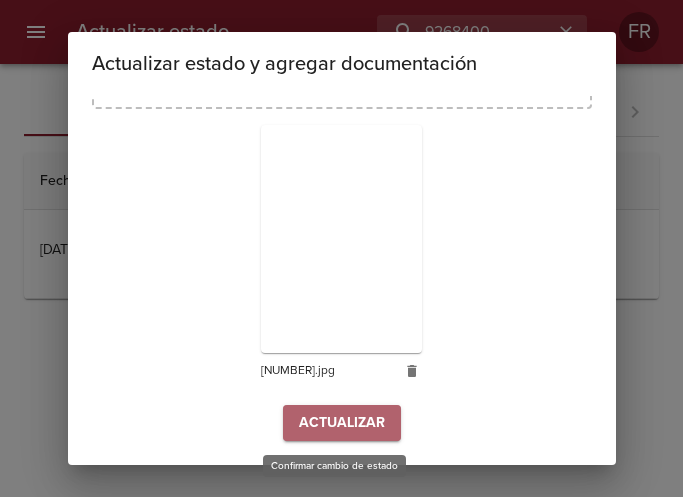 click on "Actualizar" at bounding box center [342, 423] 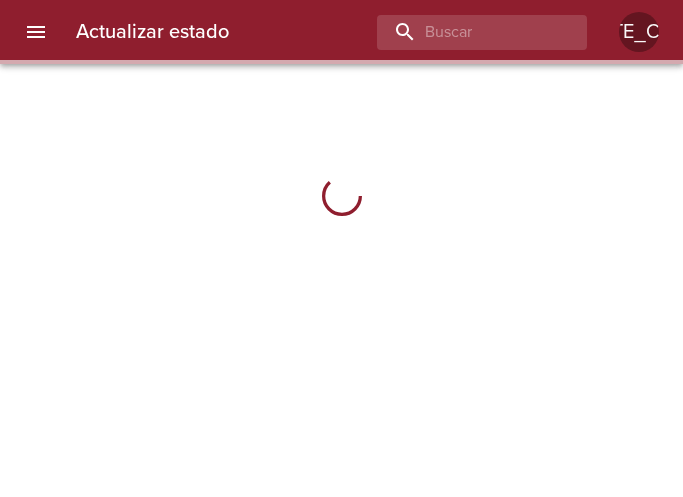 scroll, scrollTop: 0, scrollLeft: 0, axis: both 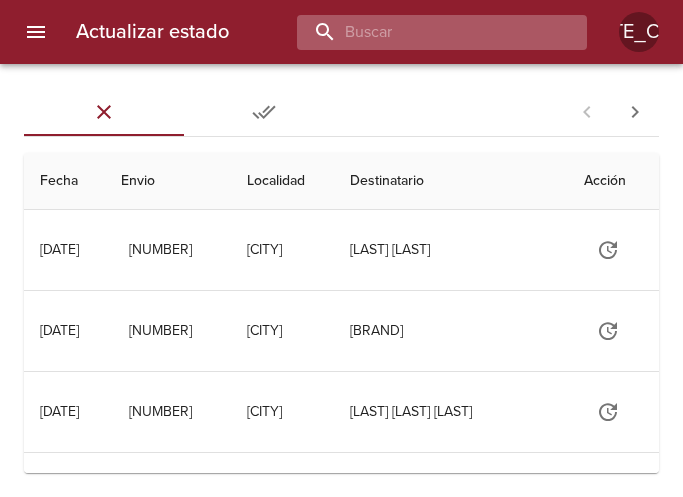 click at bounding box center [425, 32] 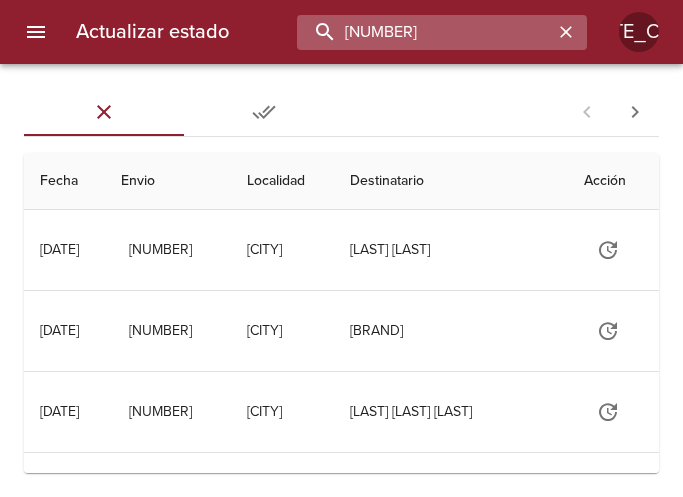 type on "9284055" 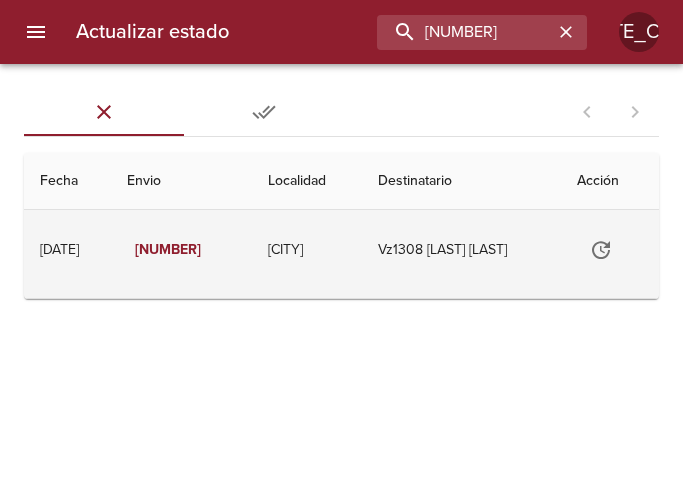 click at bounding box center (608, 250) 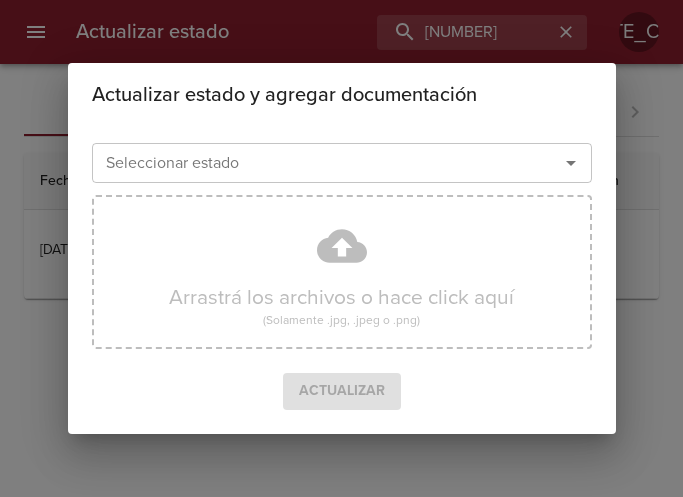 click at bounding box center [571, 163] 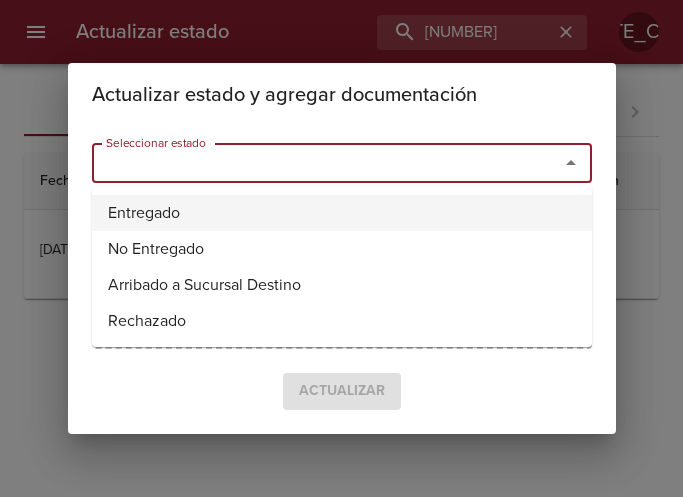 click on "Entregado" at bounding box center (342, 213) 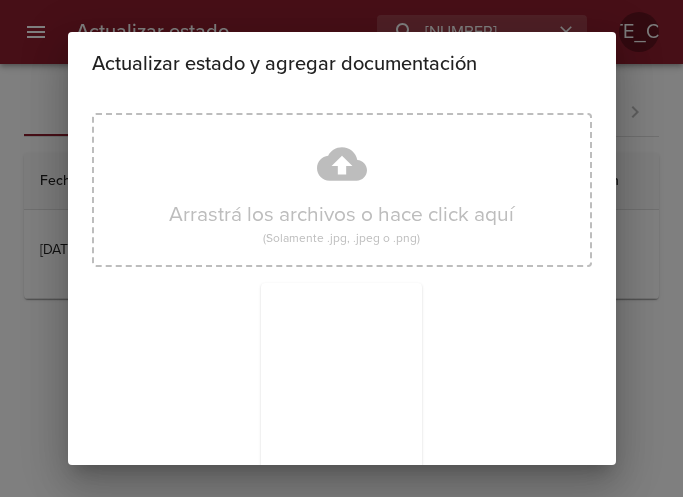 scroll, scrollTop: 285, scrollLeft: 0, axis: vertical 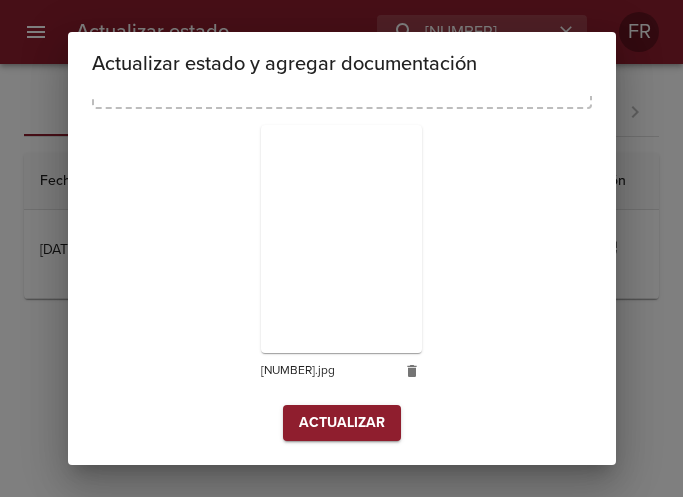 click on "Actualizar" at bounding box center [342, 423] 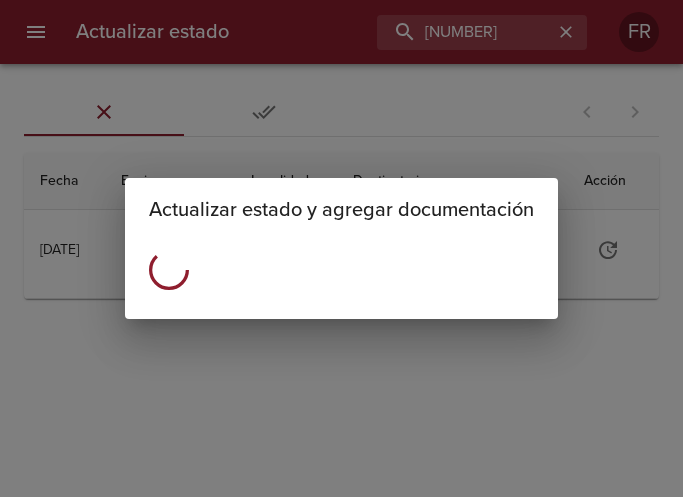 scroll, scrollTop: 0, scrollLeft: 0, axis: both 